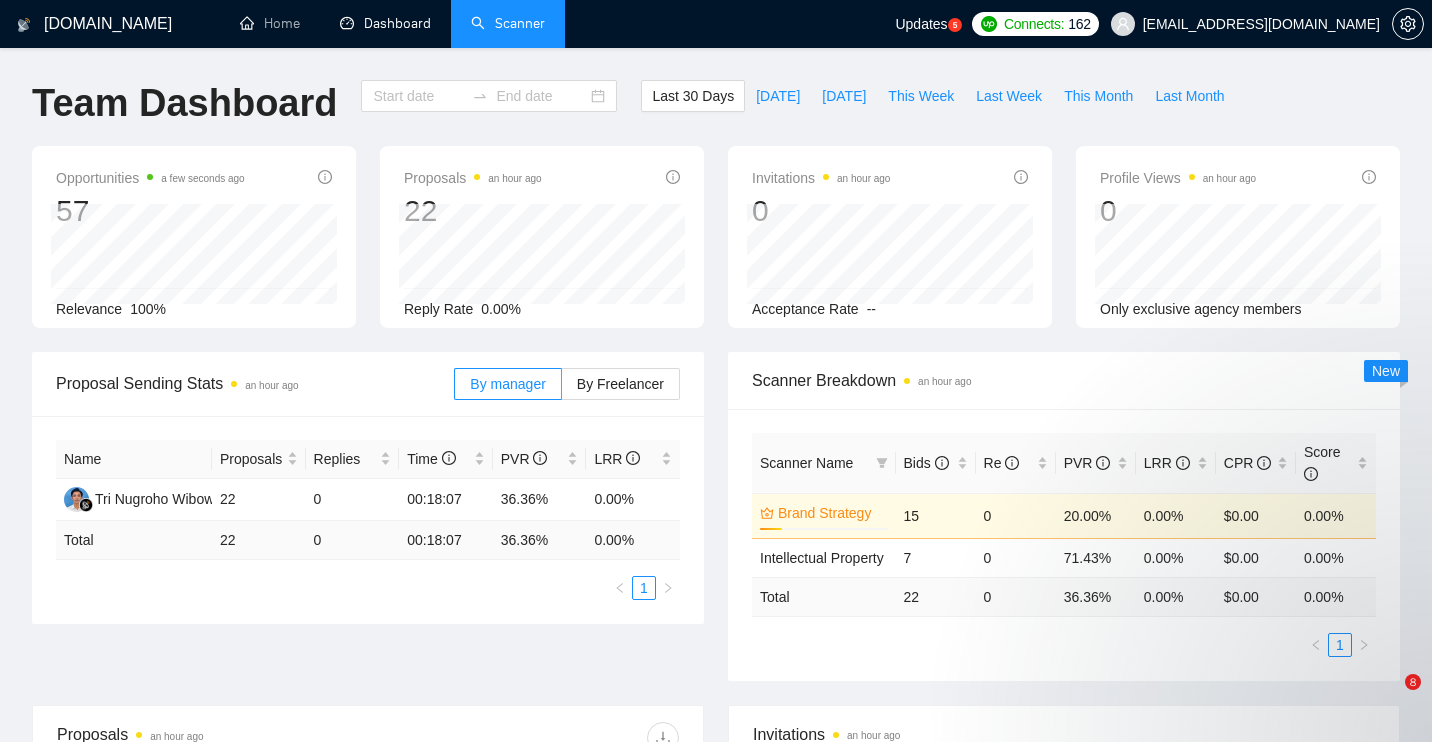 type on "[DATE]" 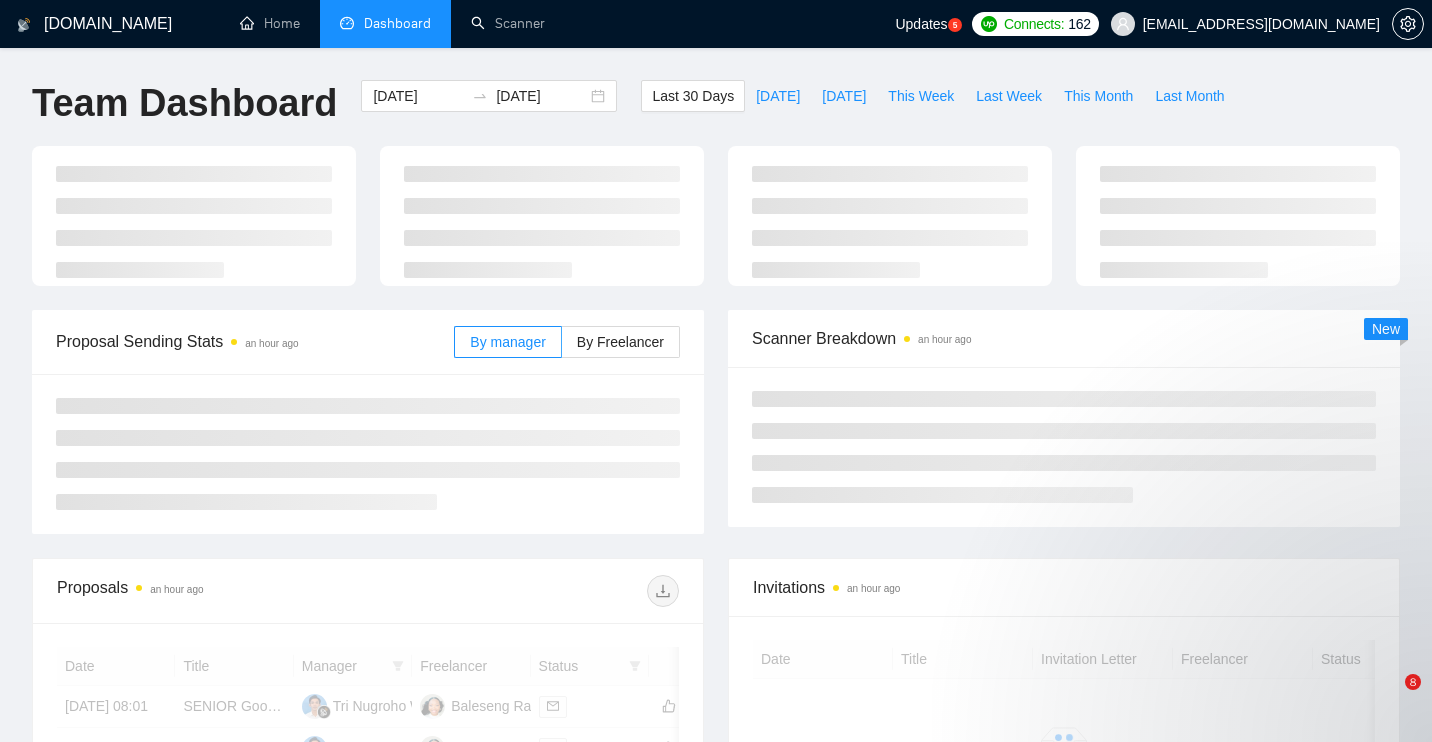 scroll, scrollTop: 0, scrollLeft: 0, axis: both 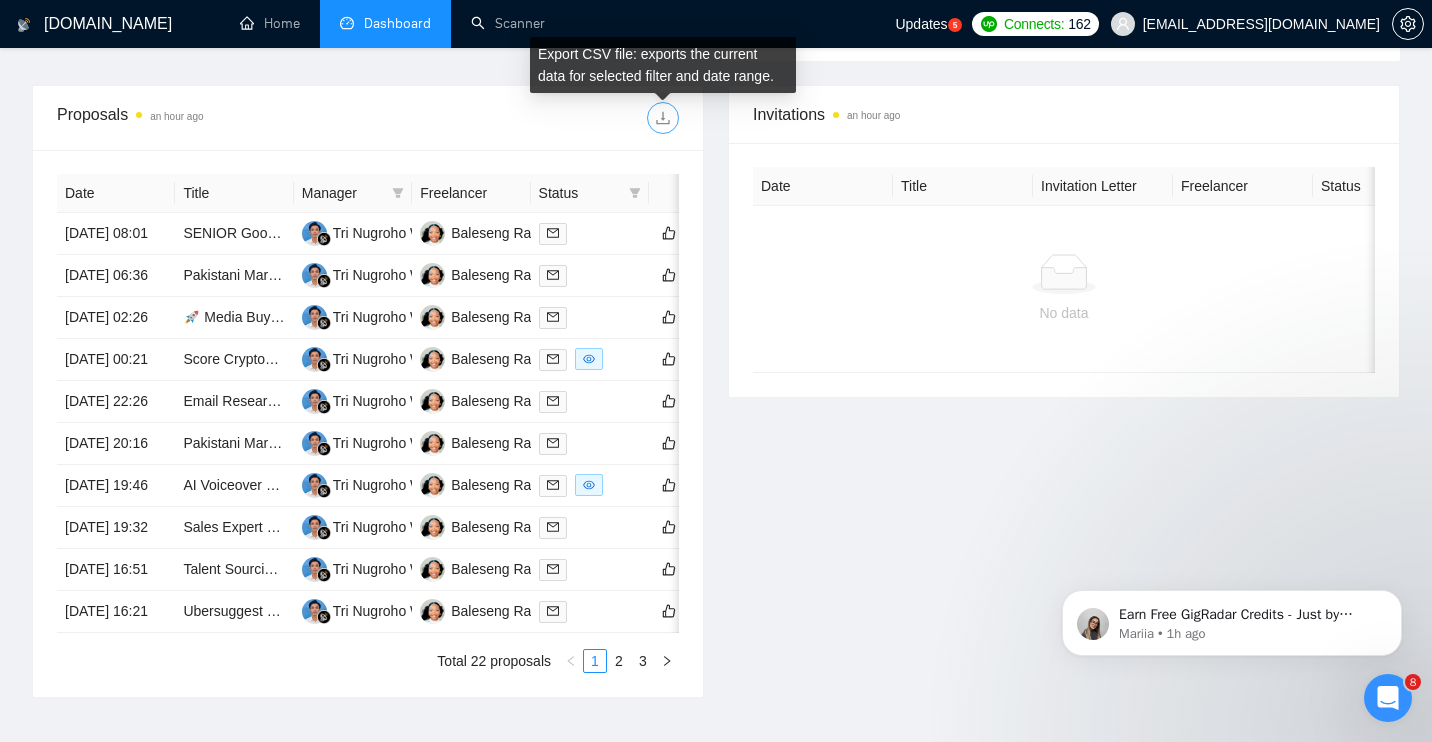 click 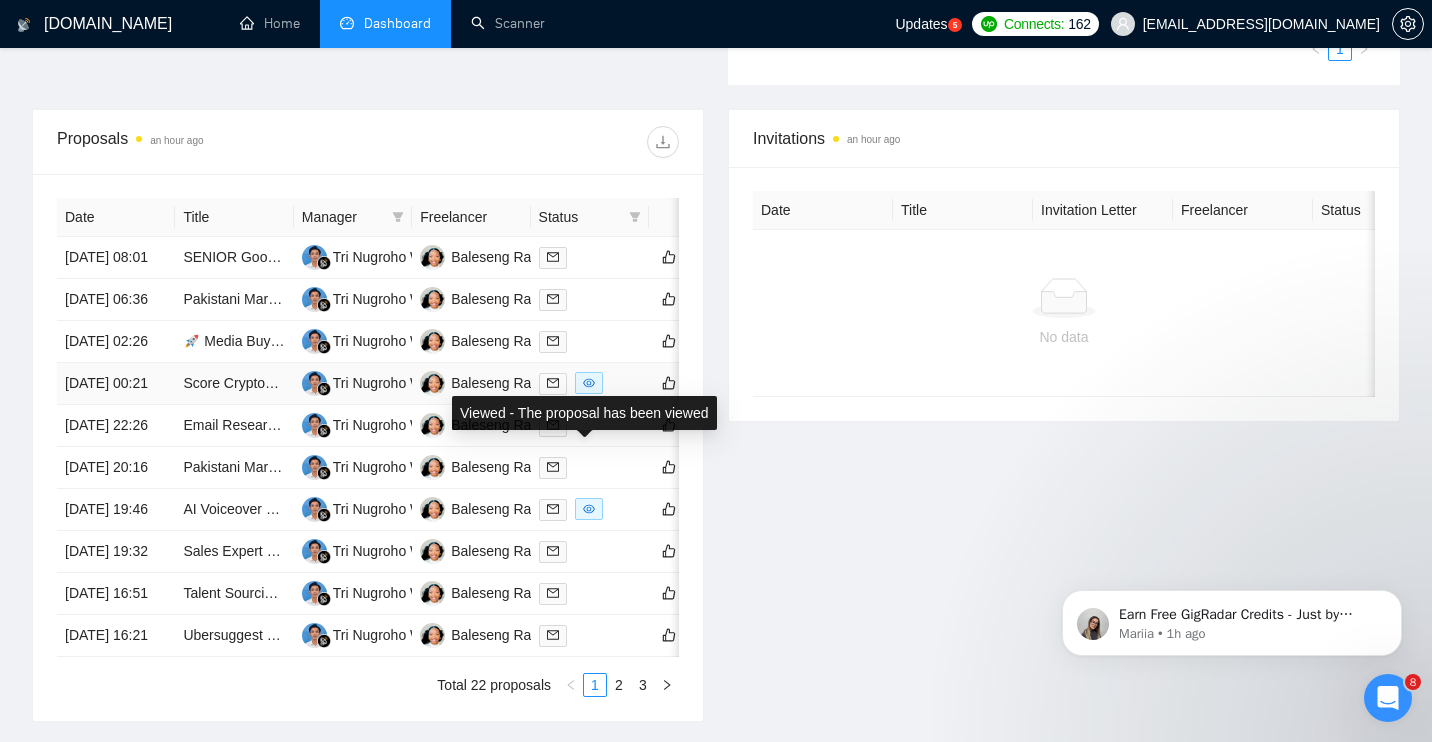 scroll, scrollTop: 639, scrollLeft: 0, axis: vertical 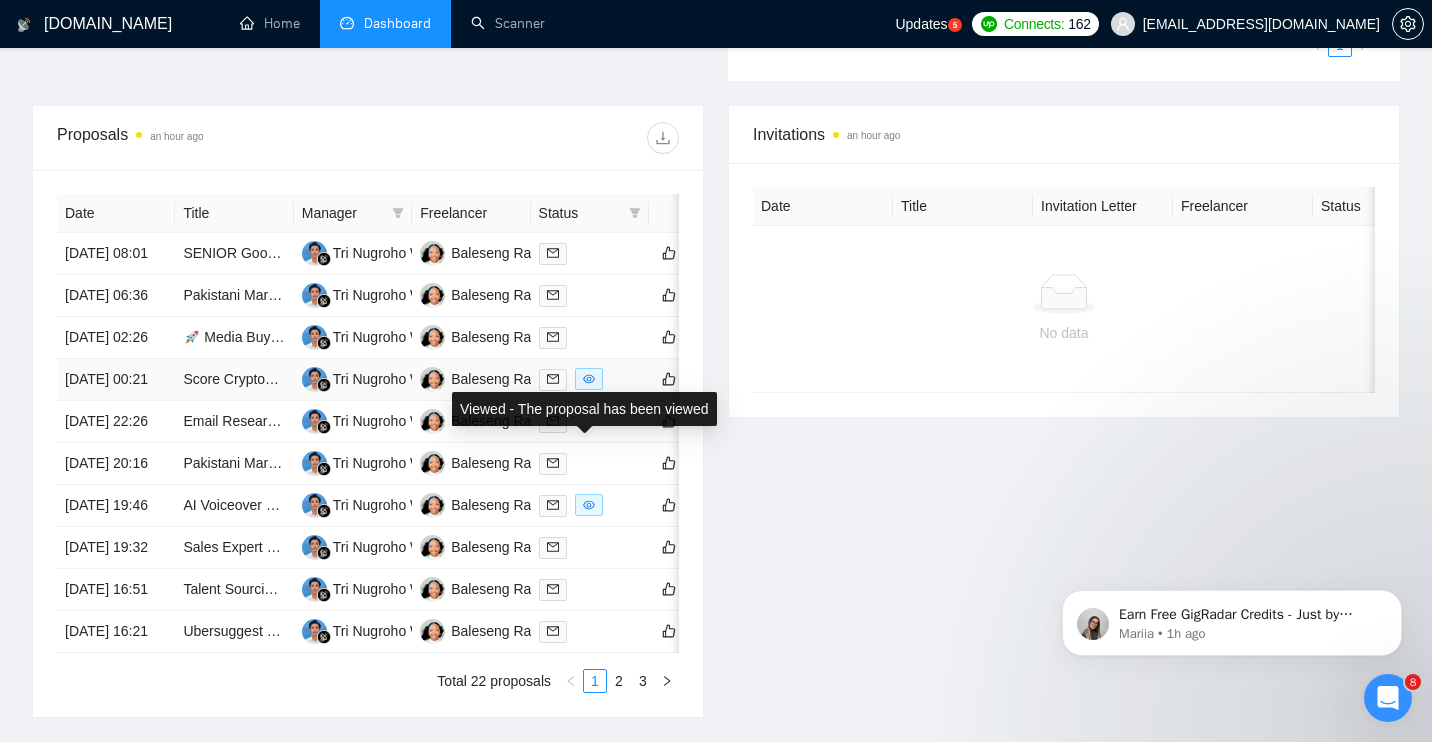 click 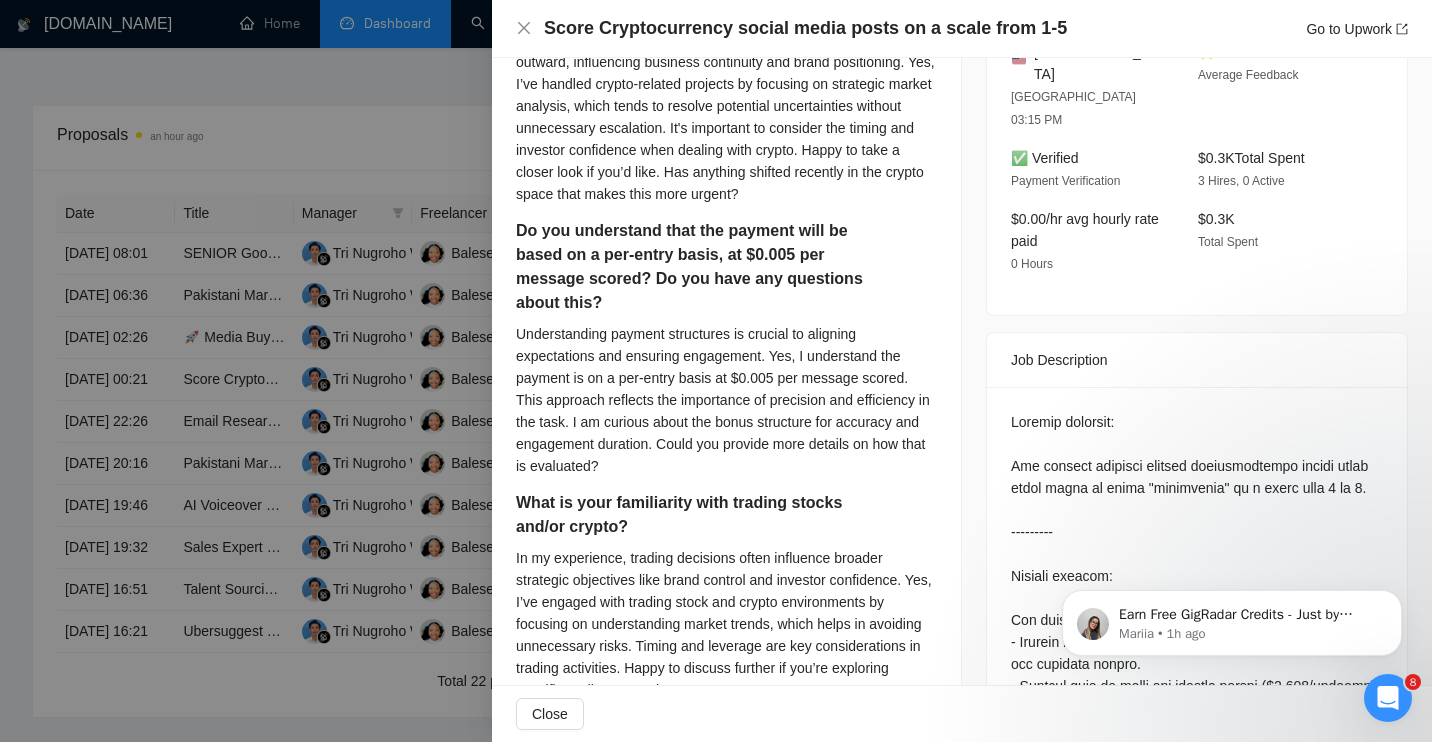 scroll, scrollTop: 0, scrollLeft: 0, axis: both 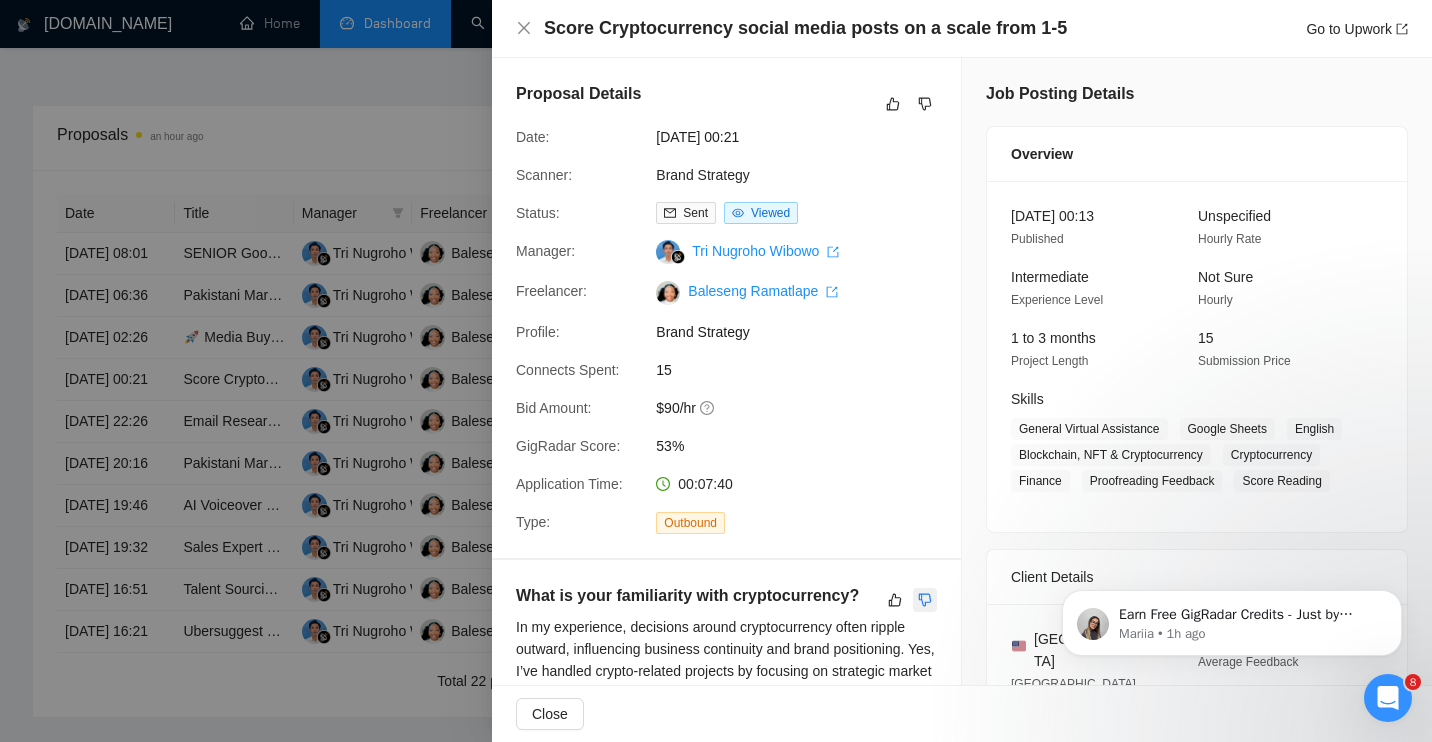 click 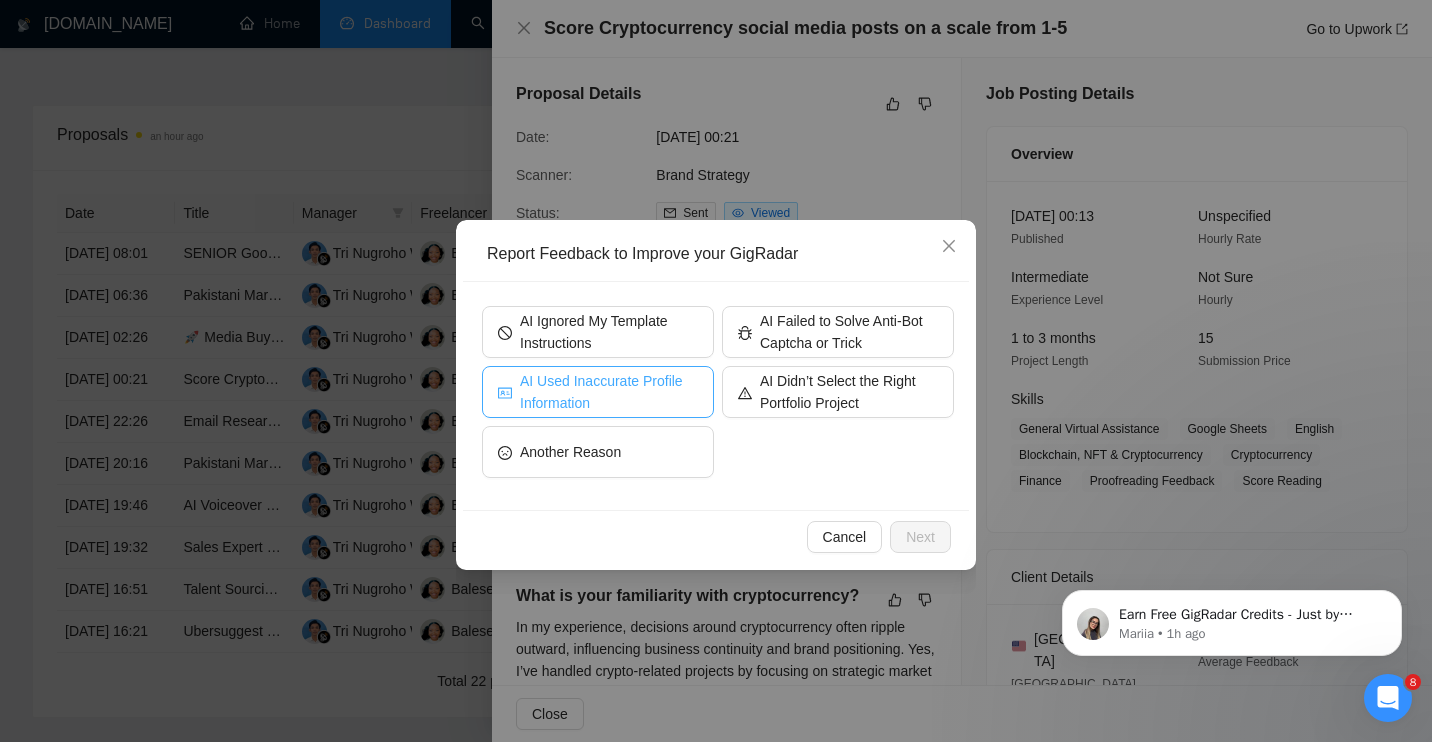 click on "AI Used Inaccurate Profile Information" at bounding box center (609, 392) 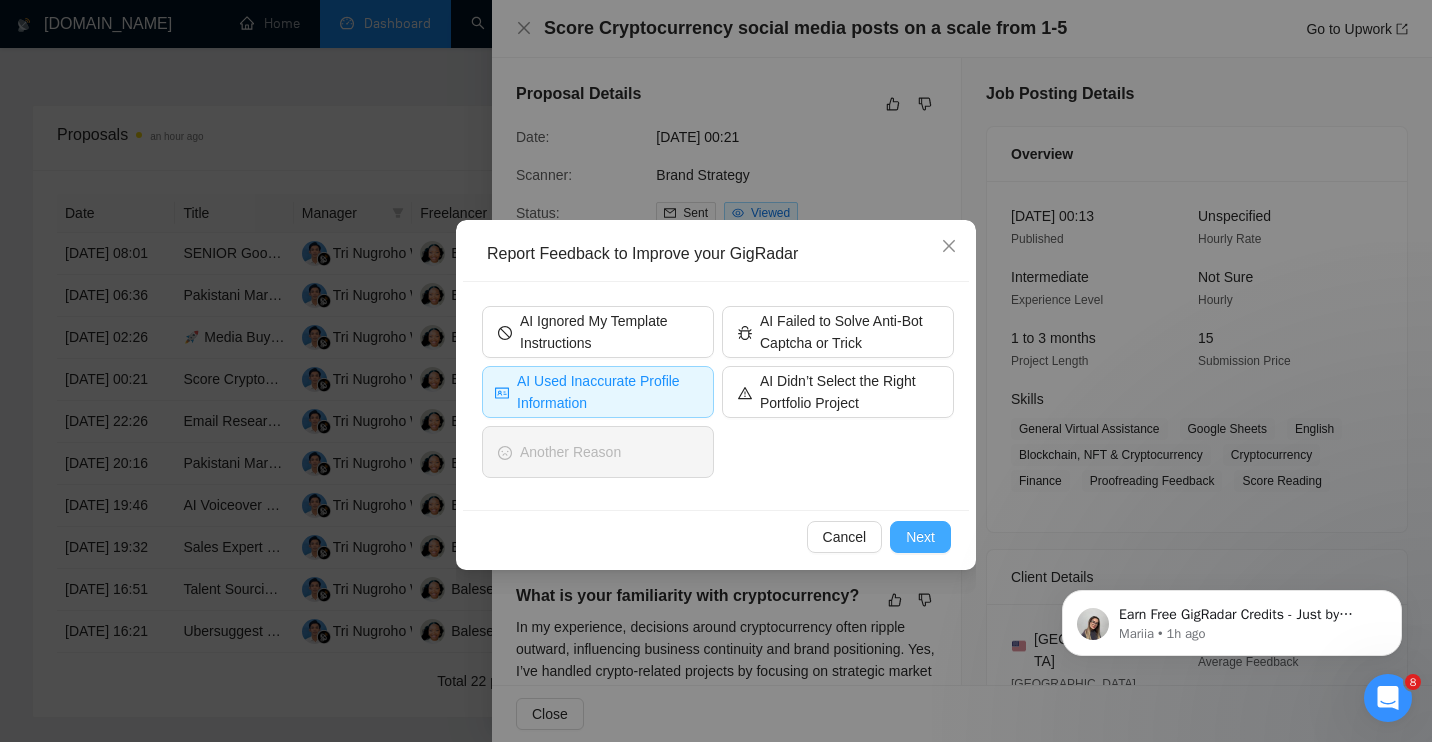 click on "Next" at bounding box center [920, 537] 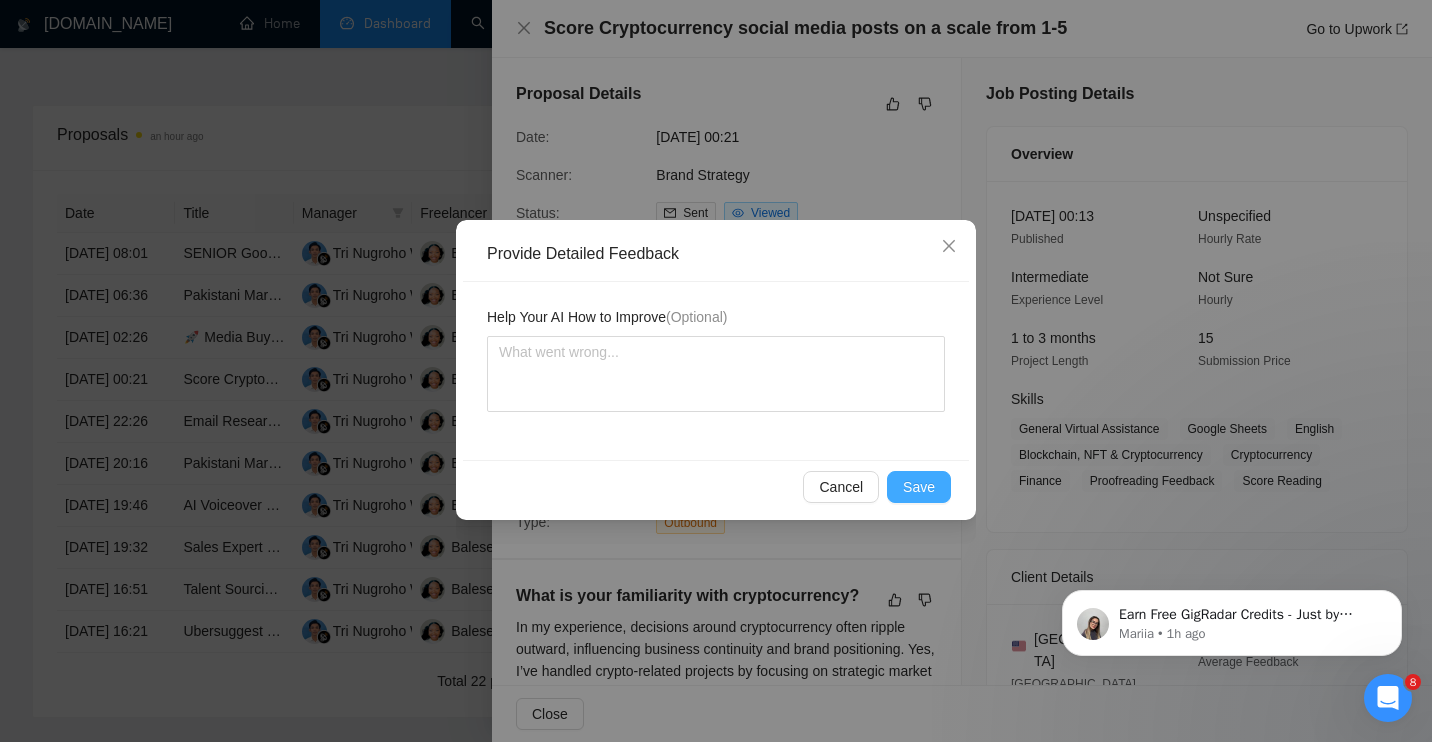 click on "Save" at bounding box center (919, 487) 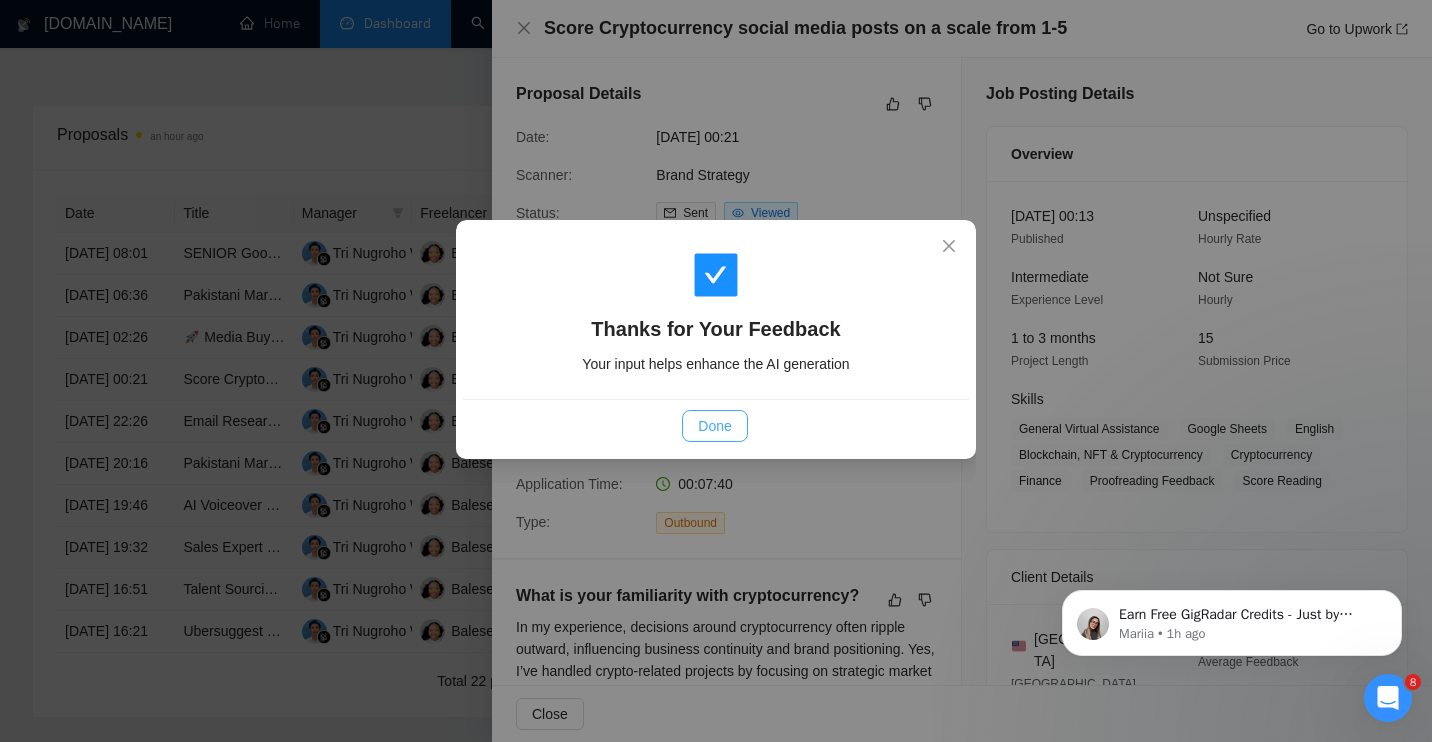 click on "Done" at bounding box center (714, 426) 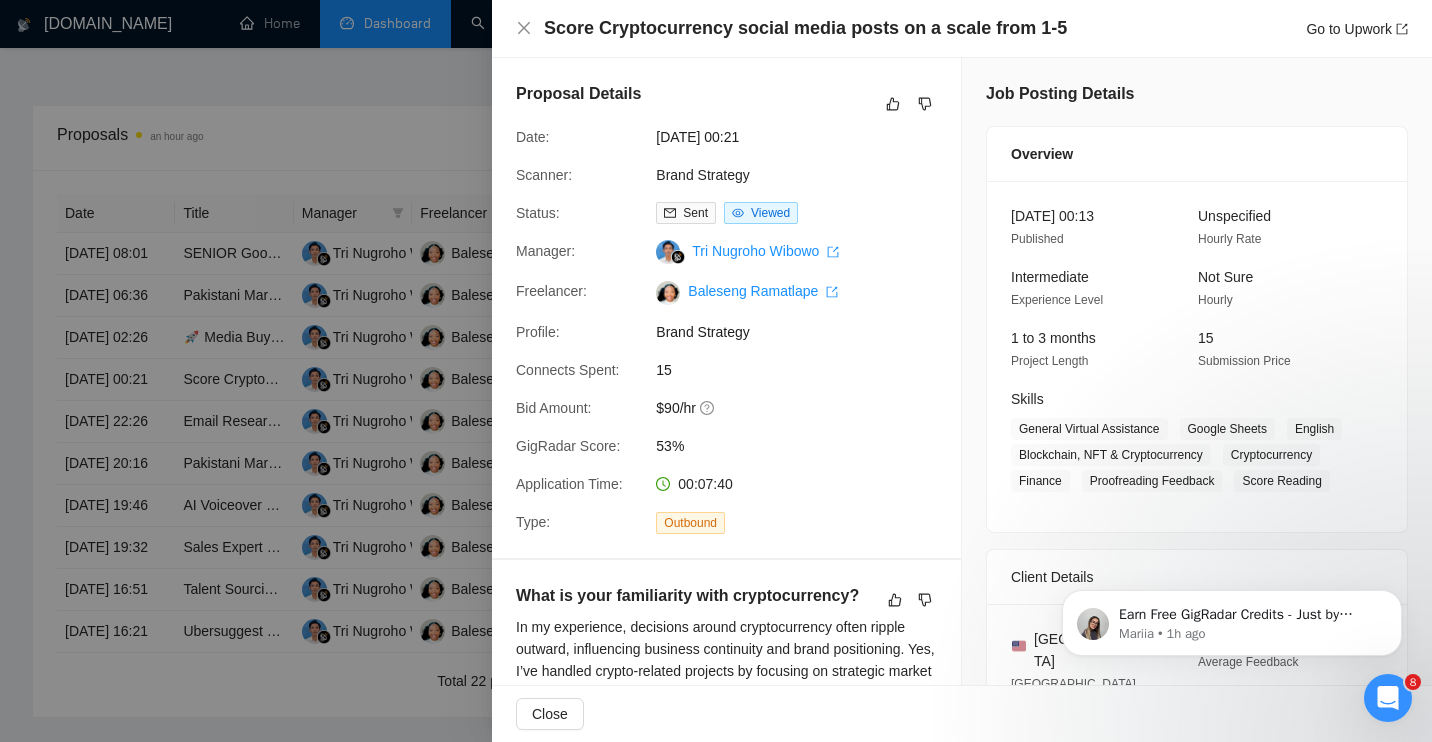 click on "Score Cryptocurrency social media posts on a scale from 1-5 Go to Upwork" at bounding box center (962, 28) 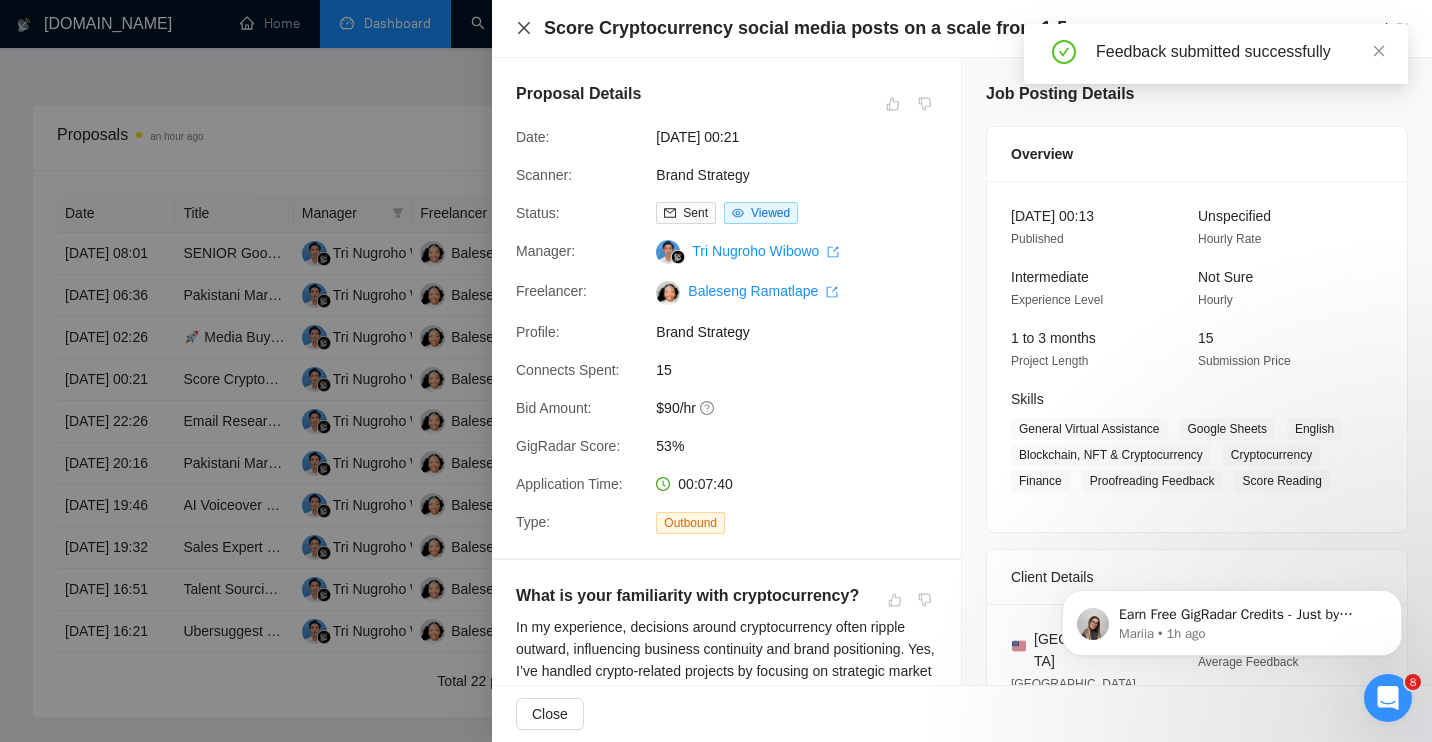 click 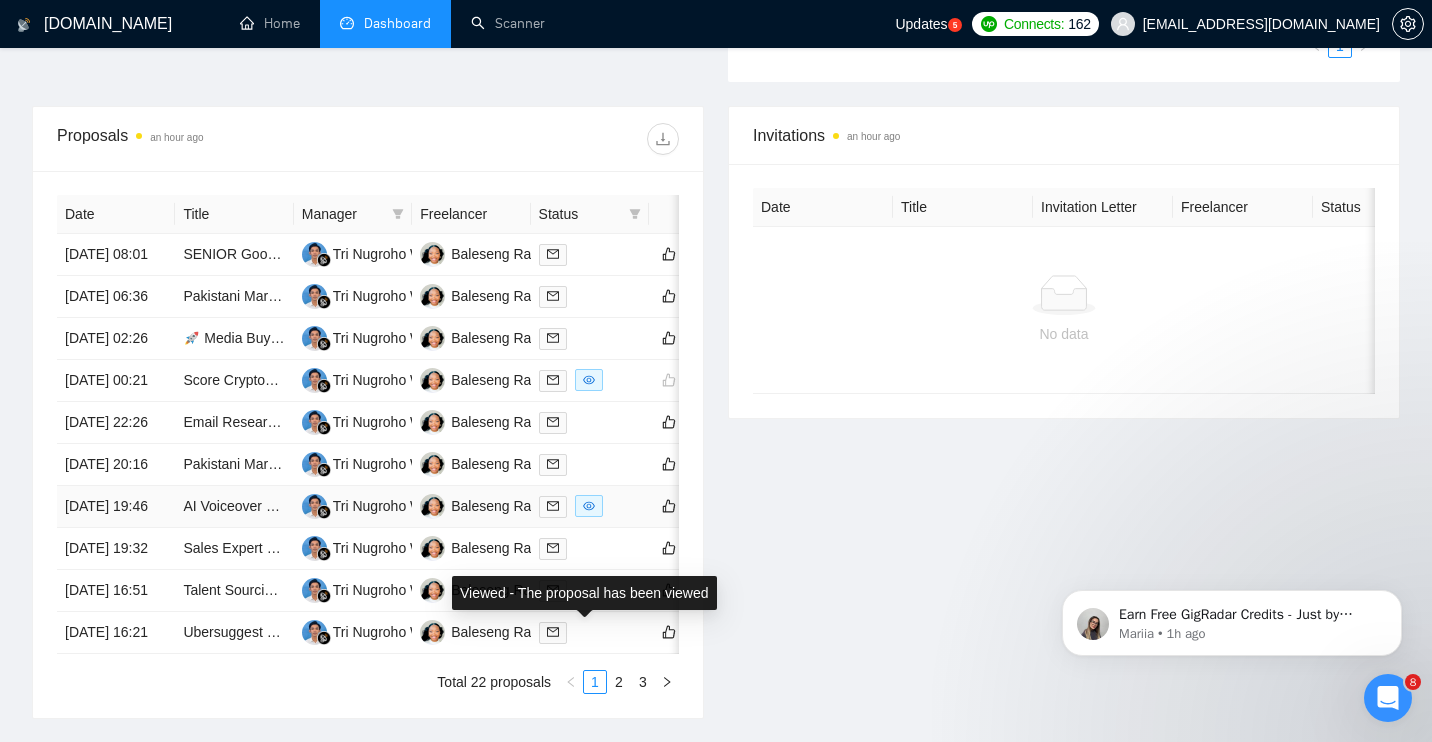 click at bounding box center (589, 506) 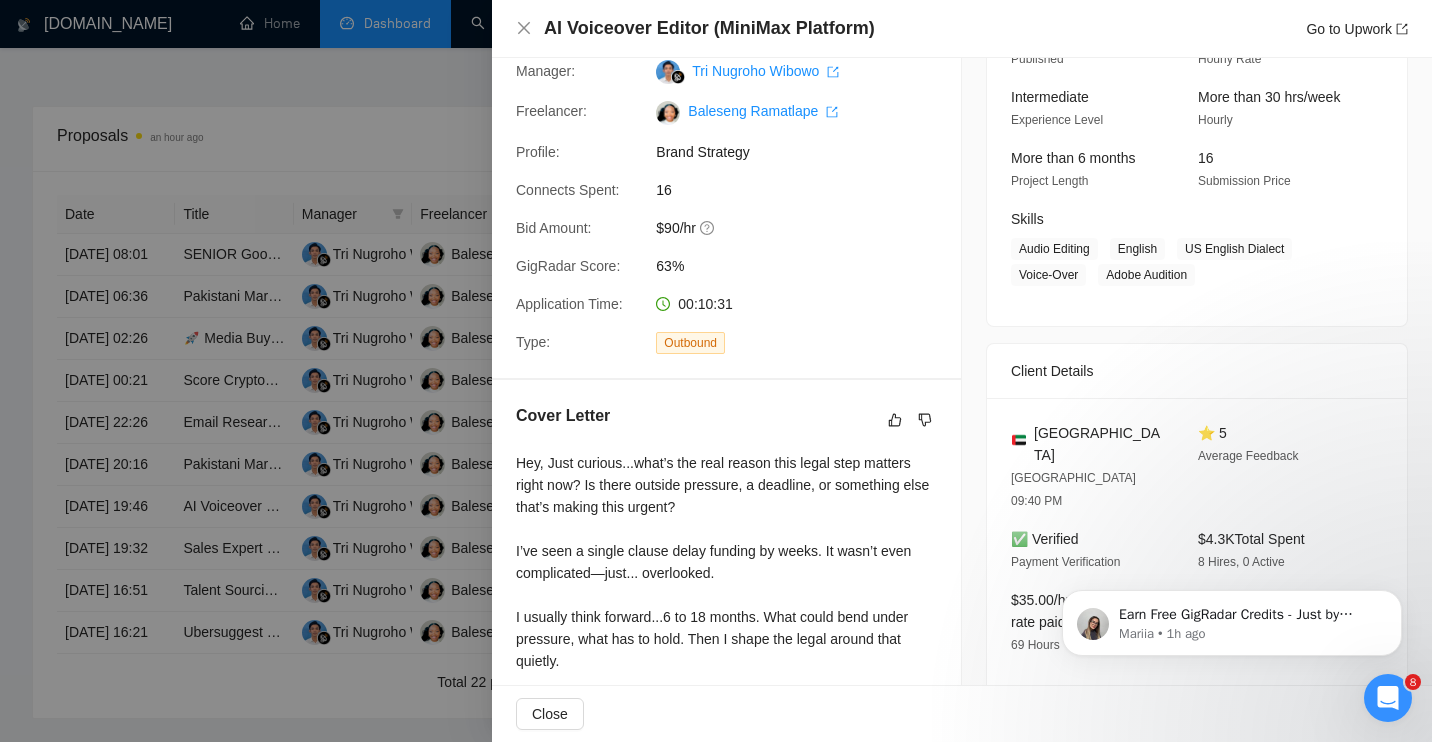 scroll, scrollTop: 164, scrollLeft: 0, axis: vertical 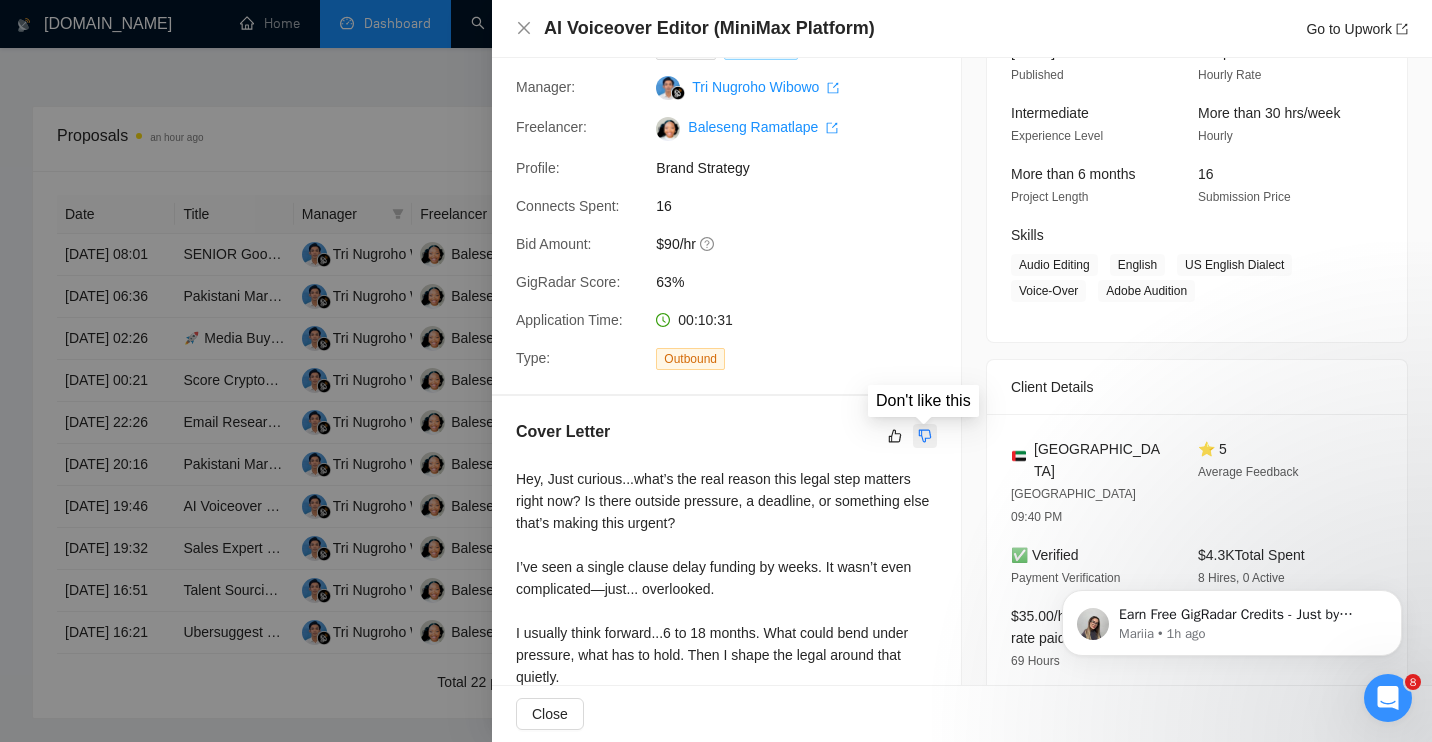 click 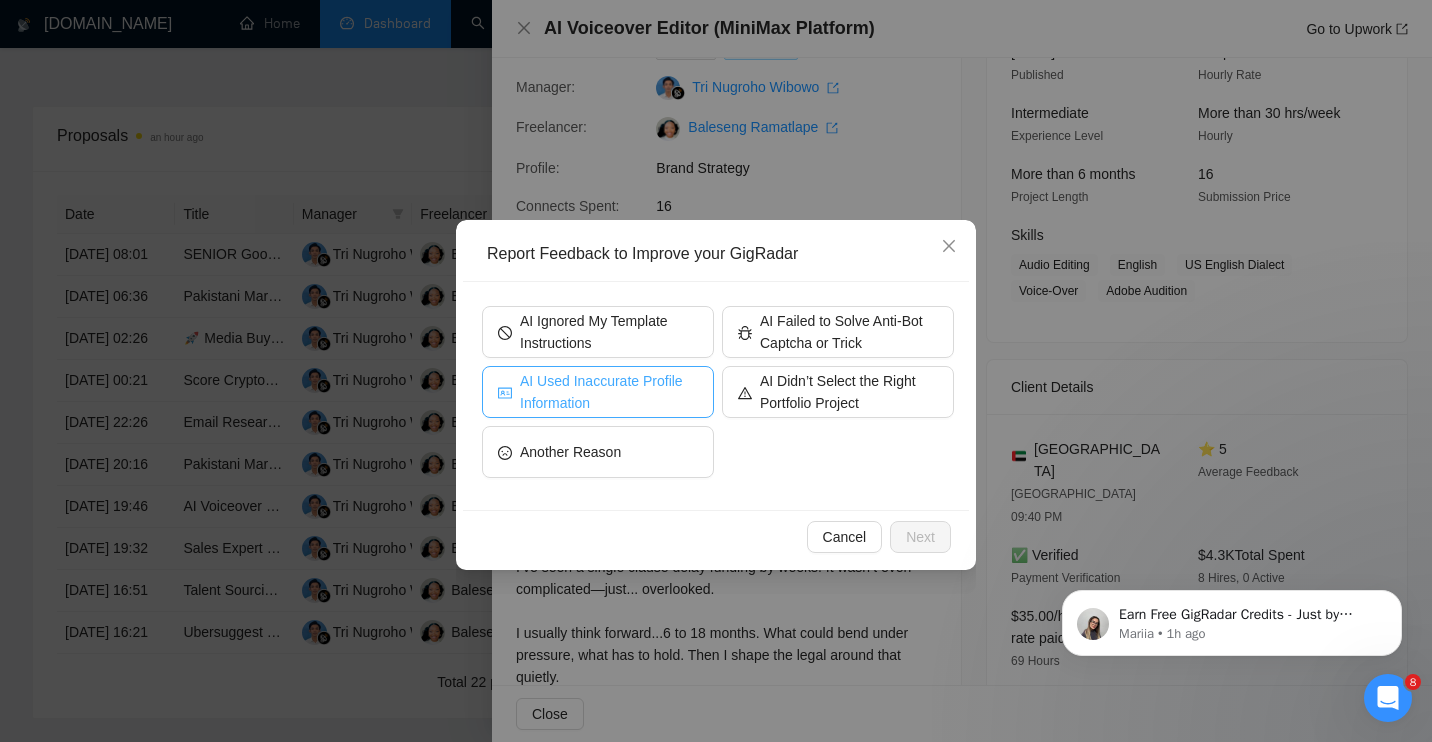 click on "AI Used Inaccurate Profile Information" at bounding box center [609, 392] 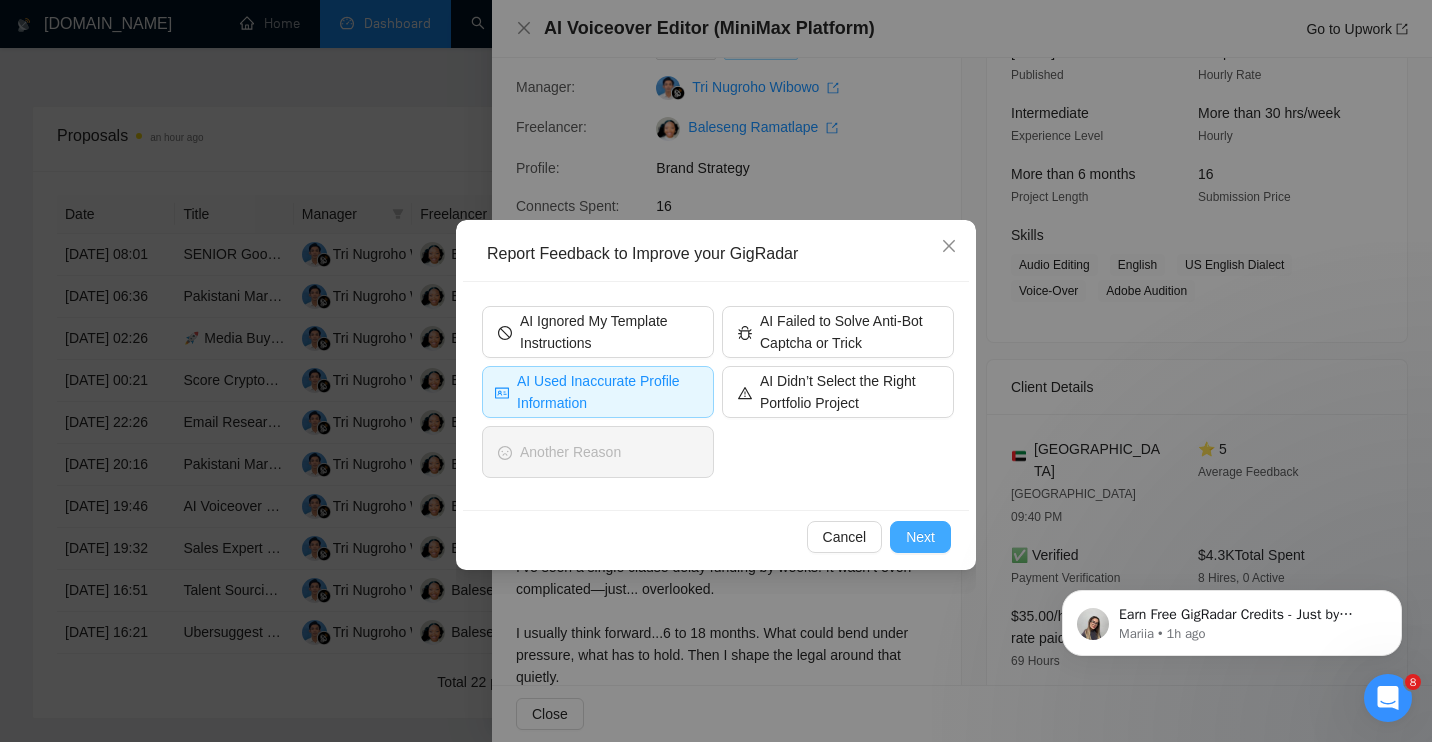 click on "Next" at bounding box center [920, 537] 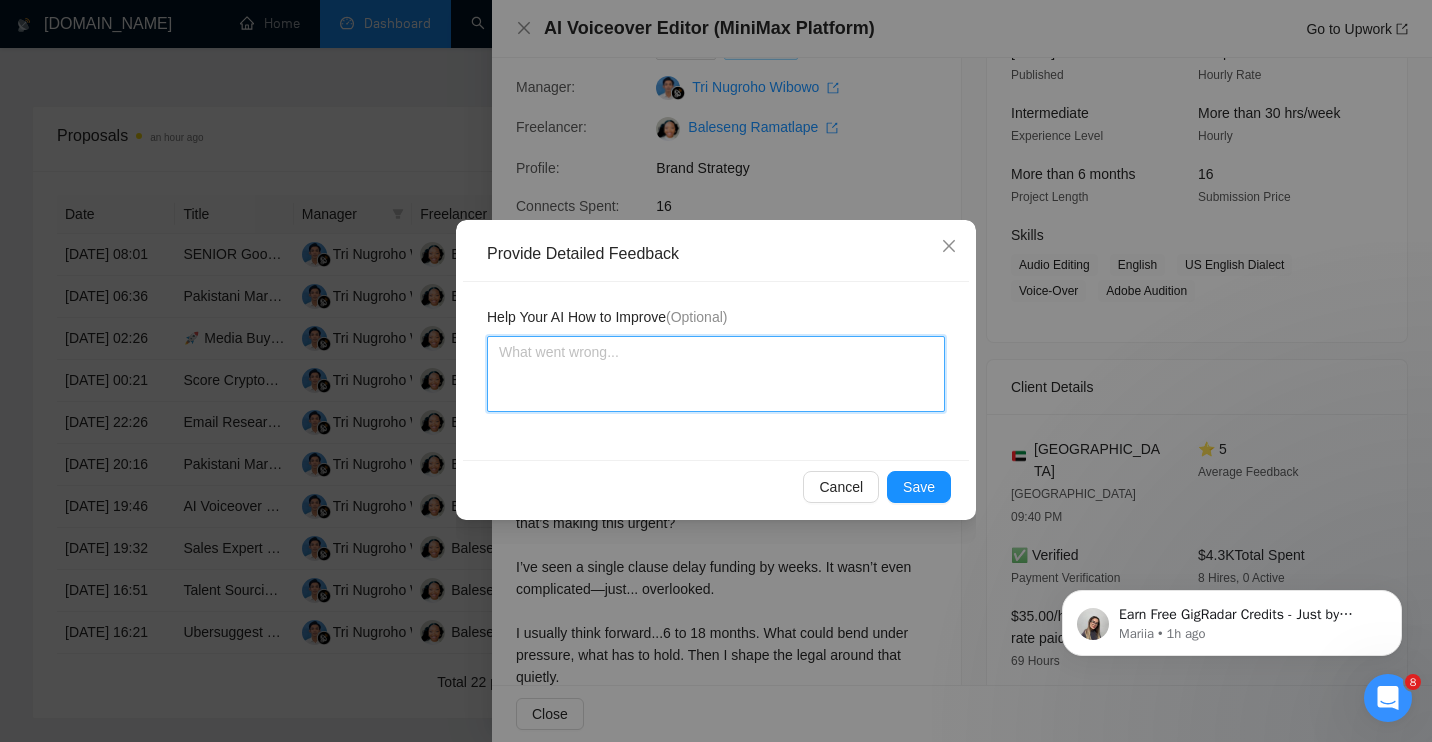 click at bounding box center (716, 374) 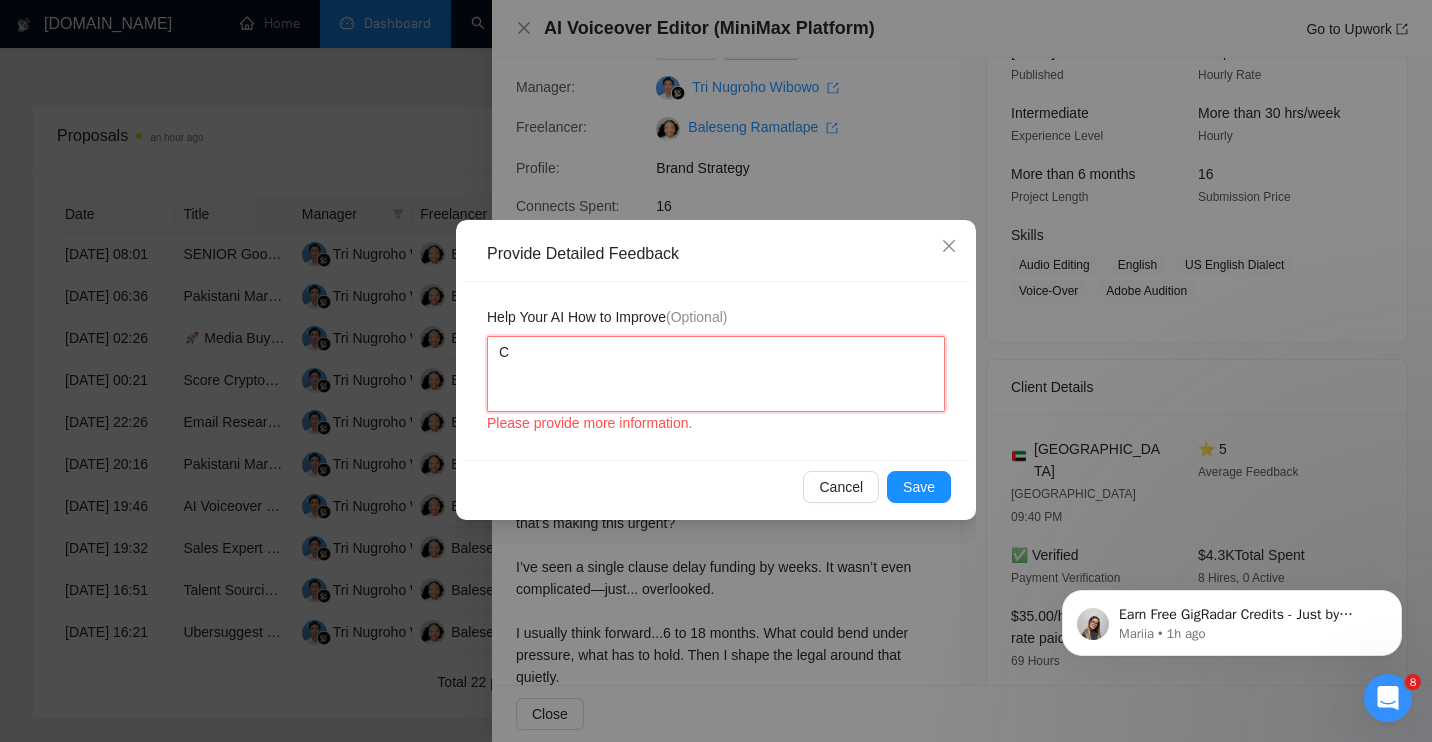 type 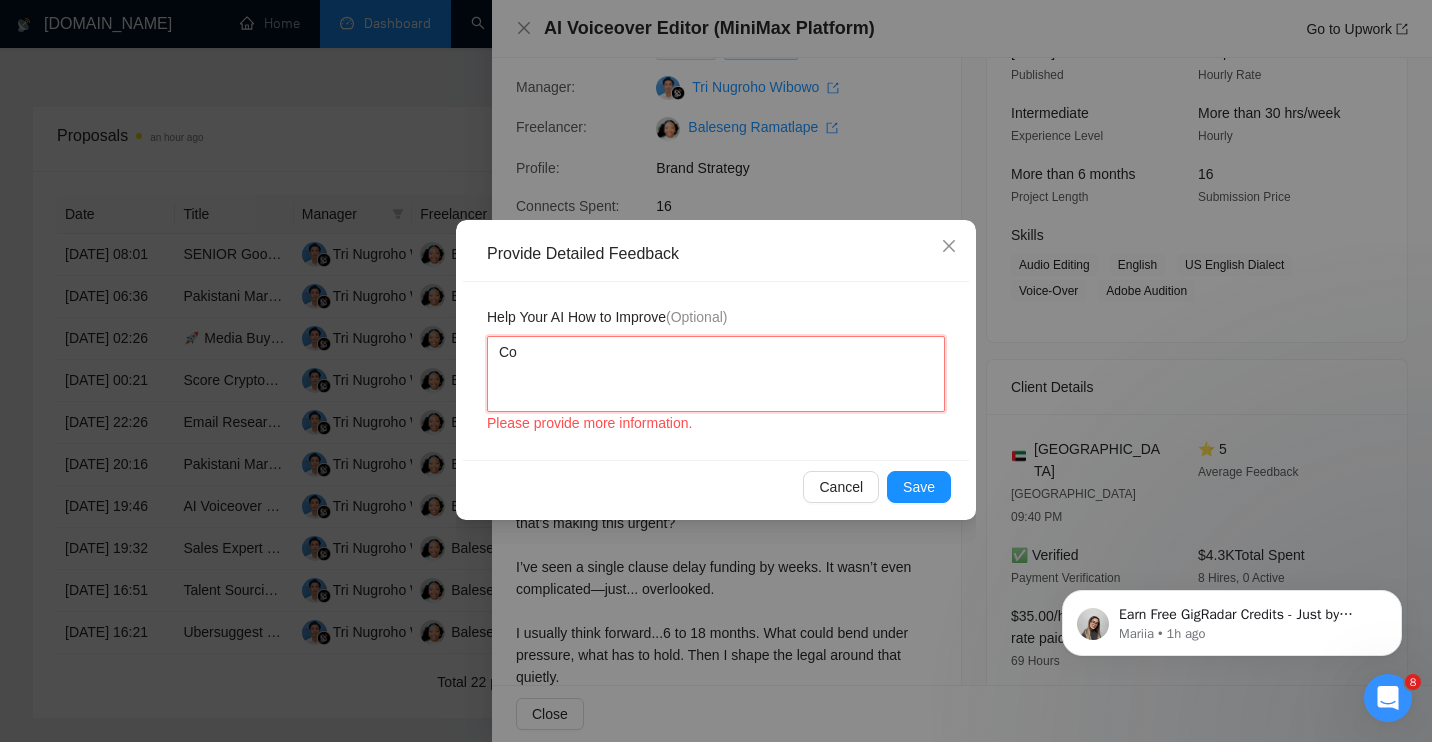 type 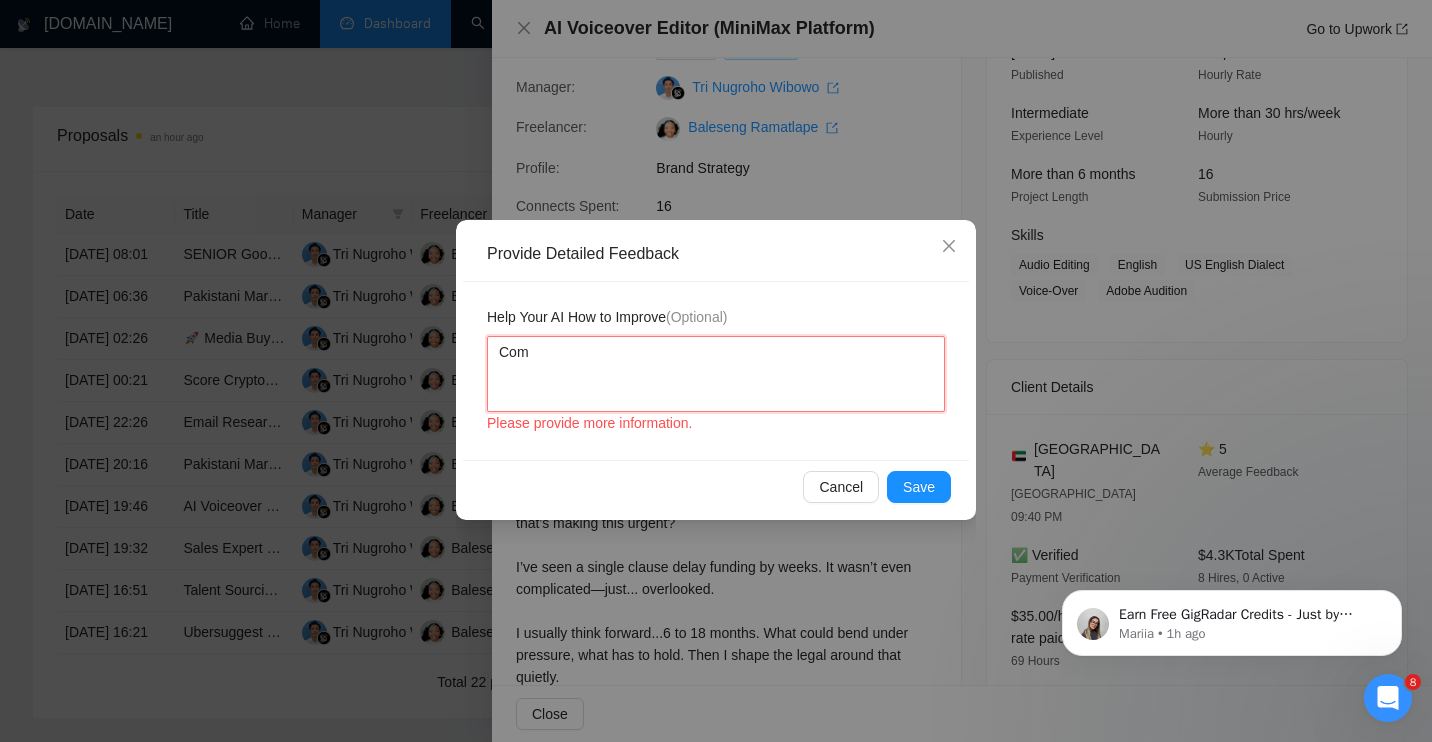 type 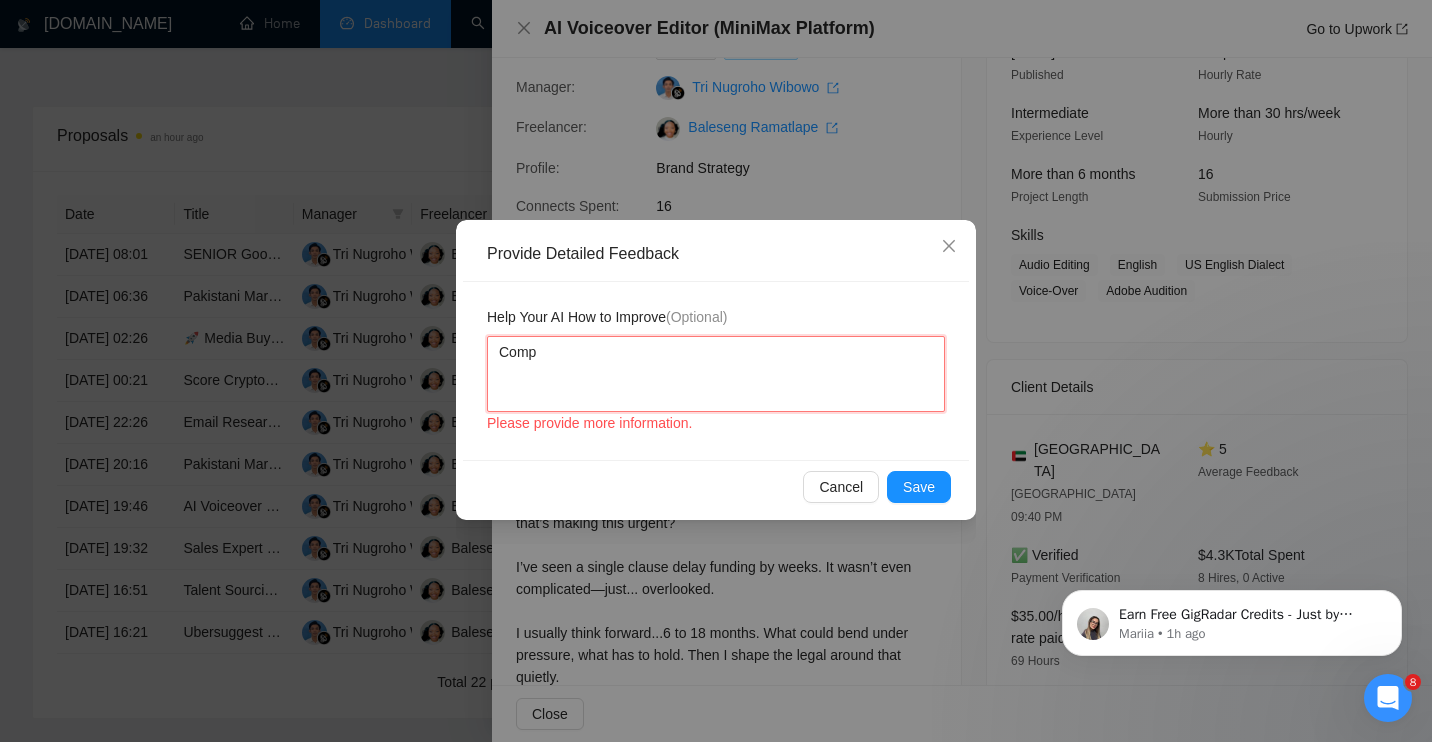 type 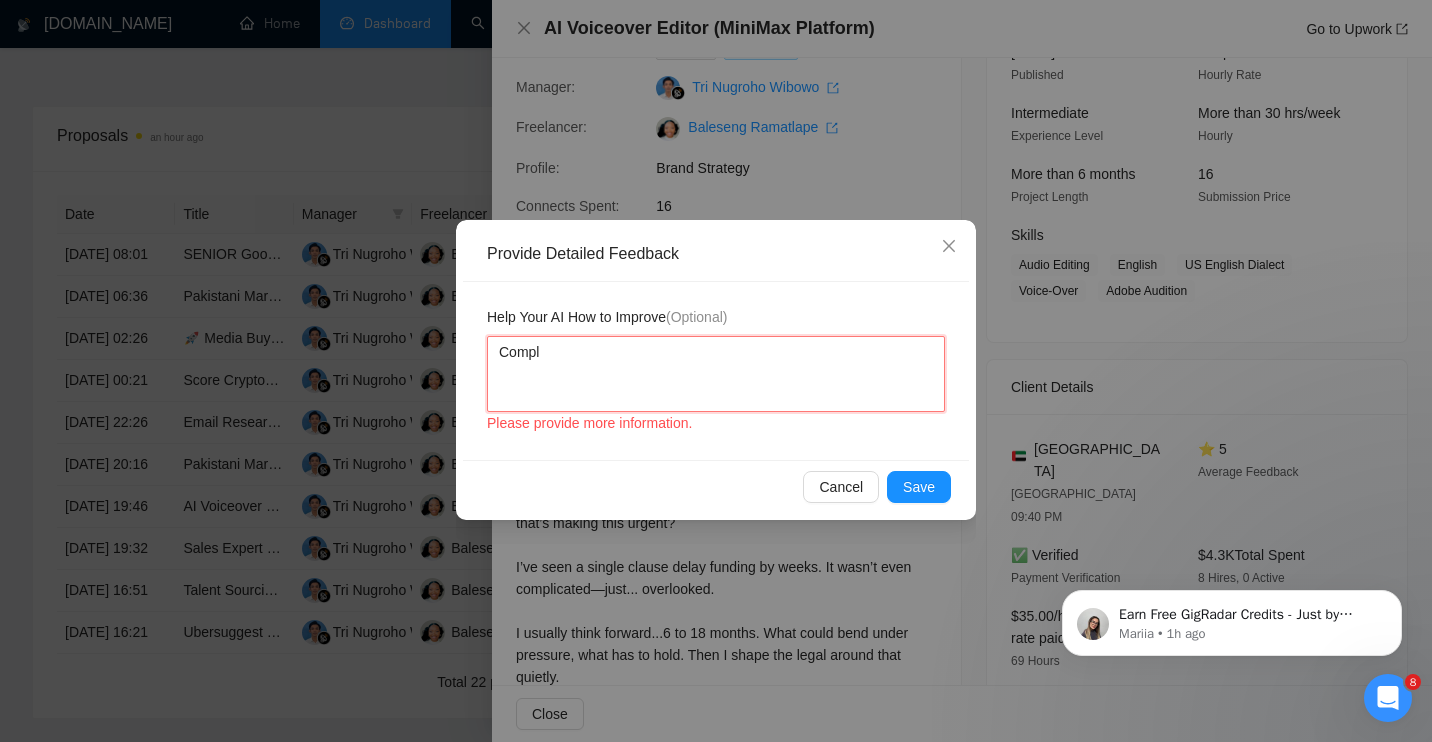 type on "Comple" 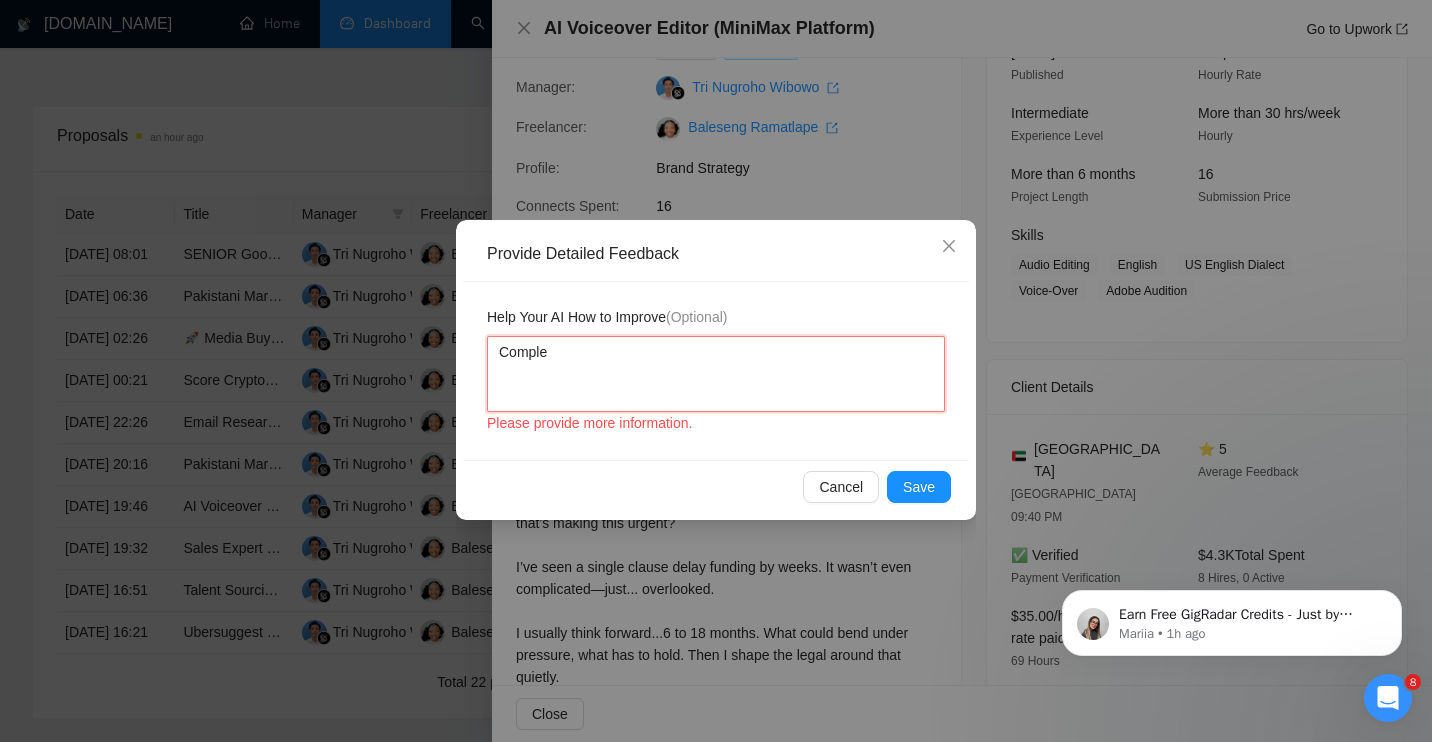 type 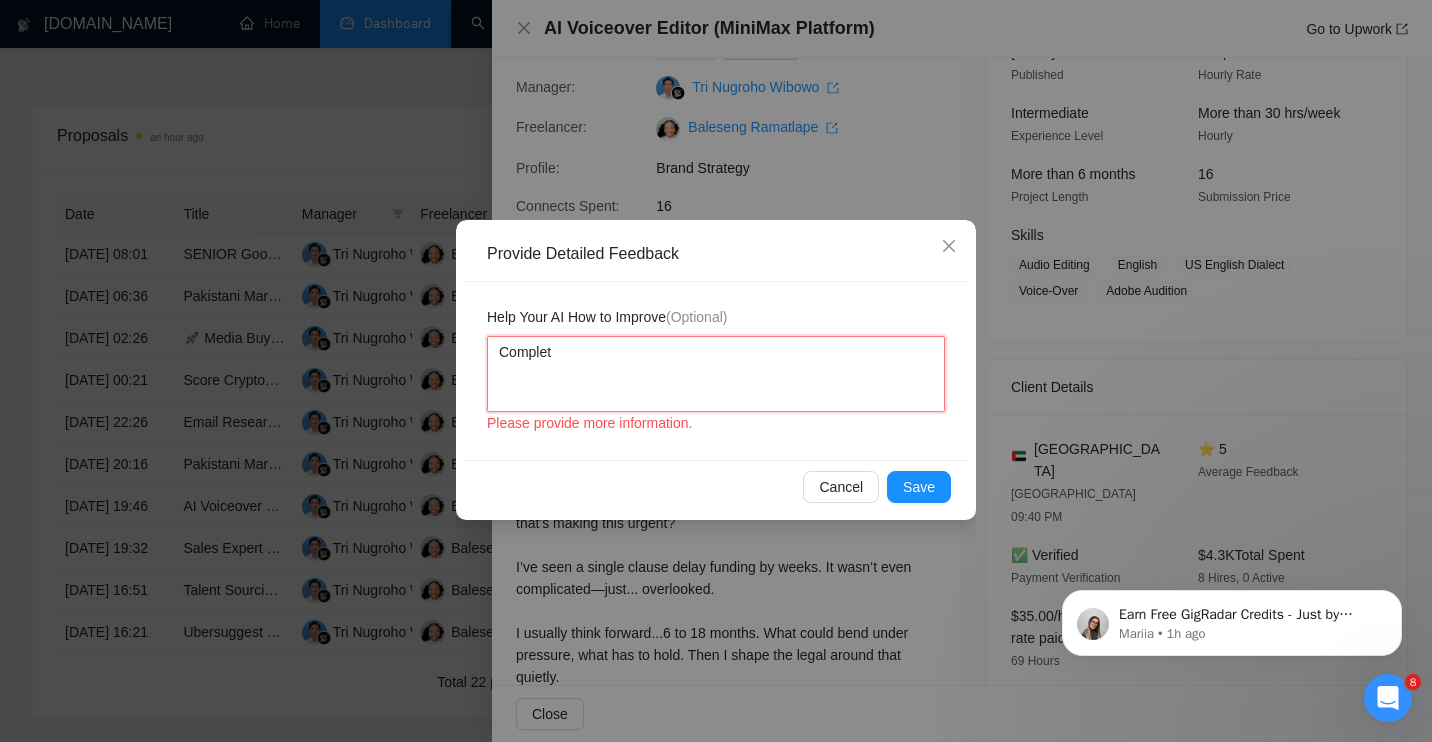 type on "Complete" 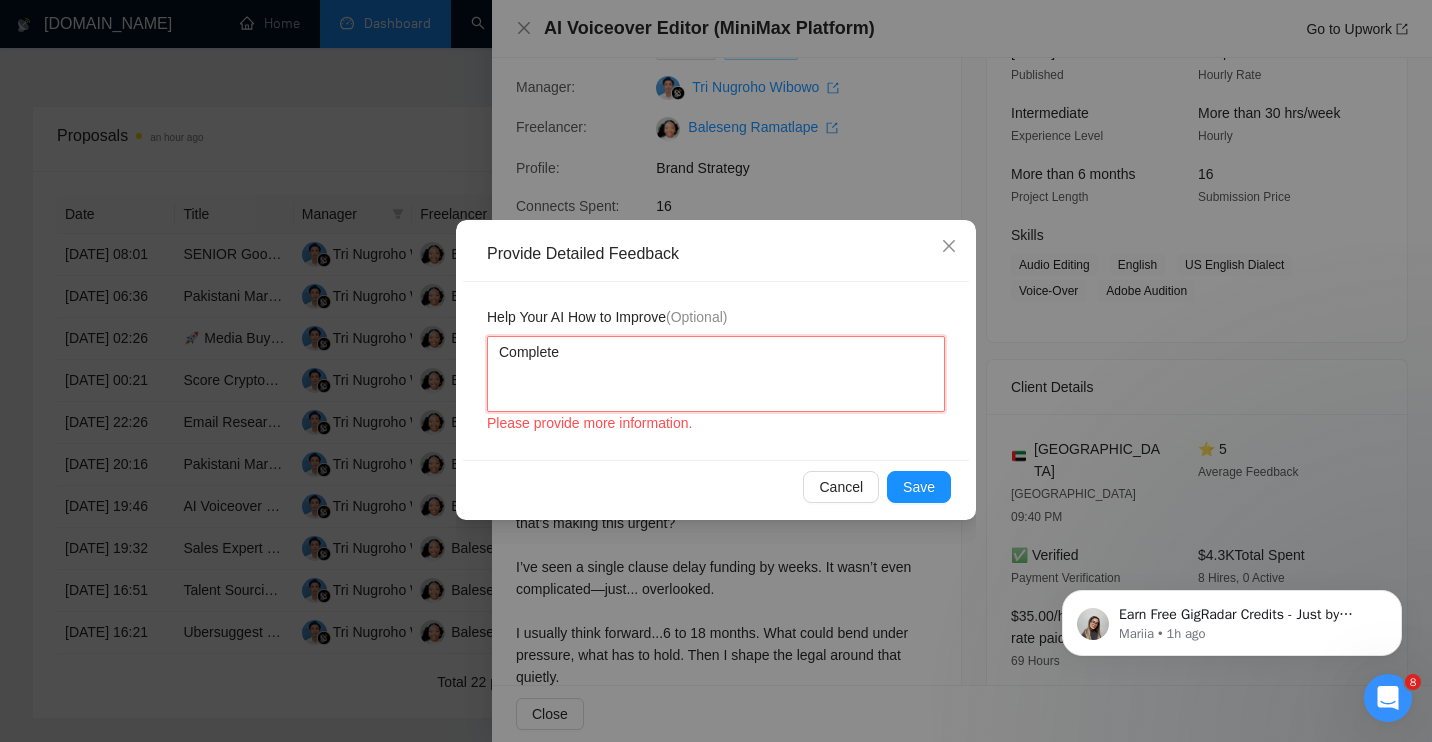 type 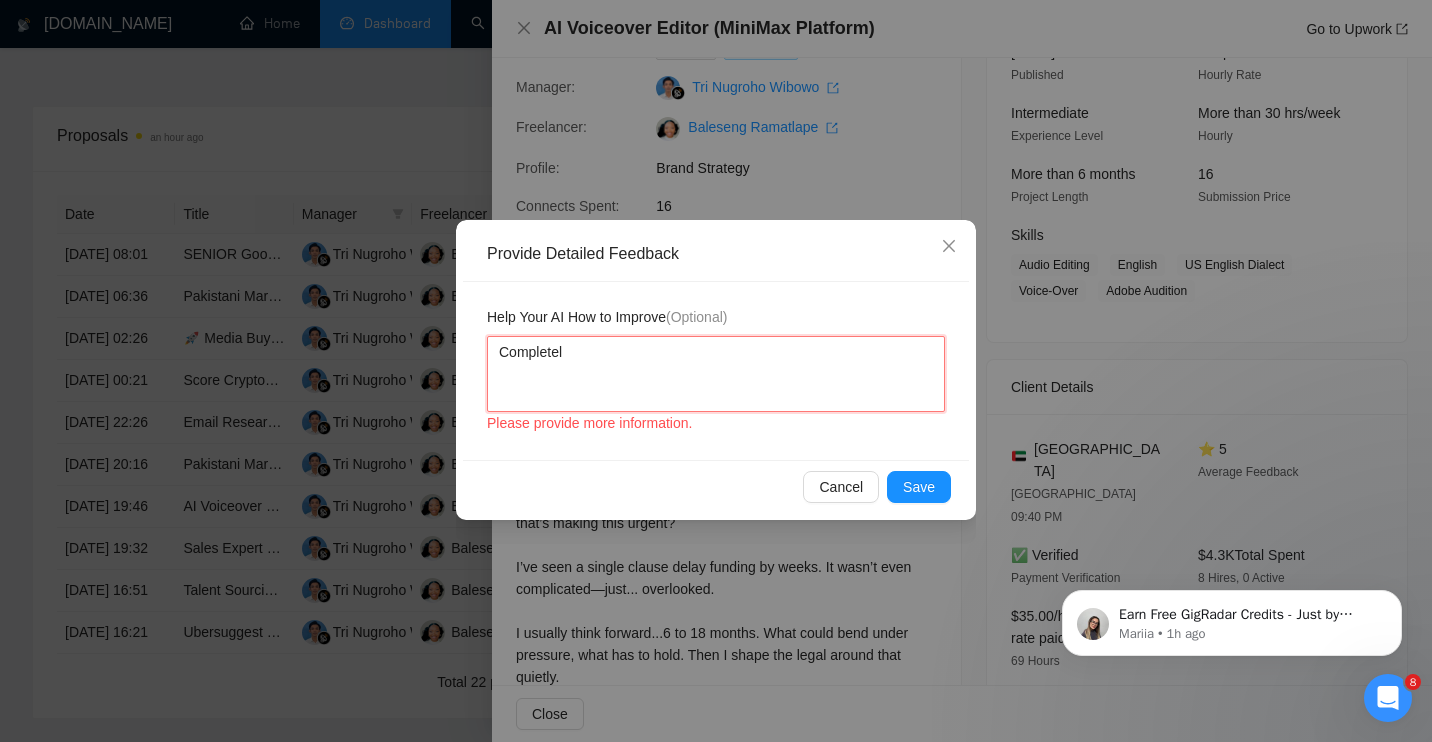 type on "Completely" 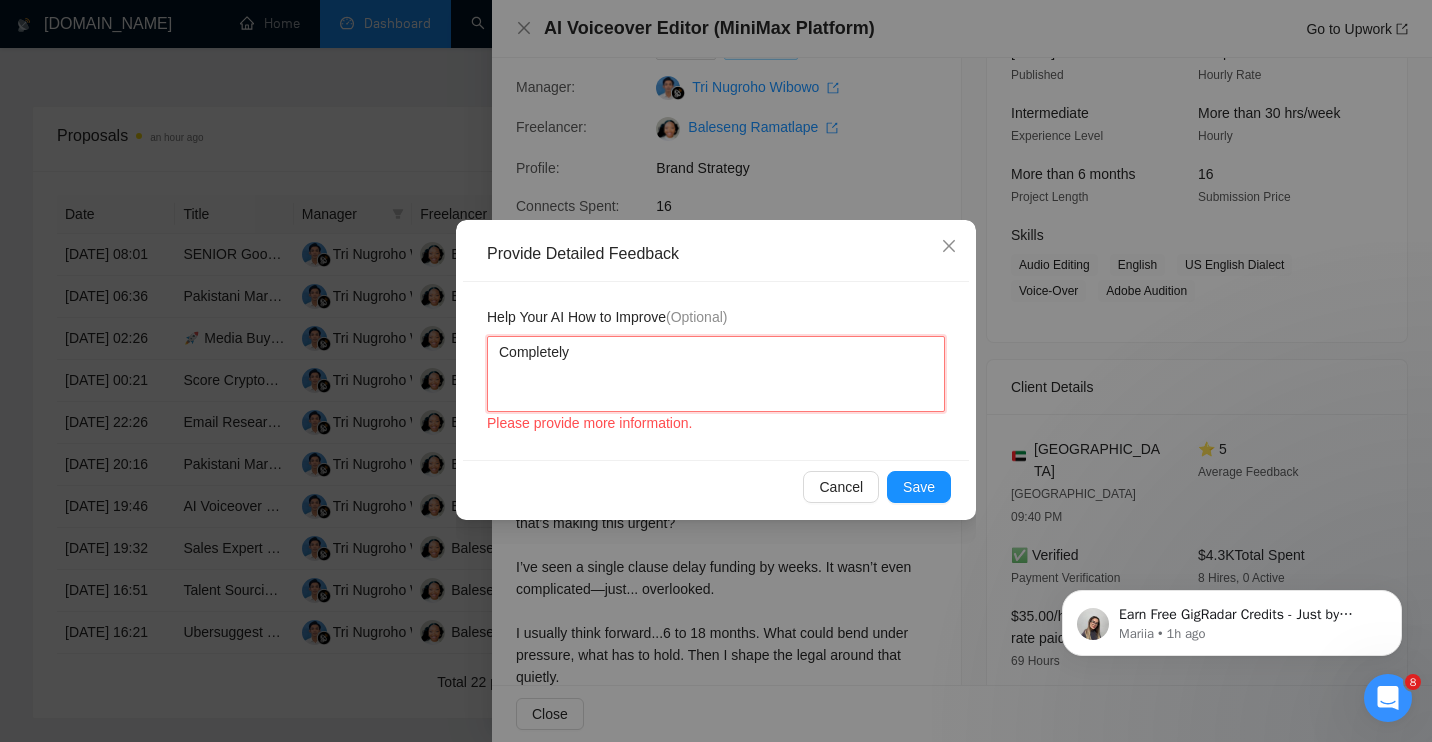 type 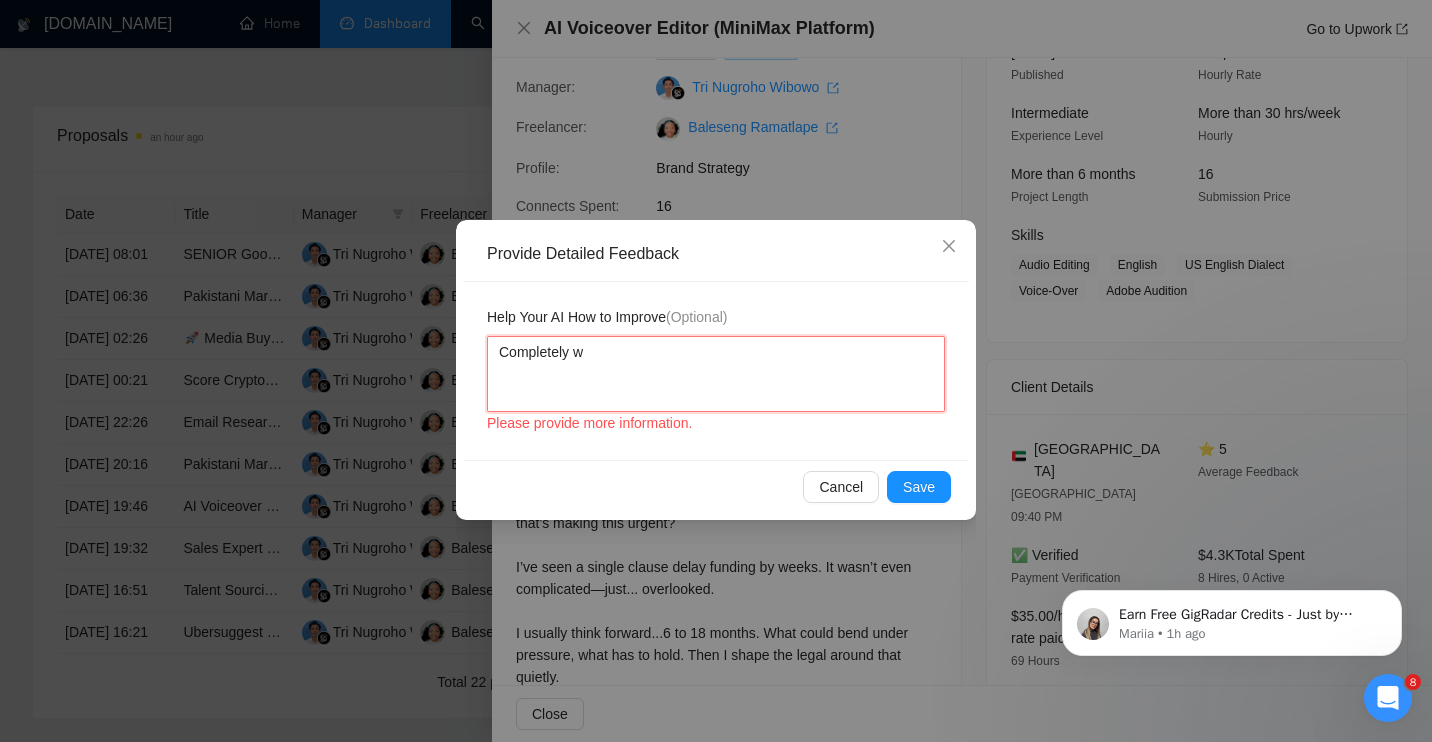 type 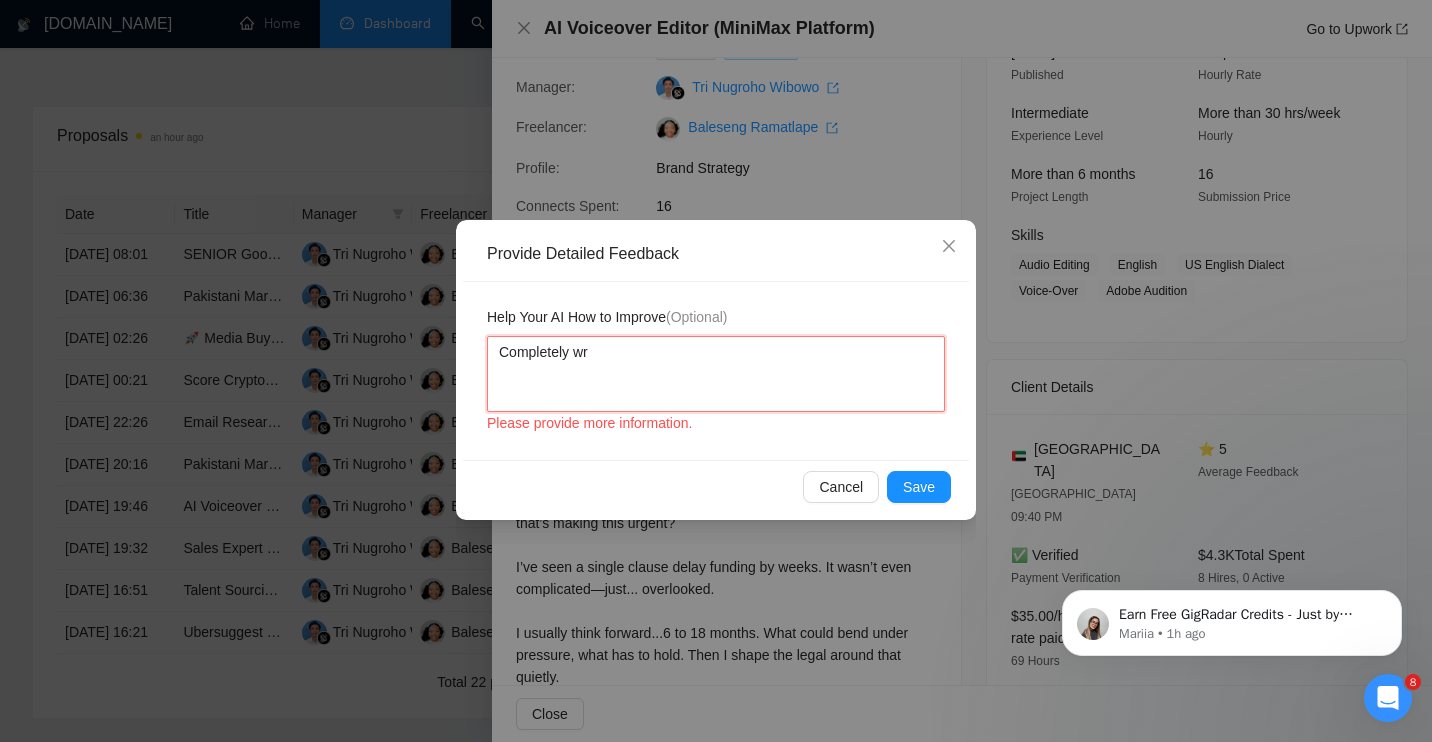 type 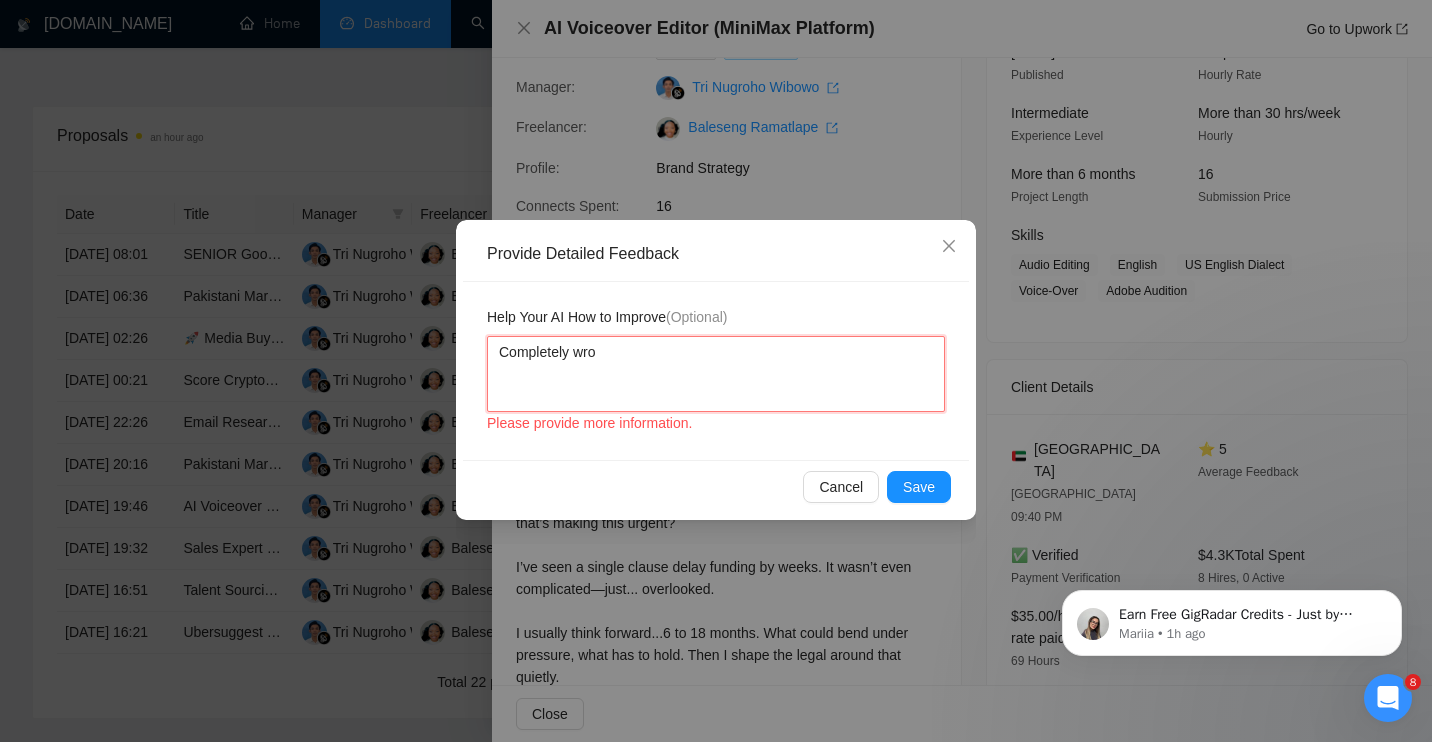 type 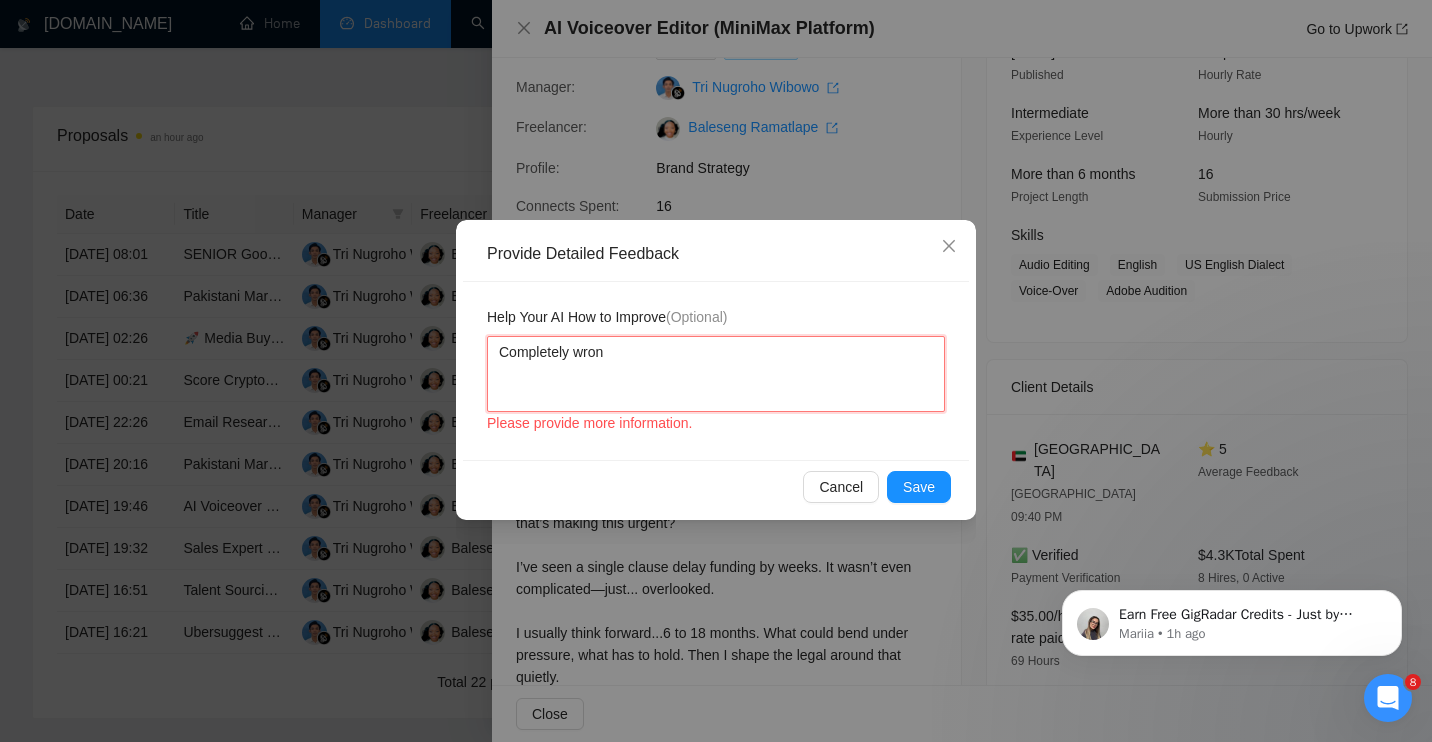 type on "Completely wrong" 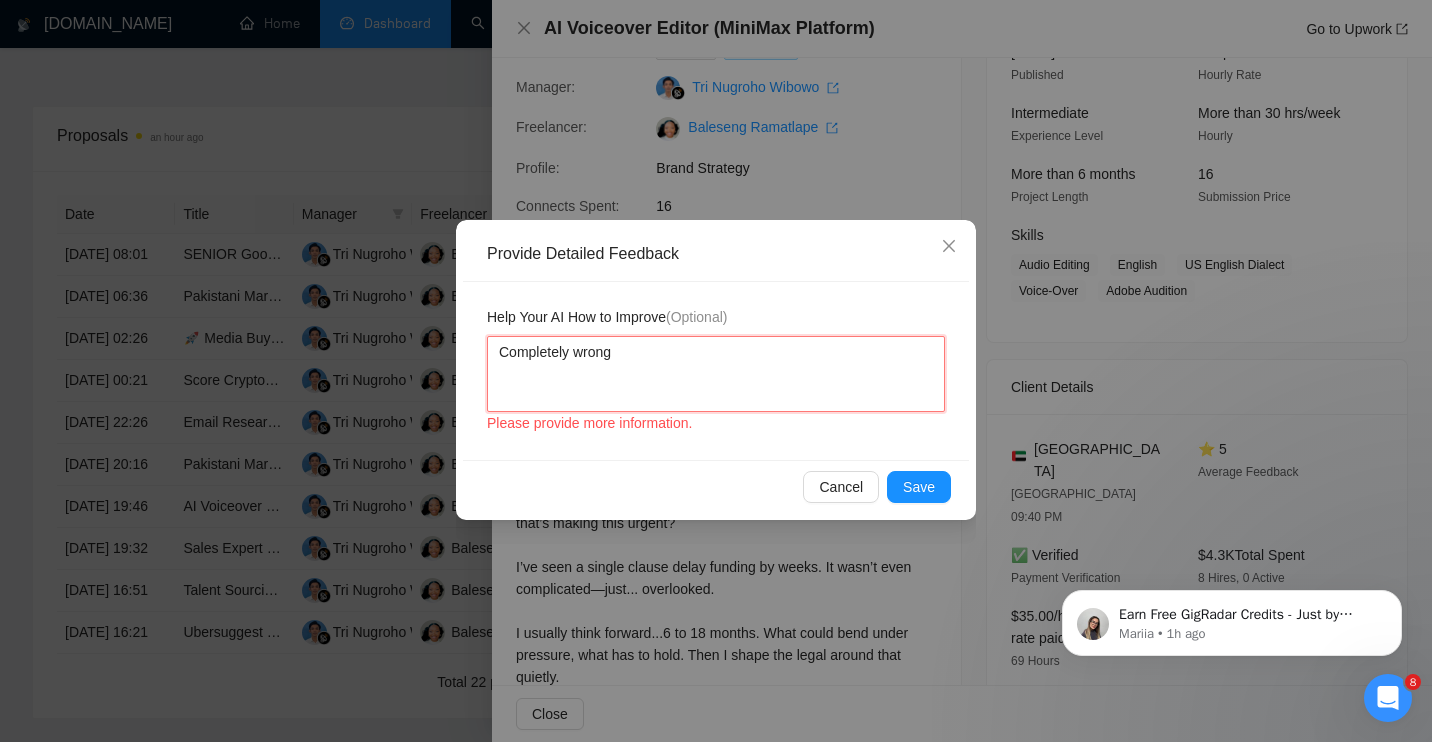 type 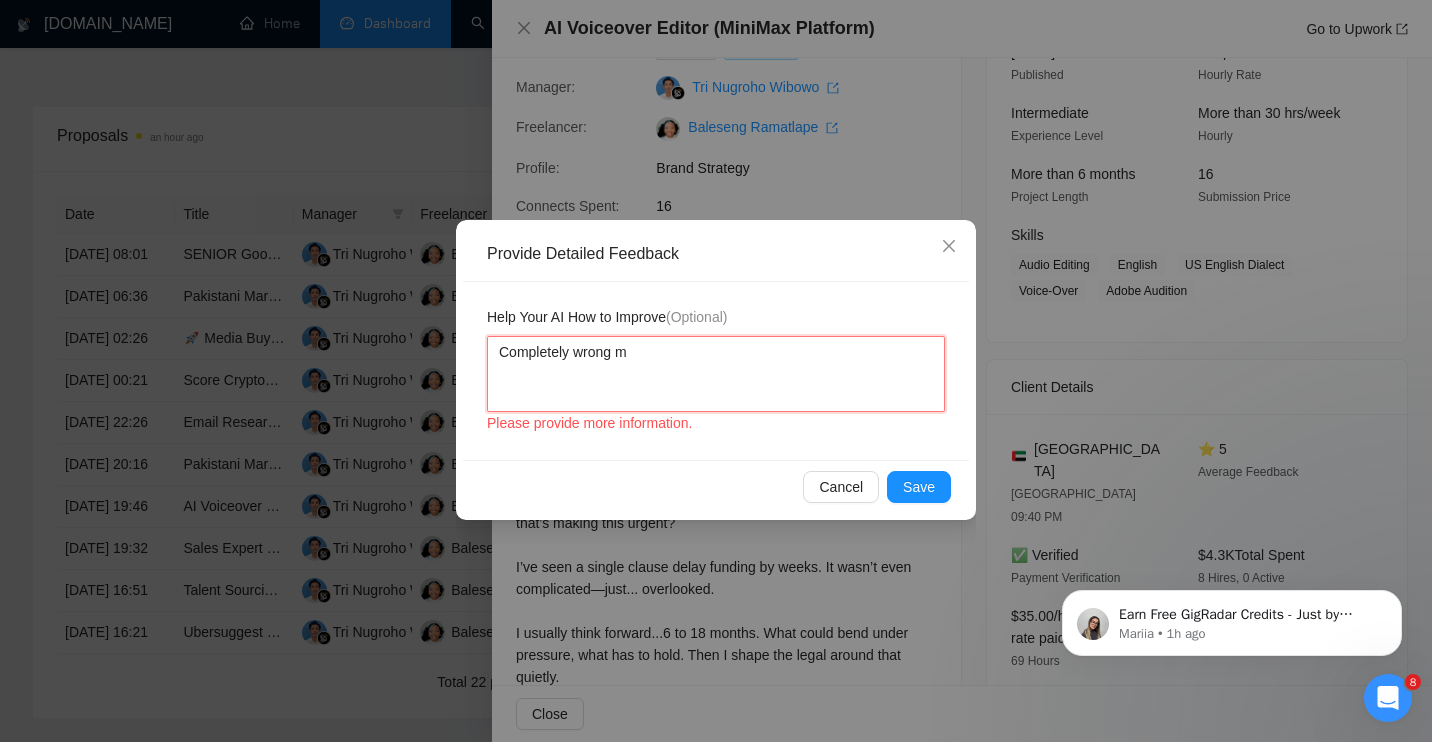 type 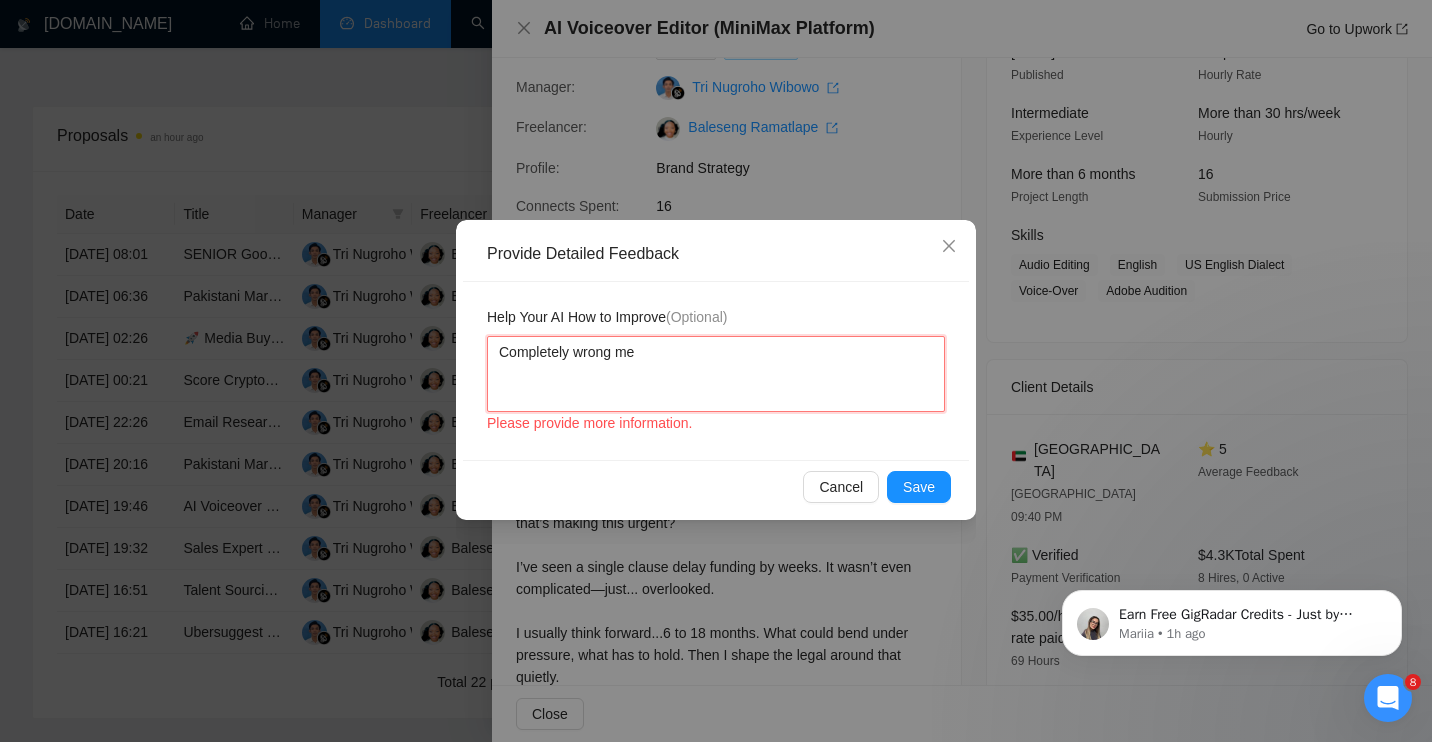 type 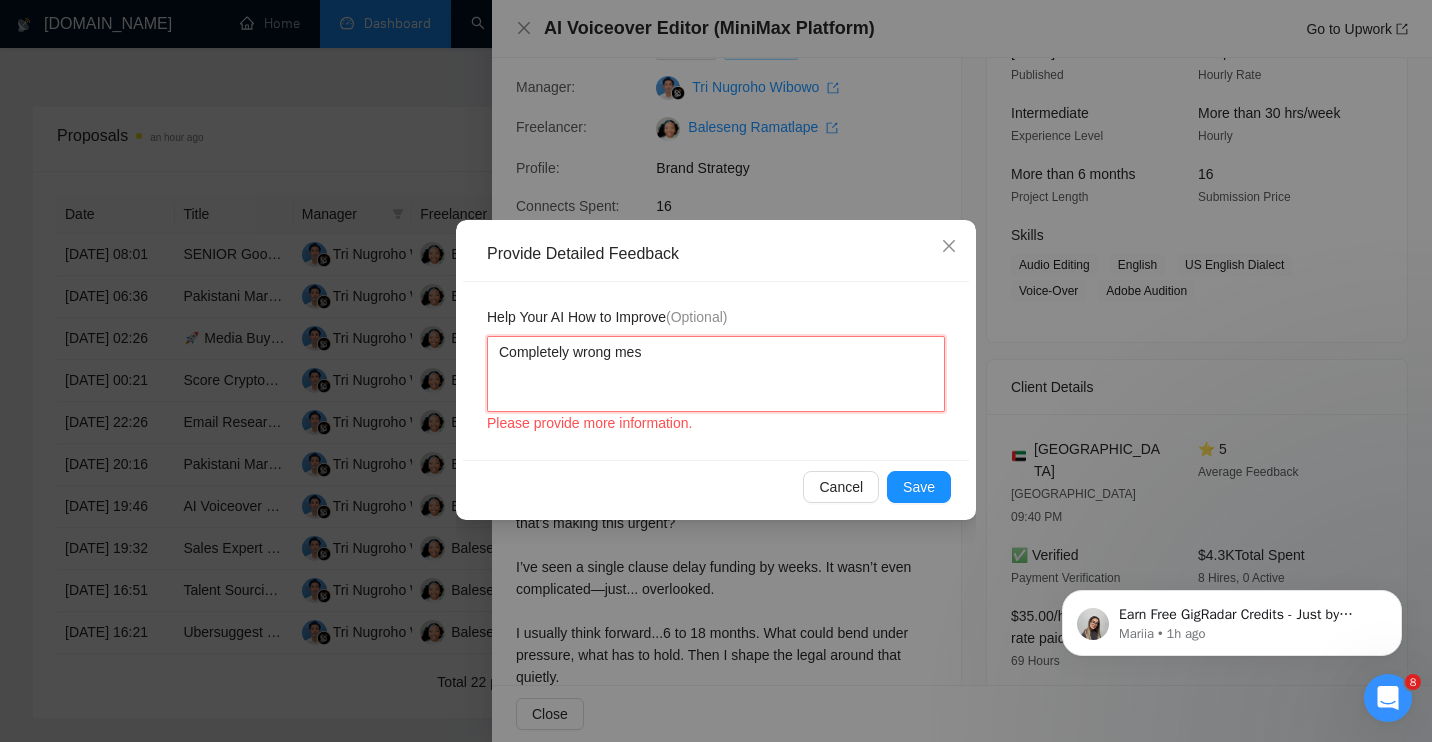 type 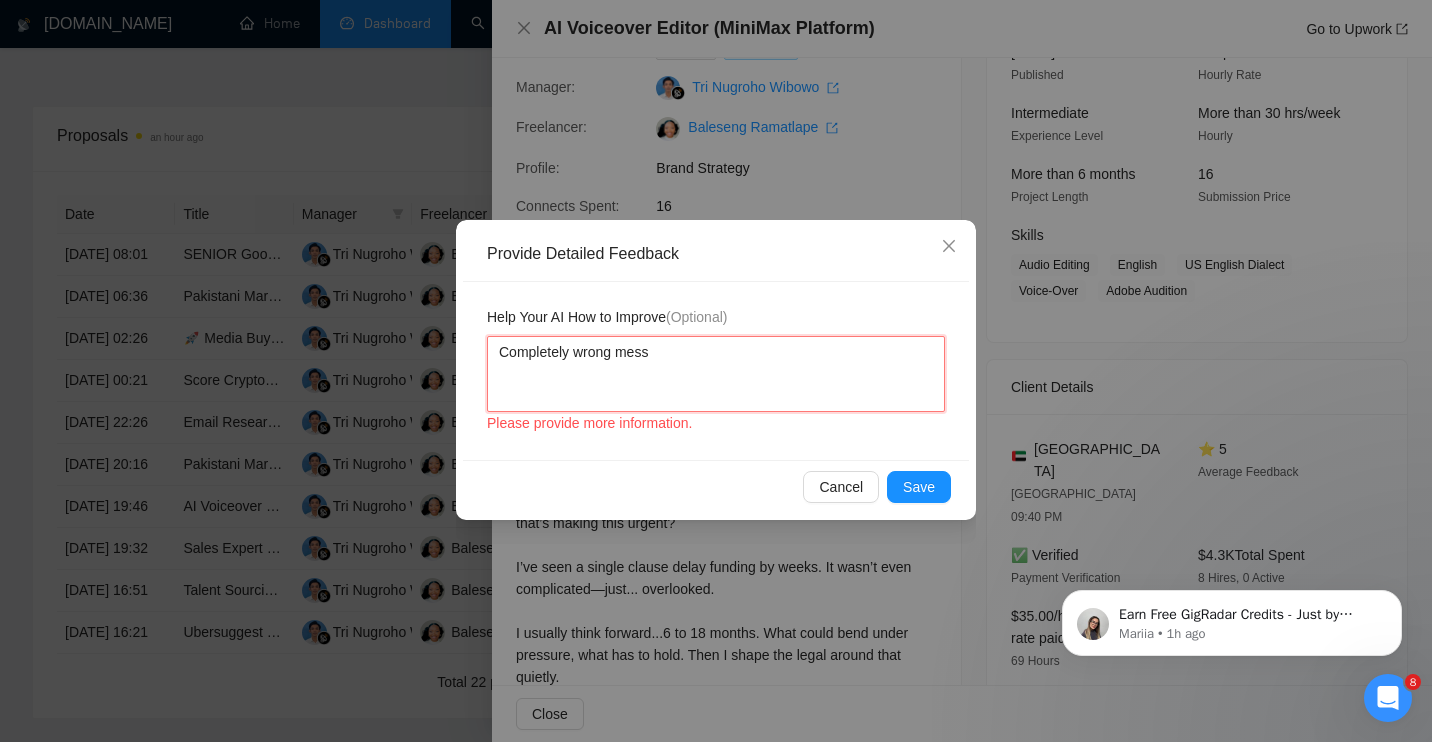 type 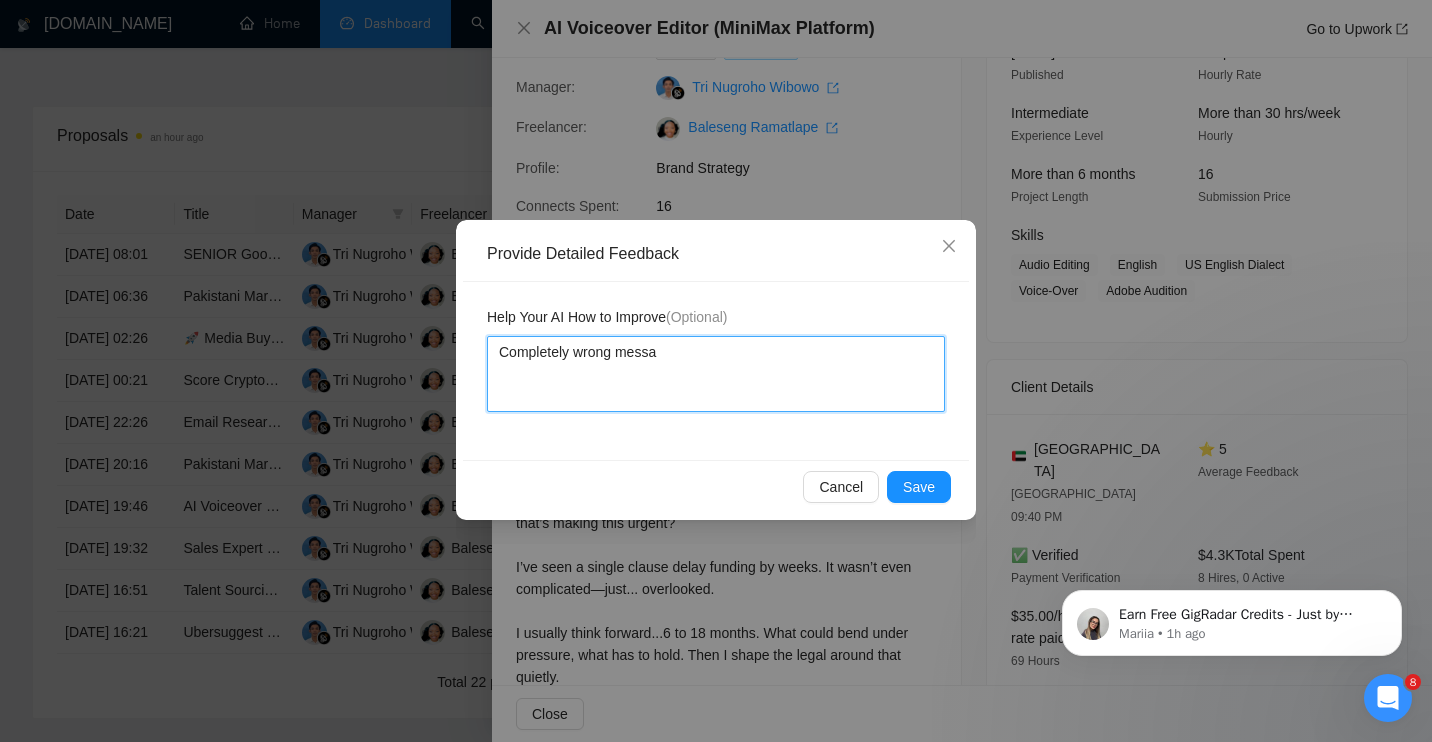 type 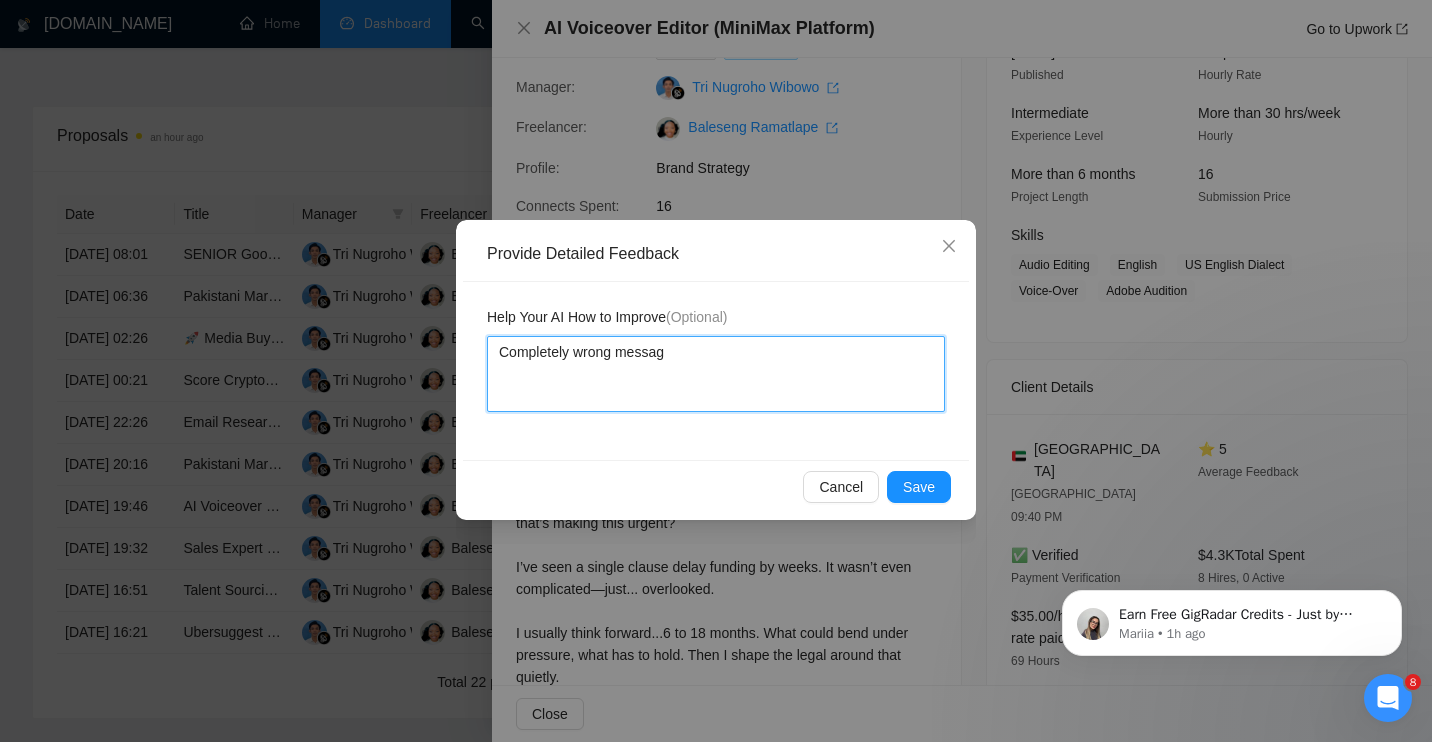 type 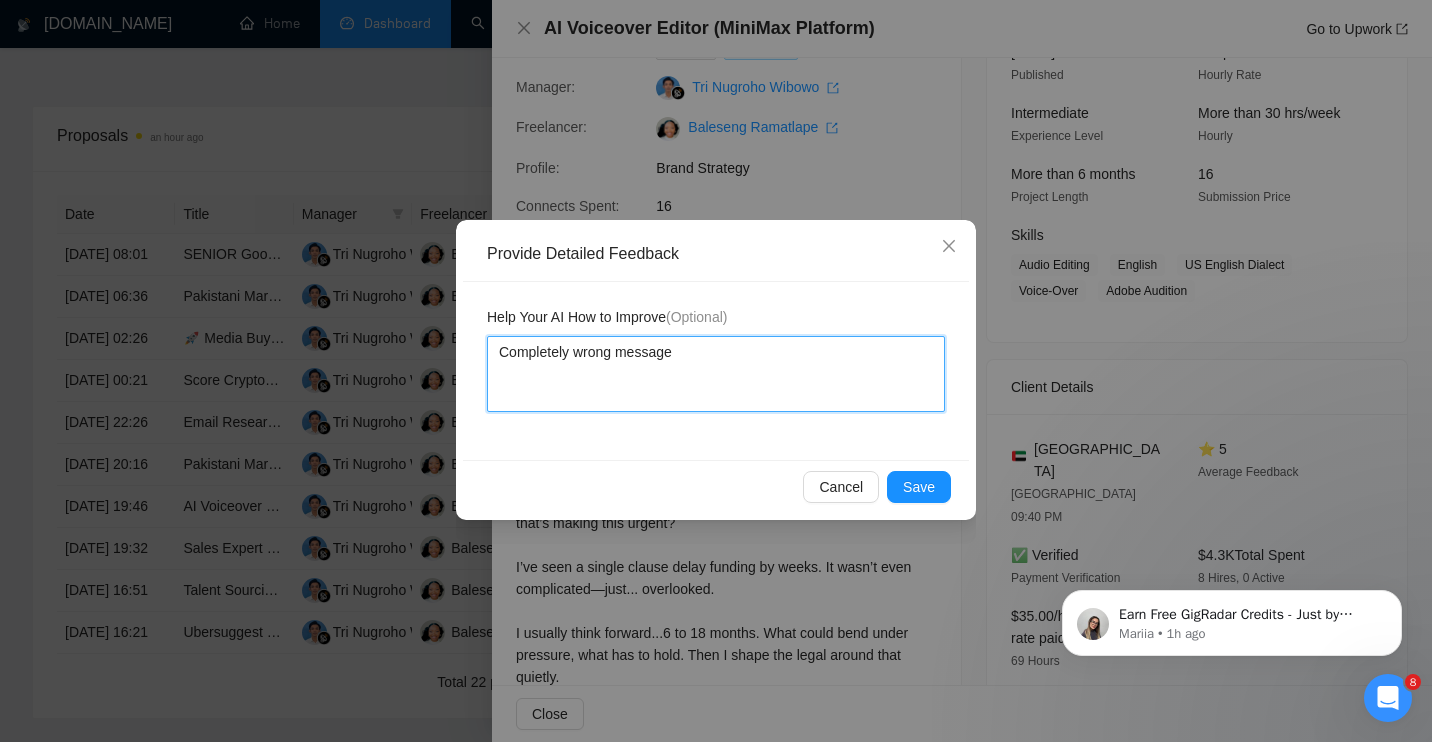 type 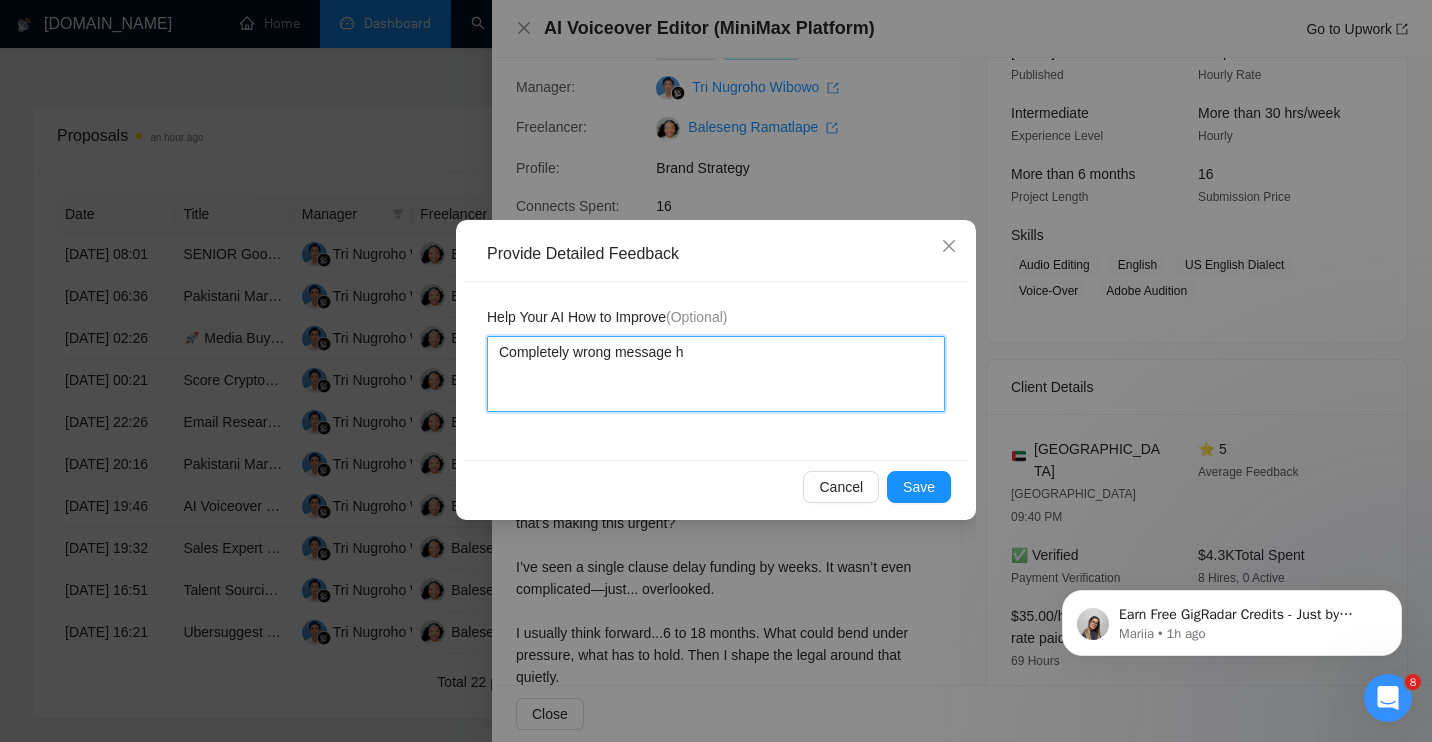 type 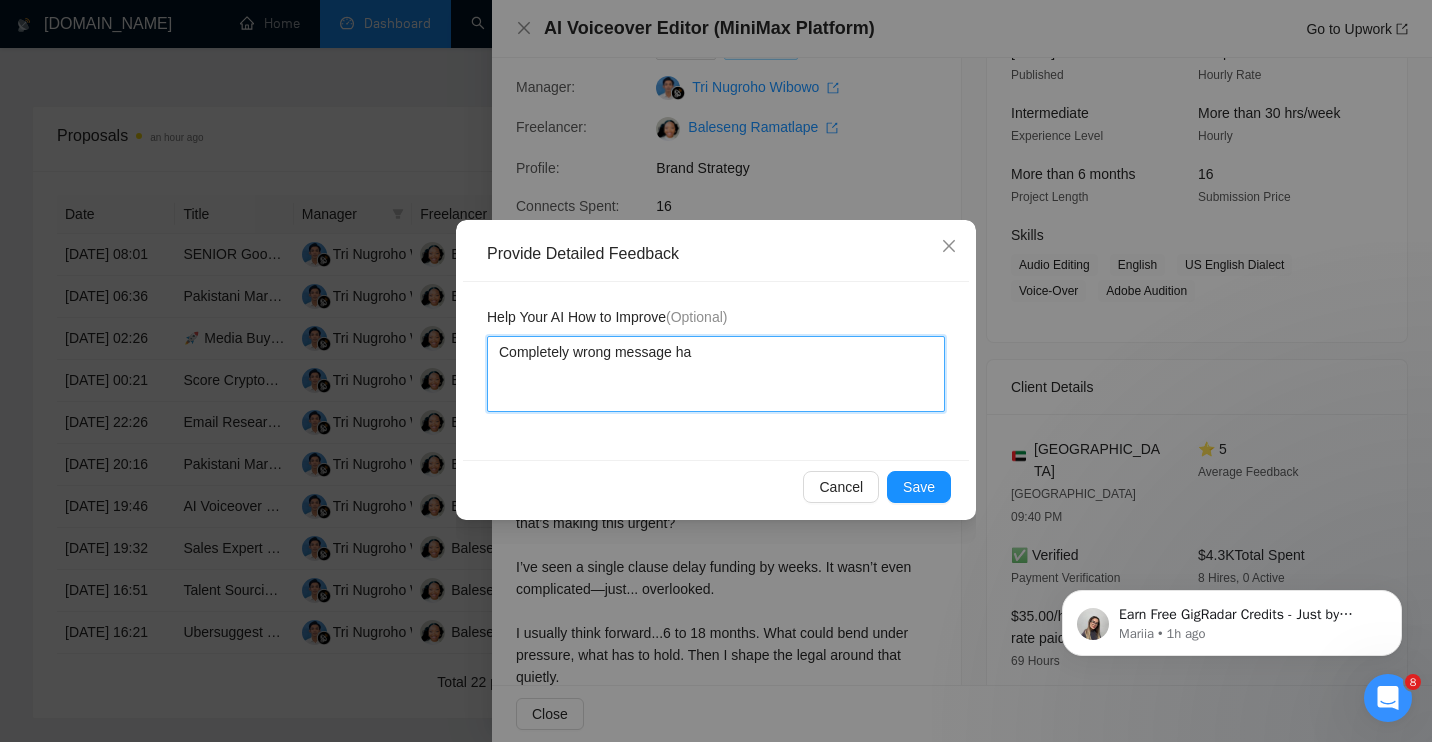 type 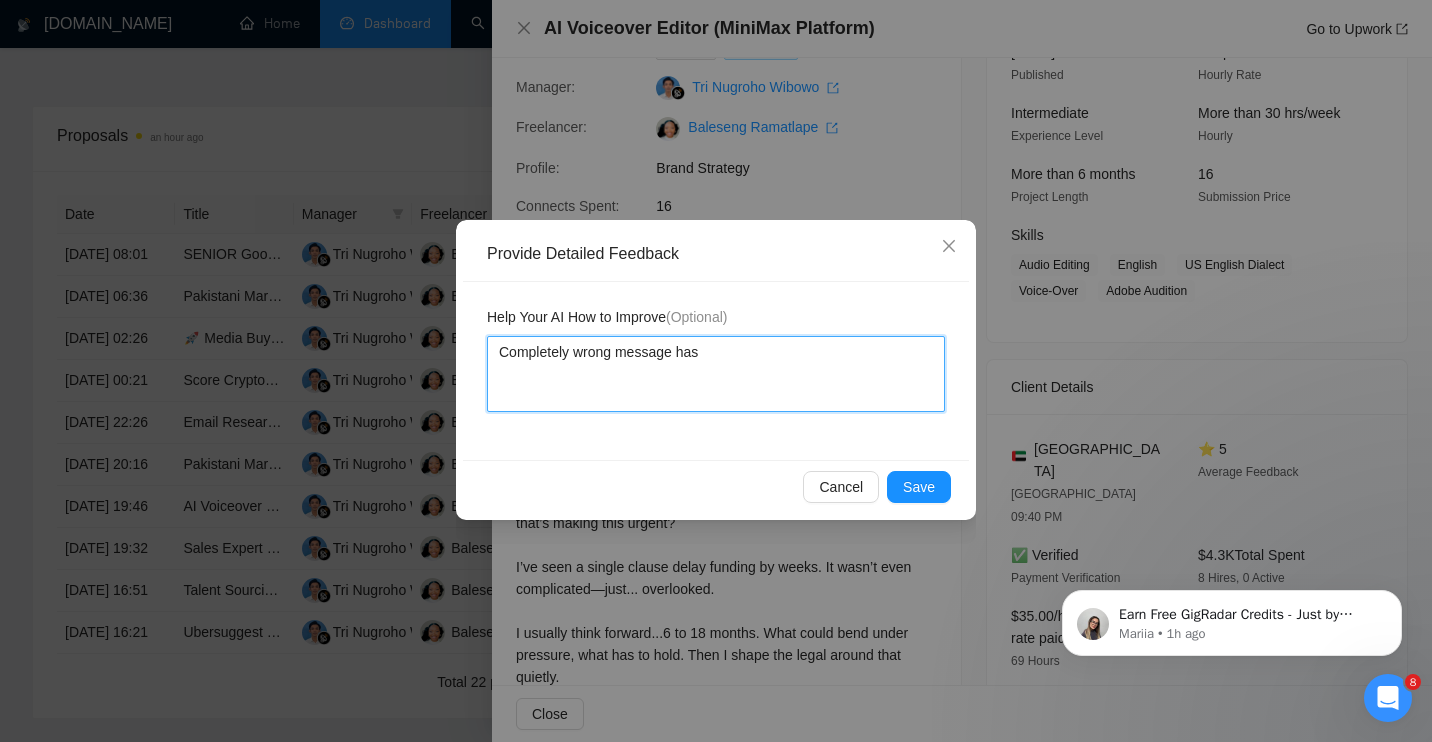 type 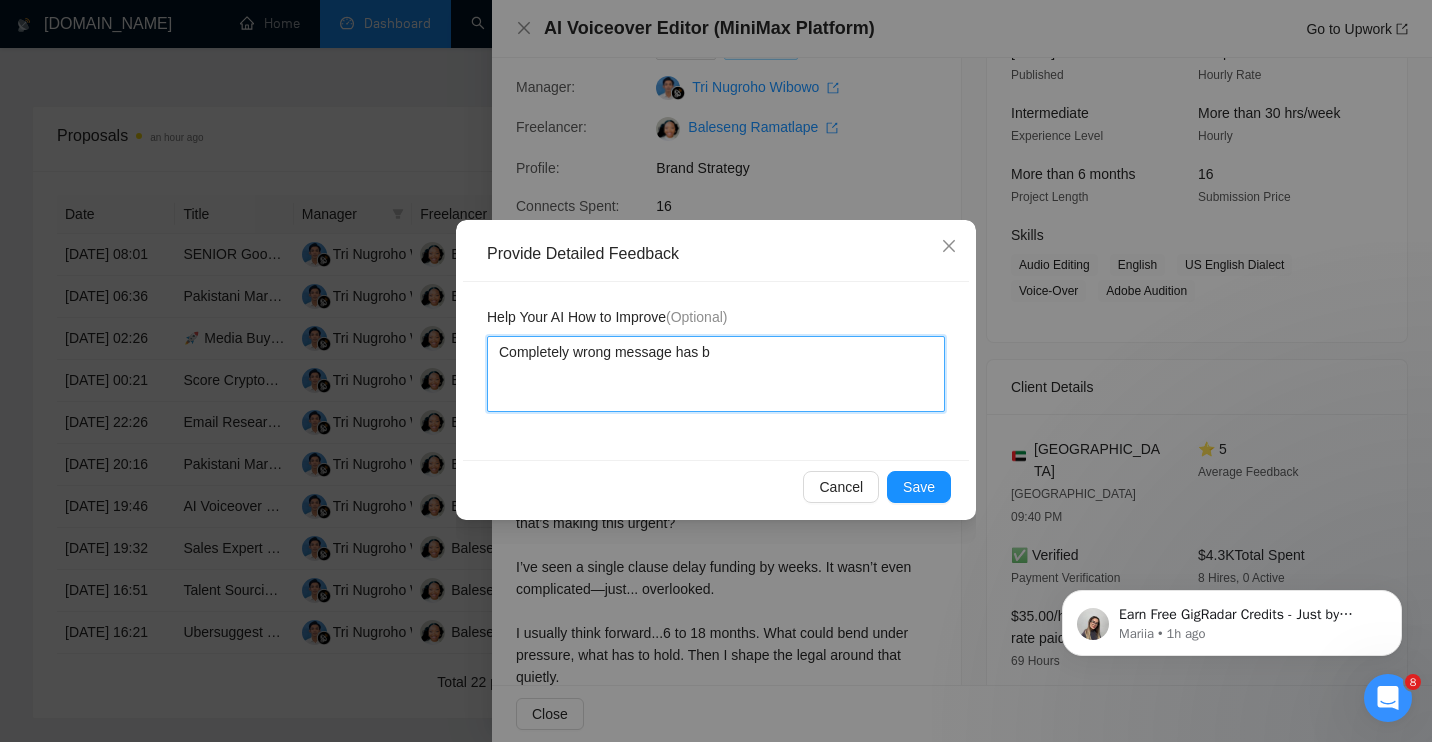 type 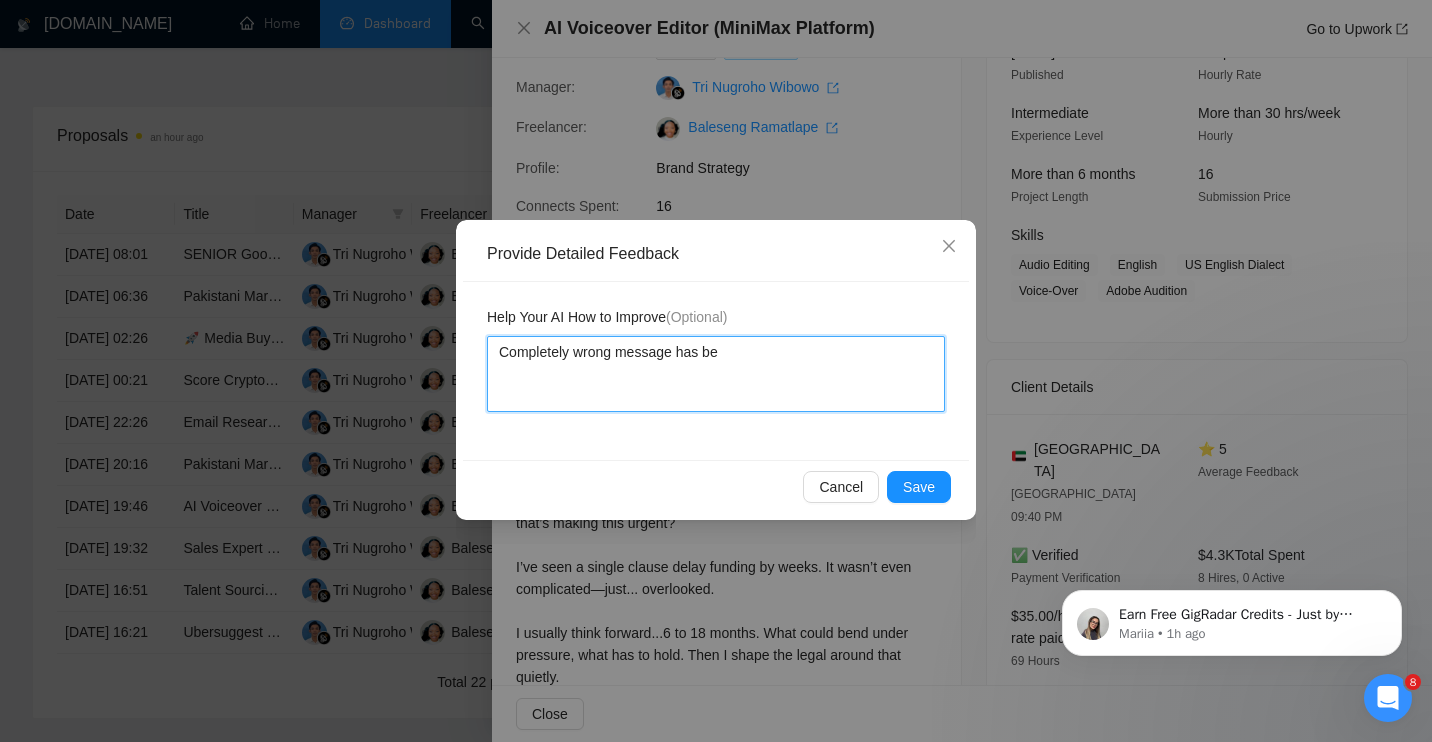 type 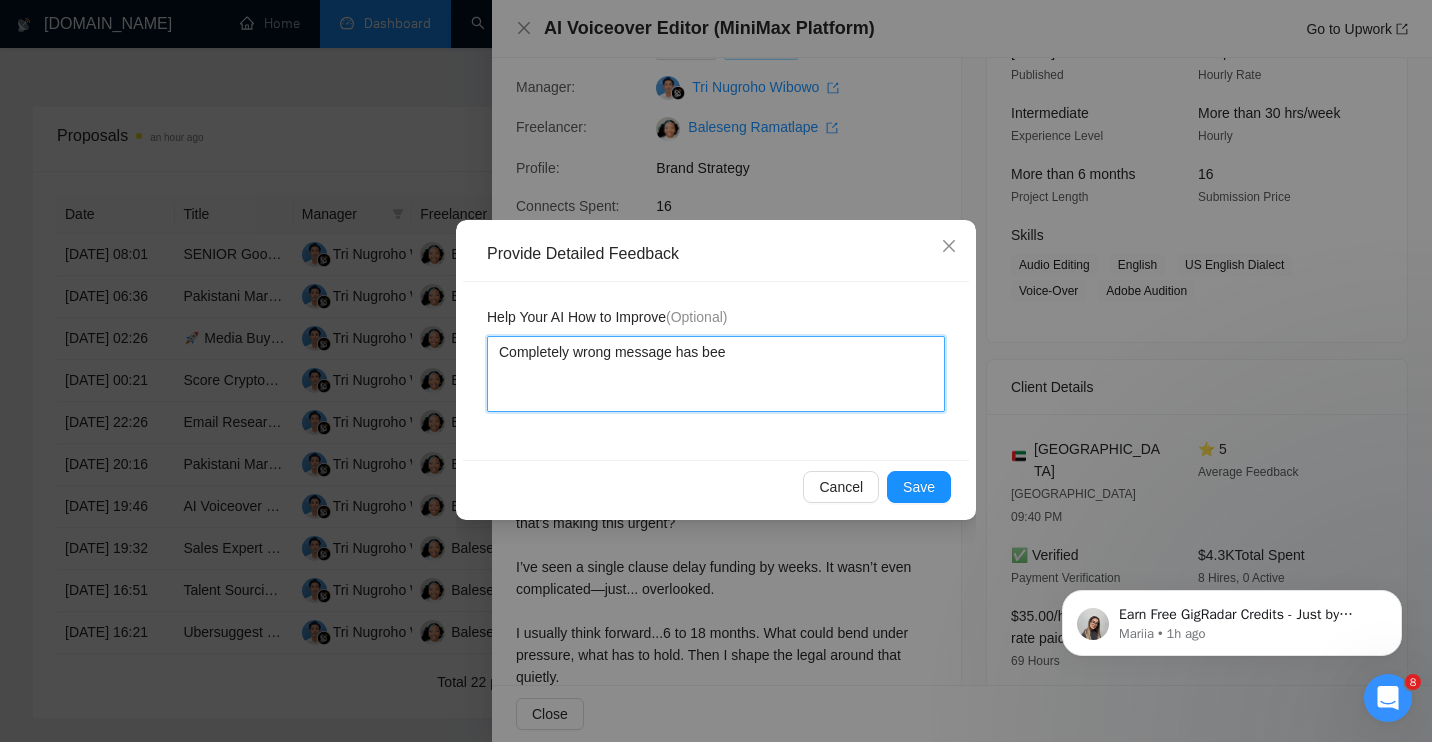 type 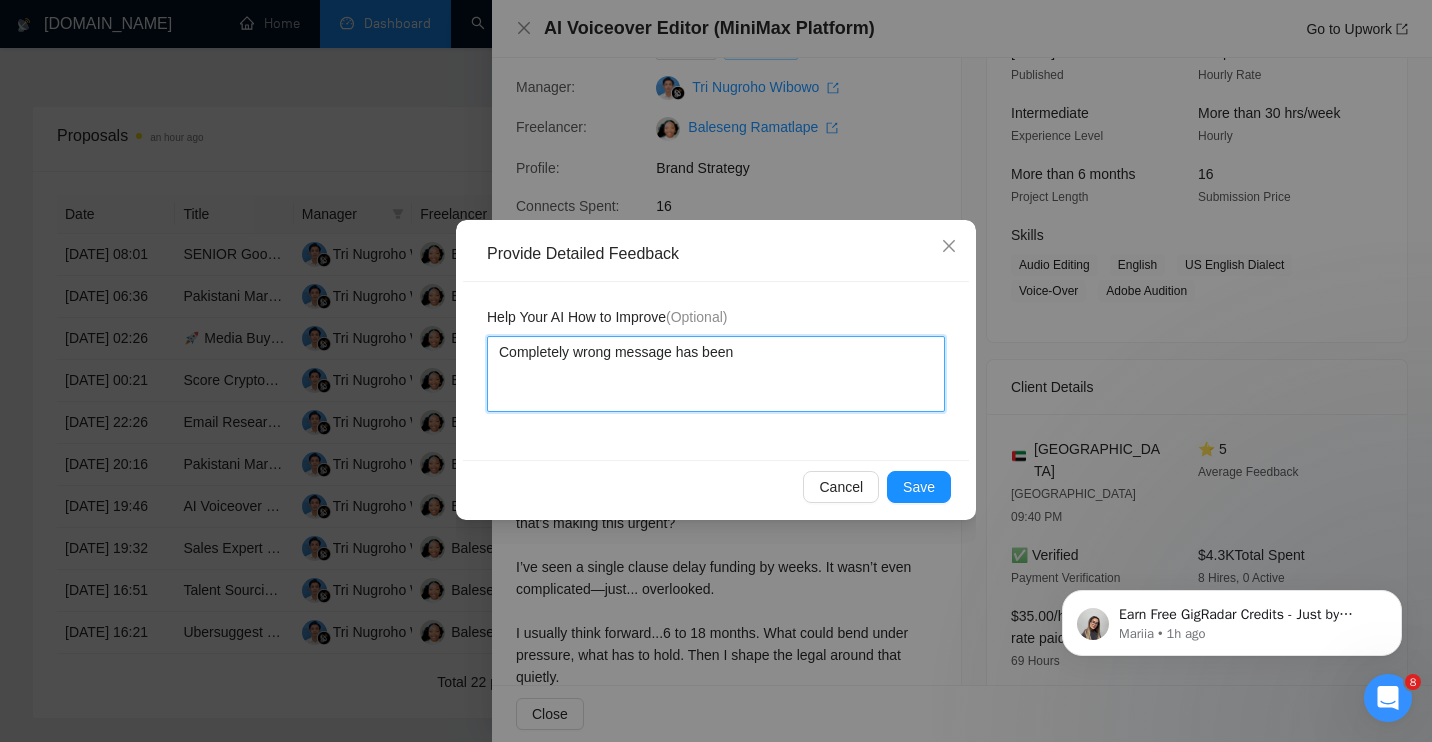 type 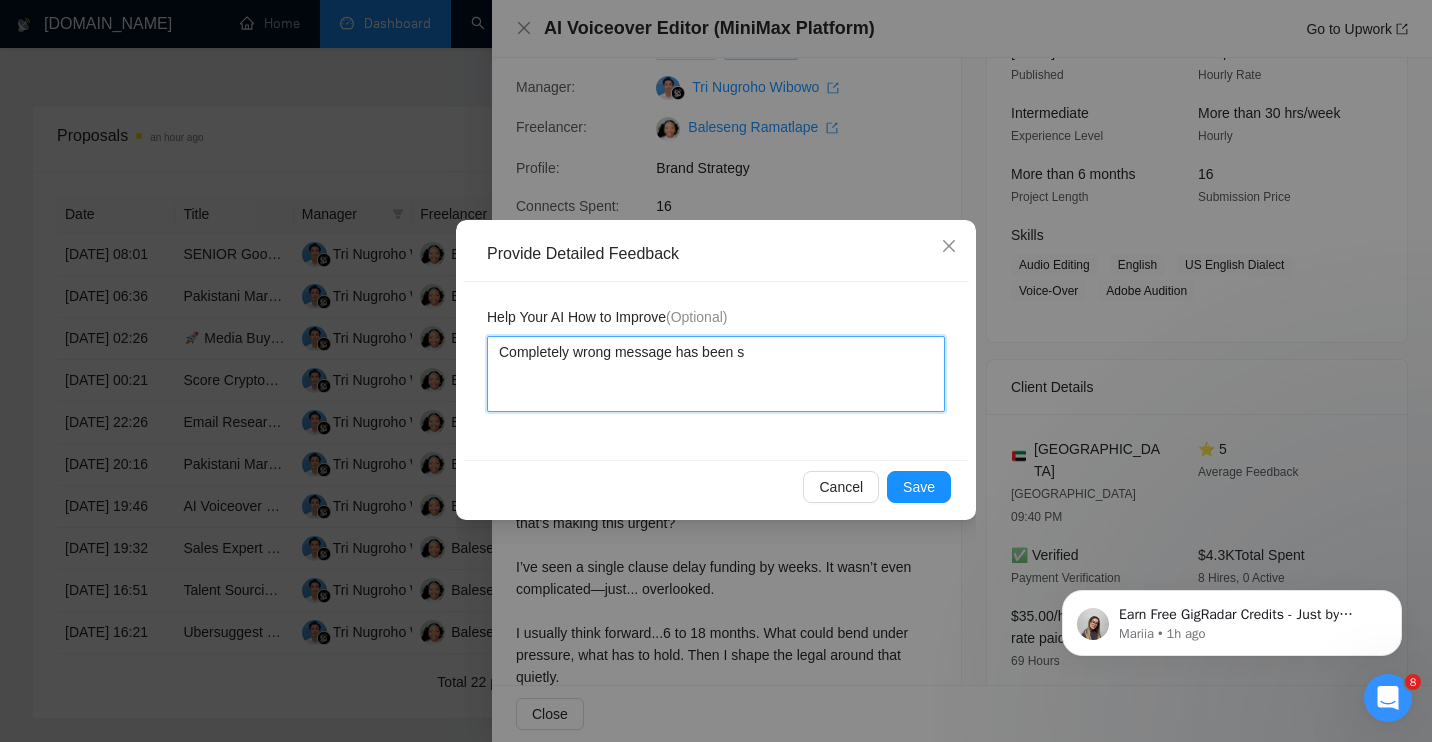 type 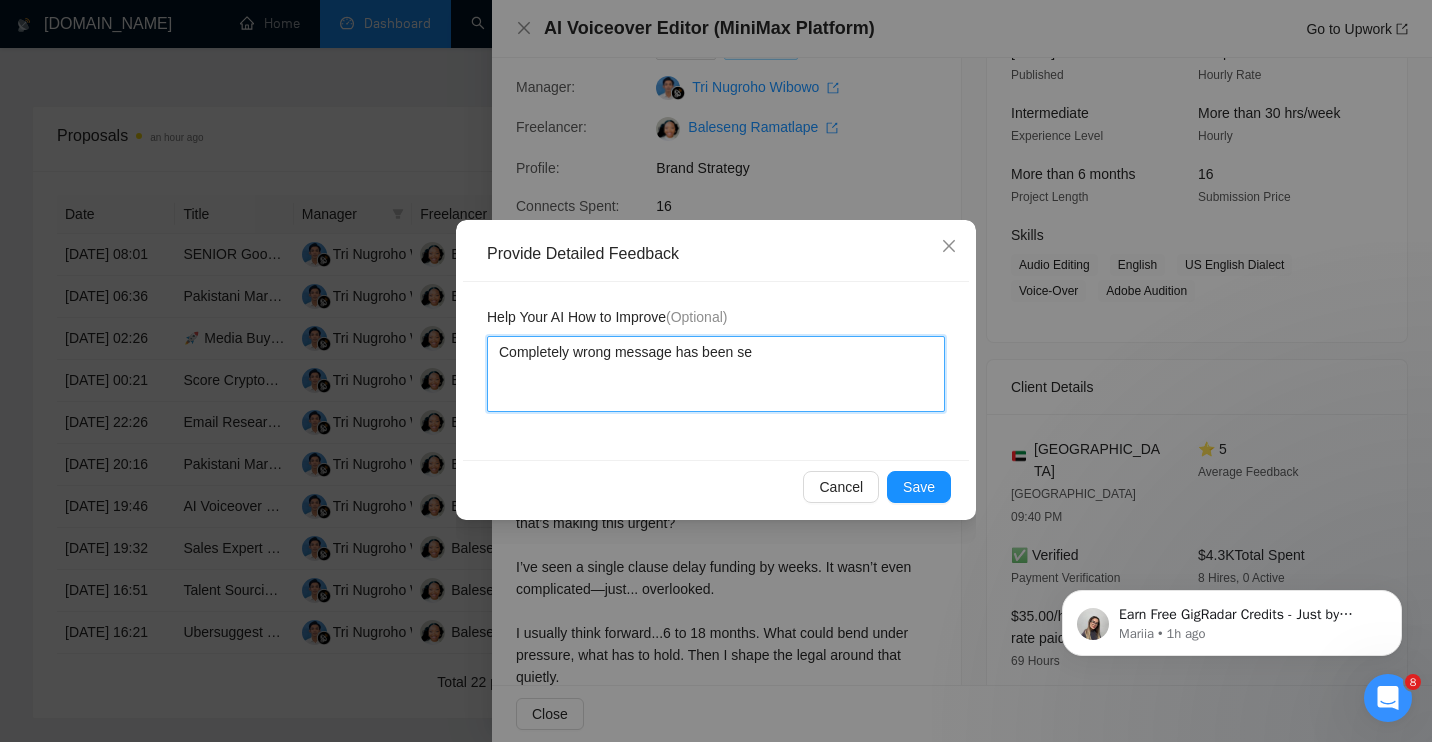 type 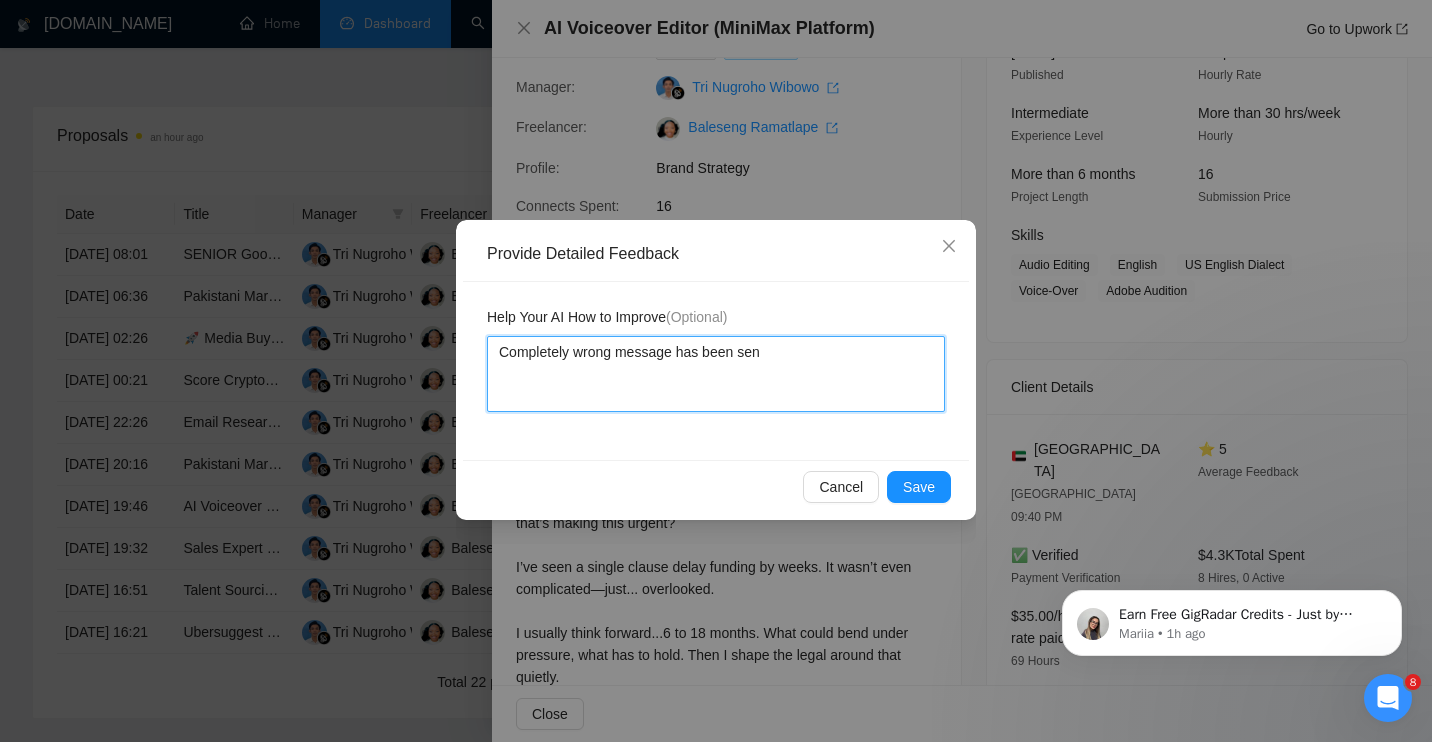 type 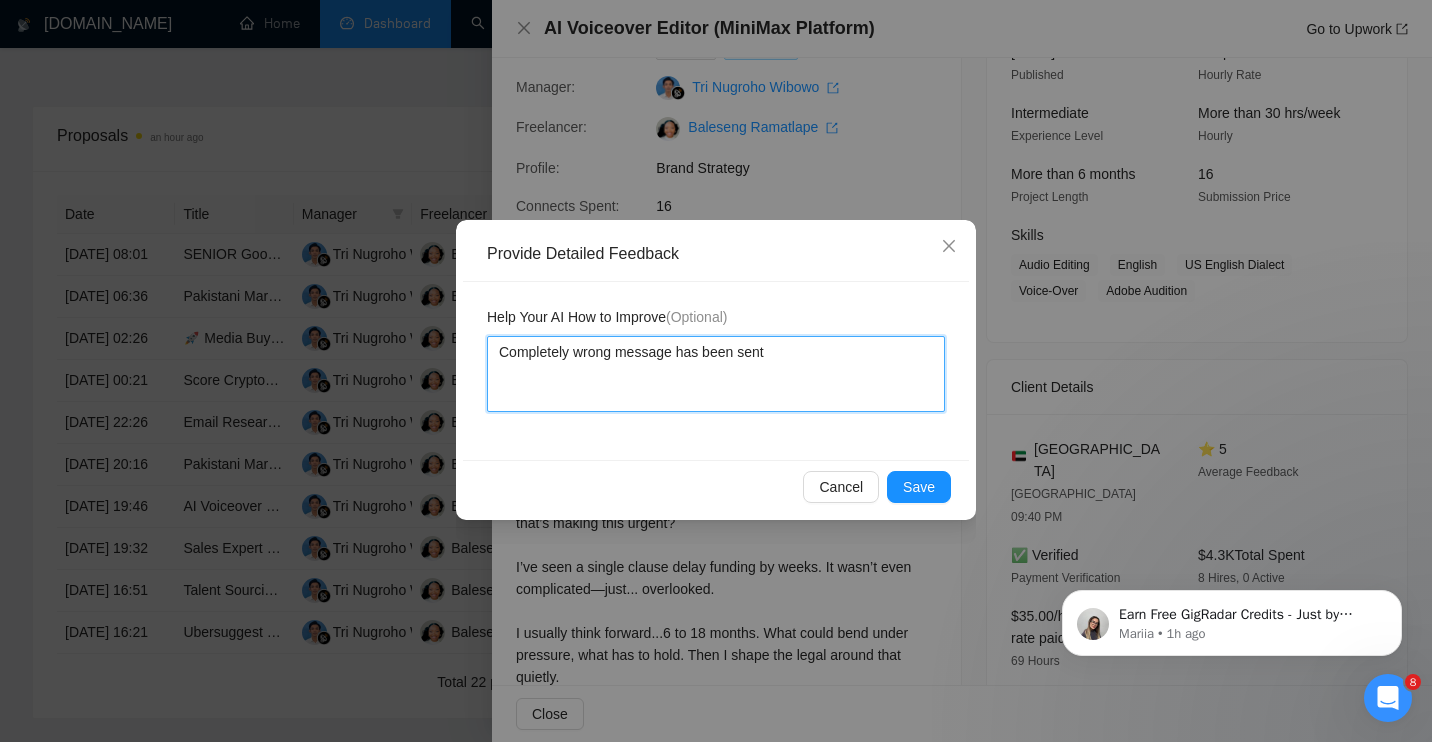 type on "Completely wrong message has been sent" 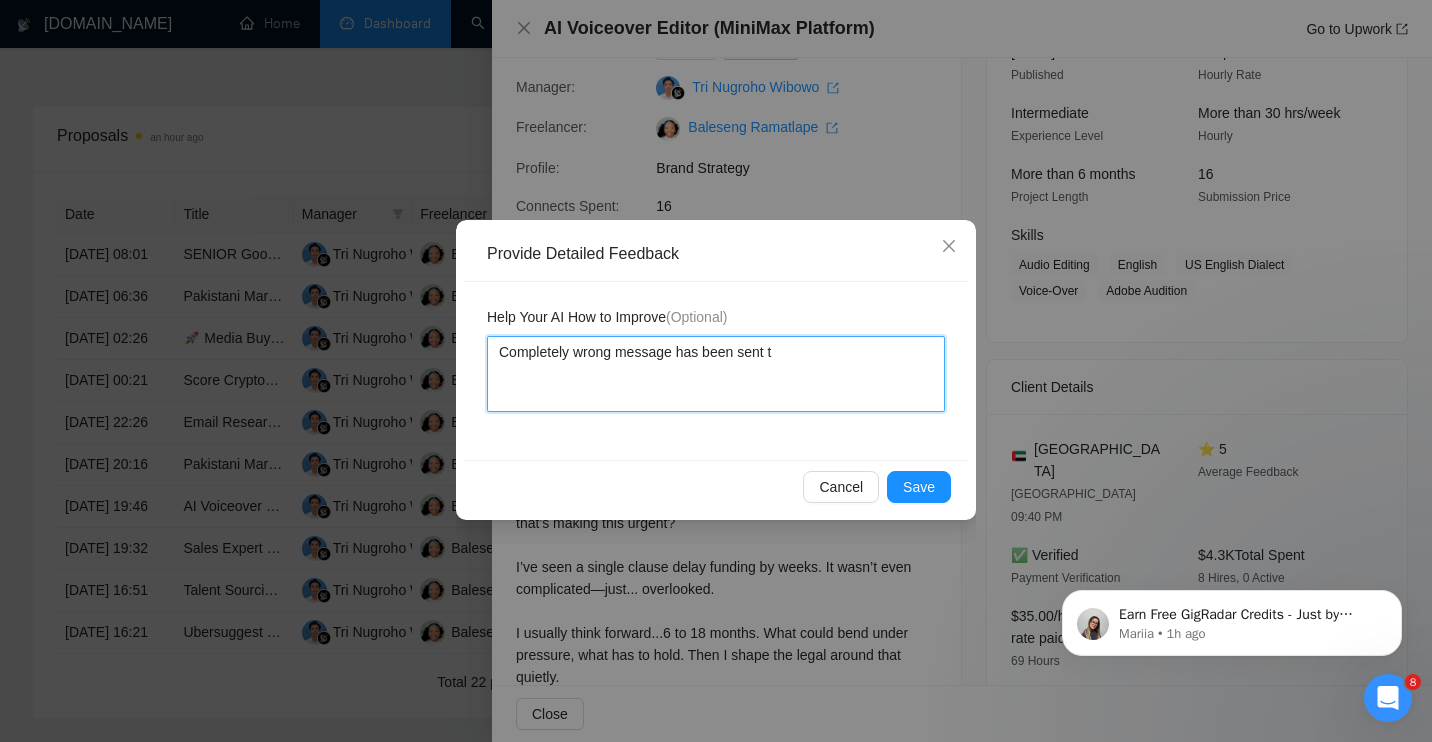 type 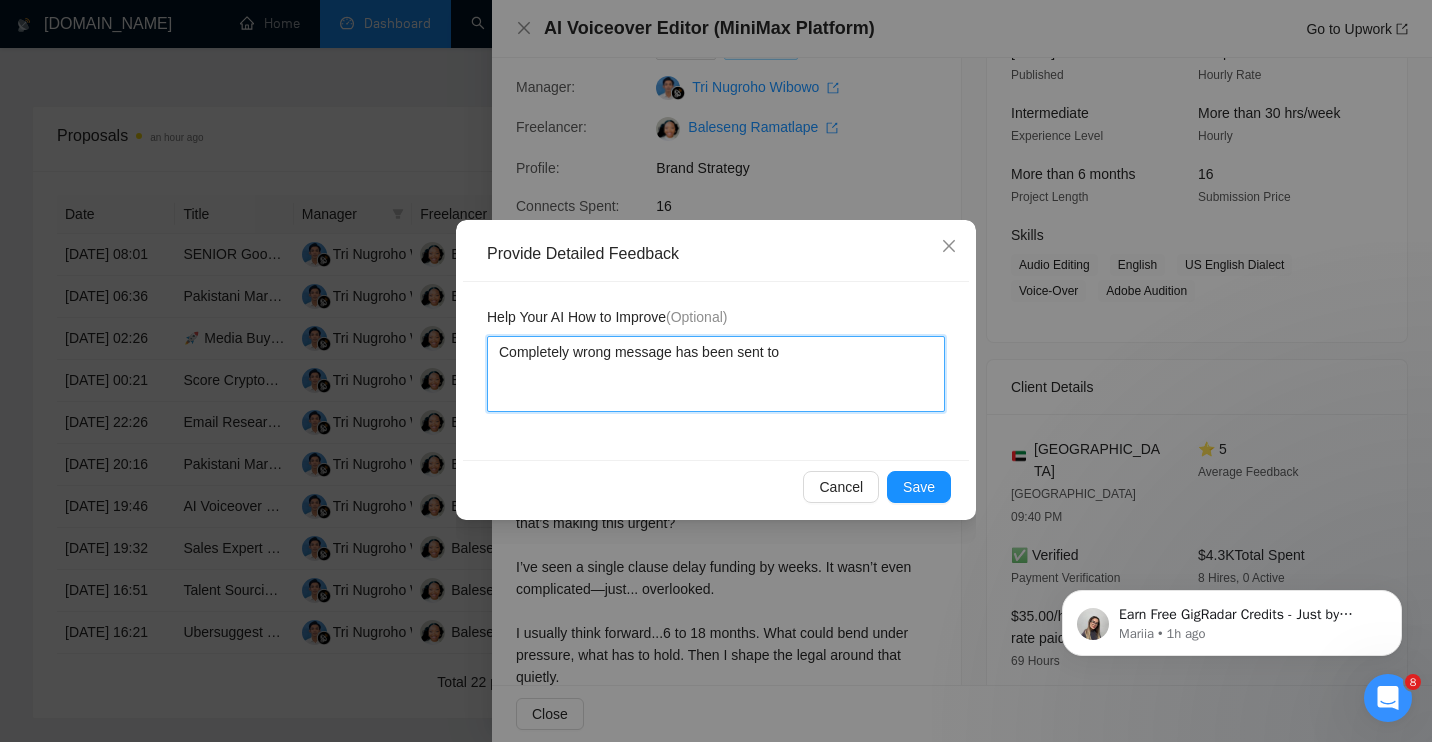 type 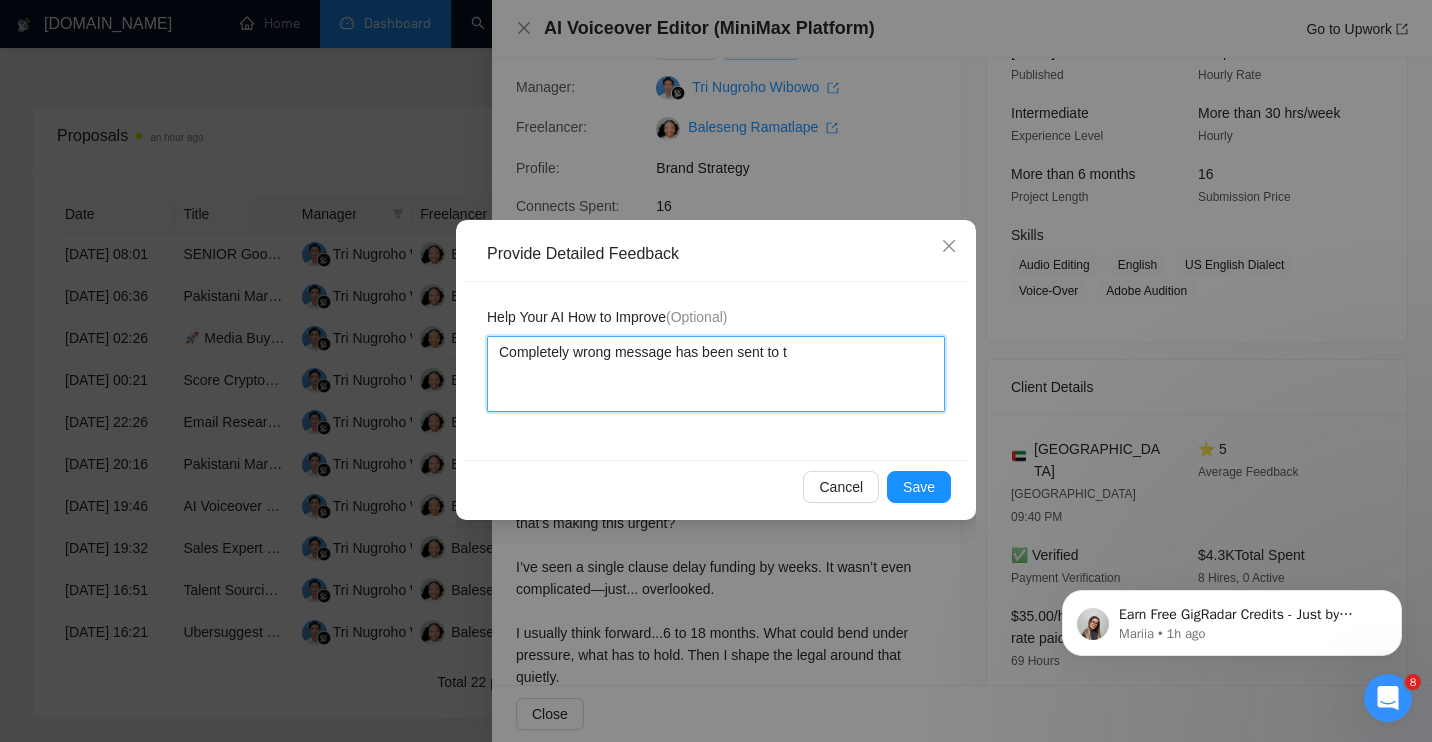 type 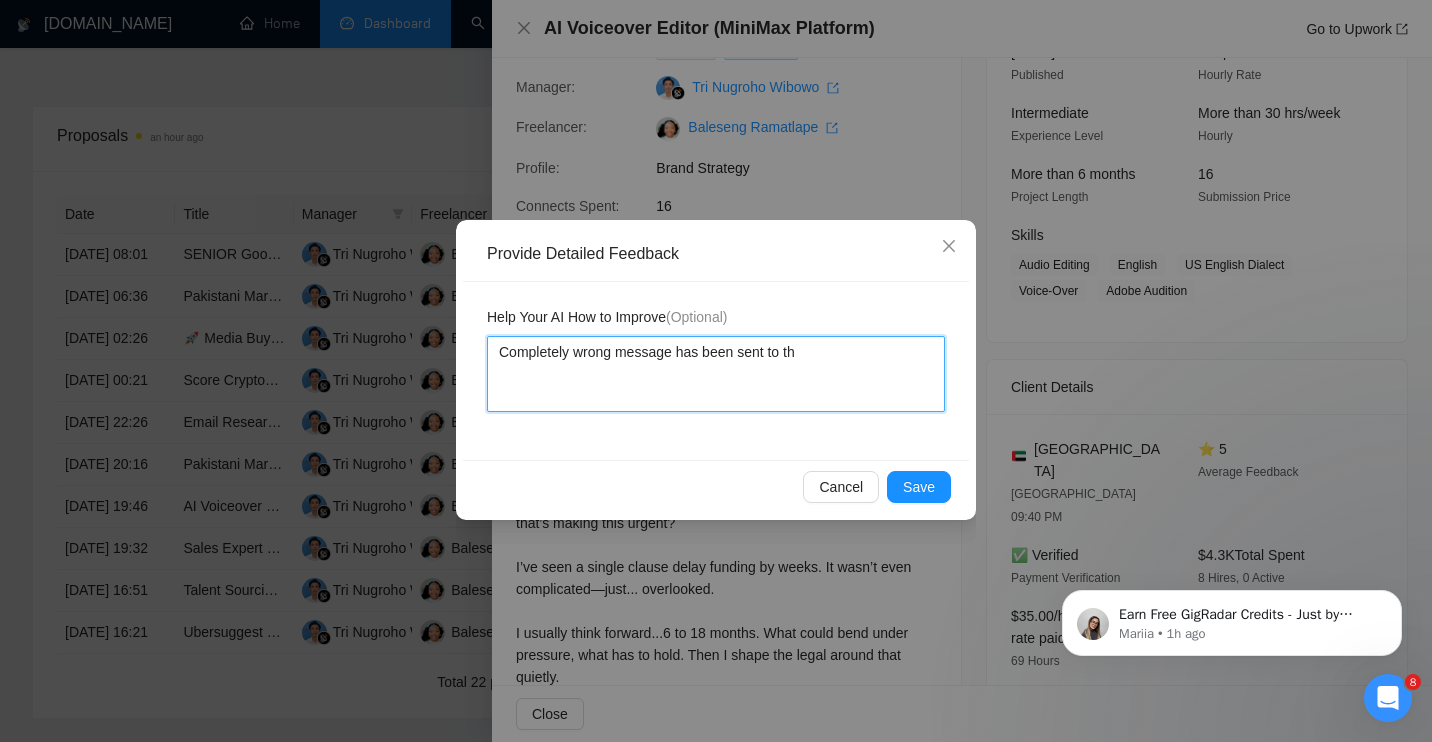 type on "Completely wrong message has been sent to the" 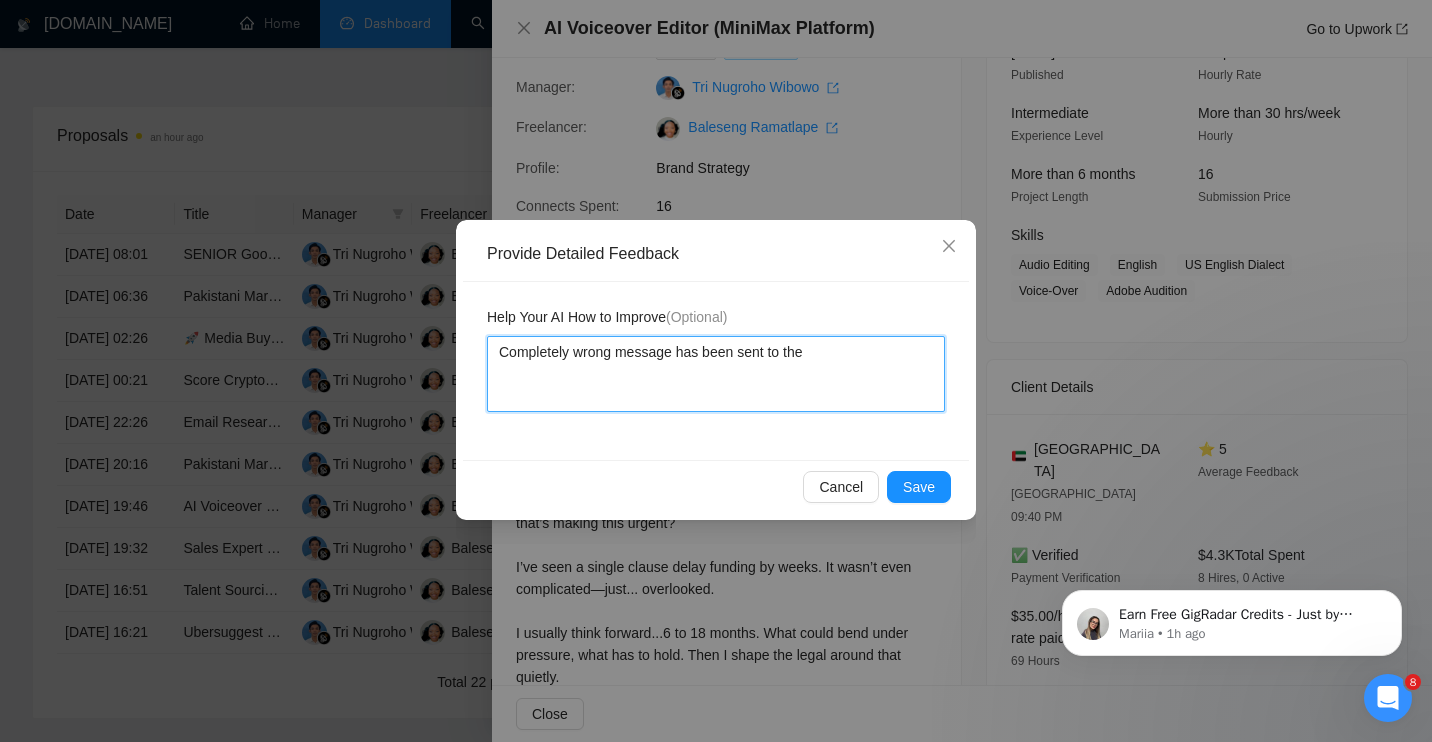 type 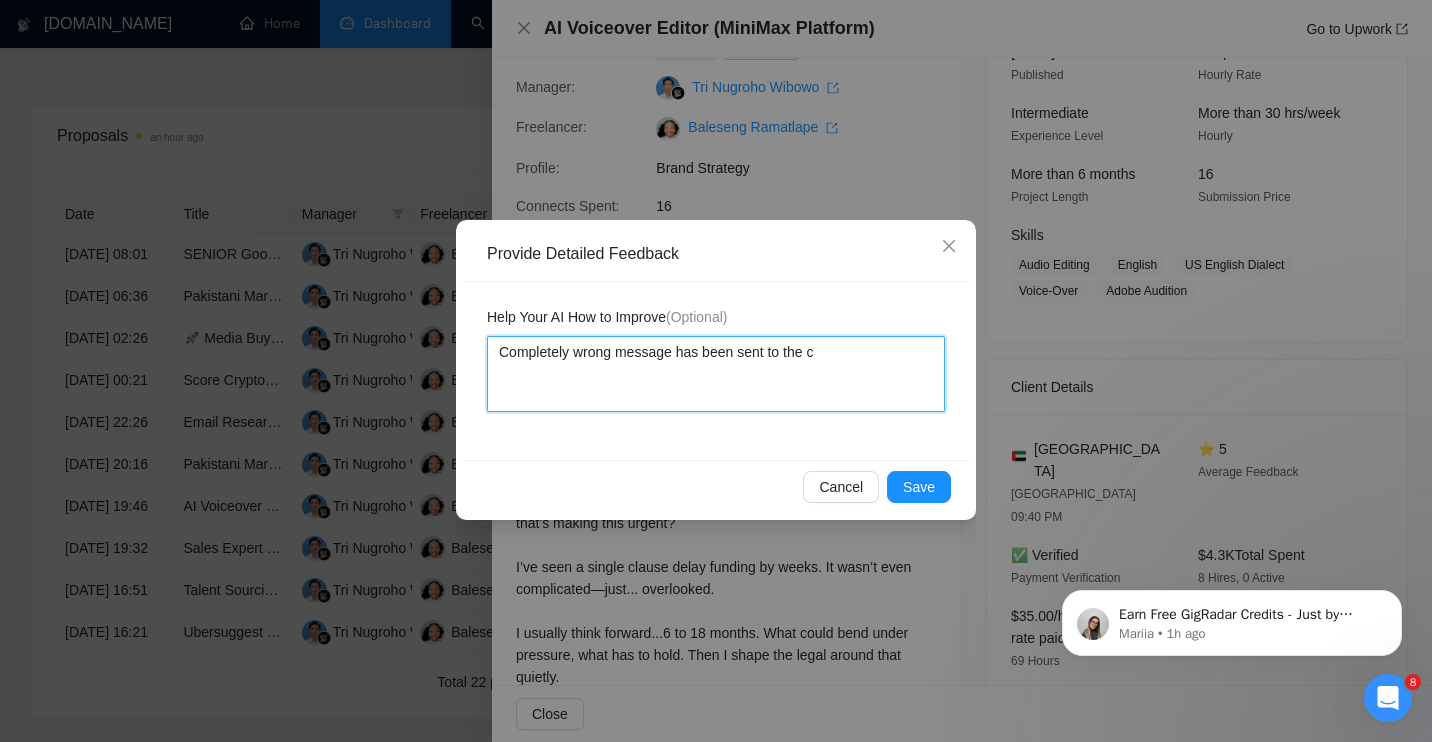type on "Completely wrong message has been sent to the cl" 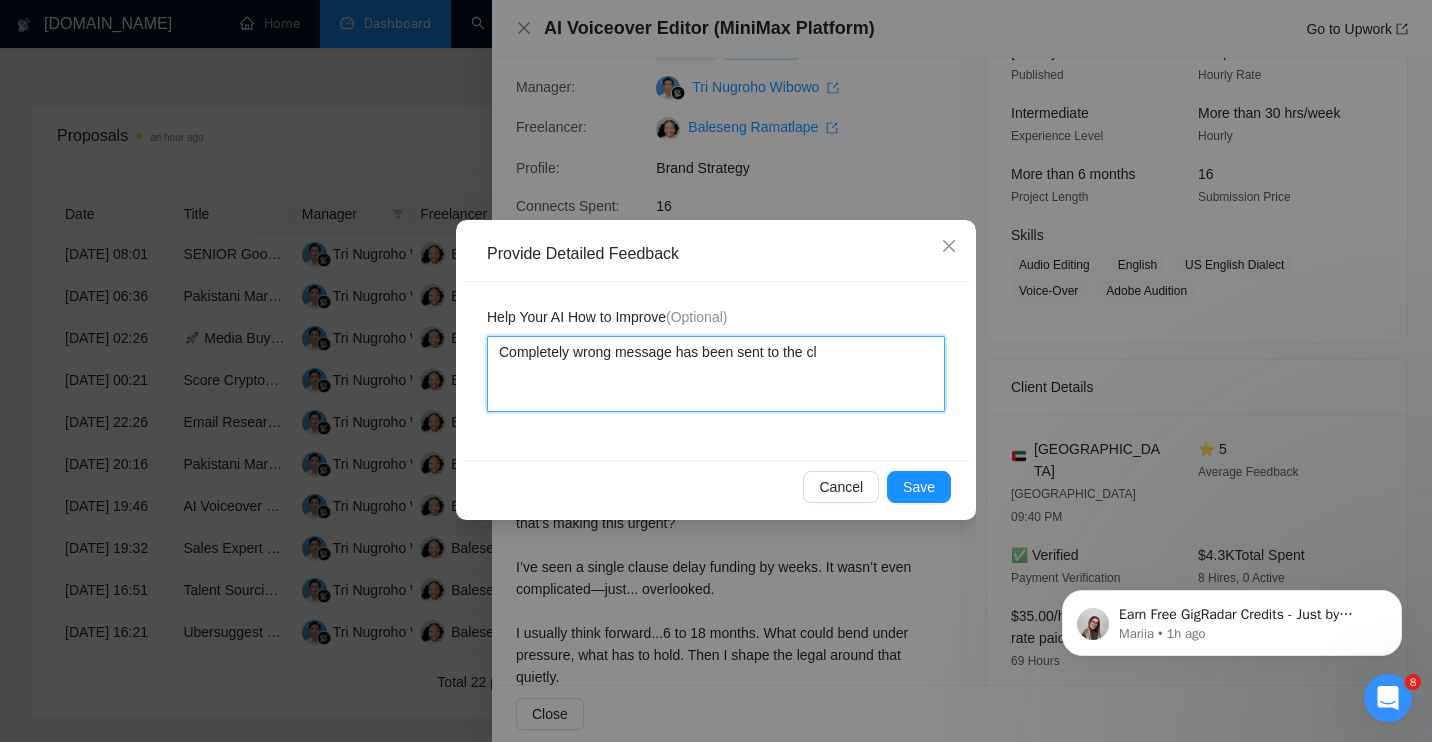 type 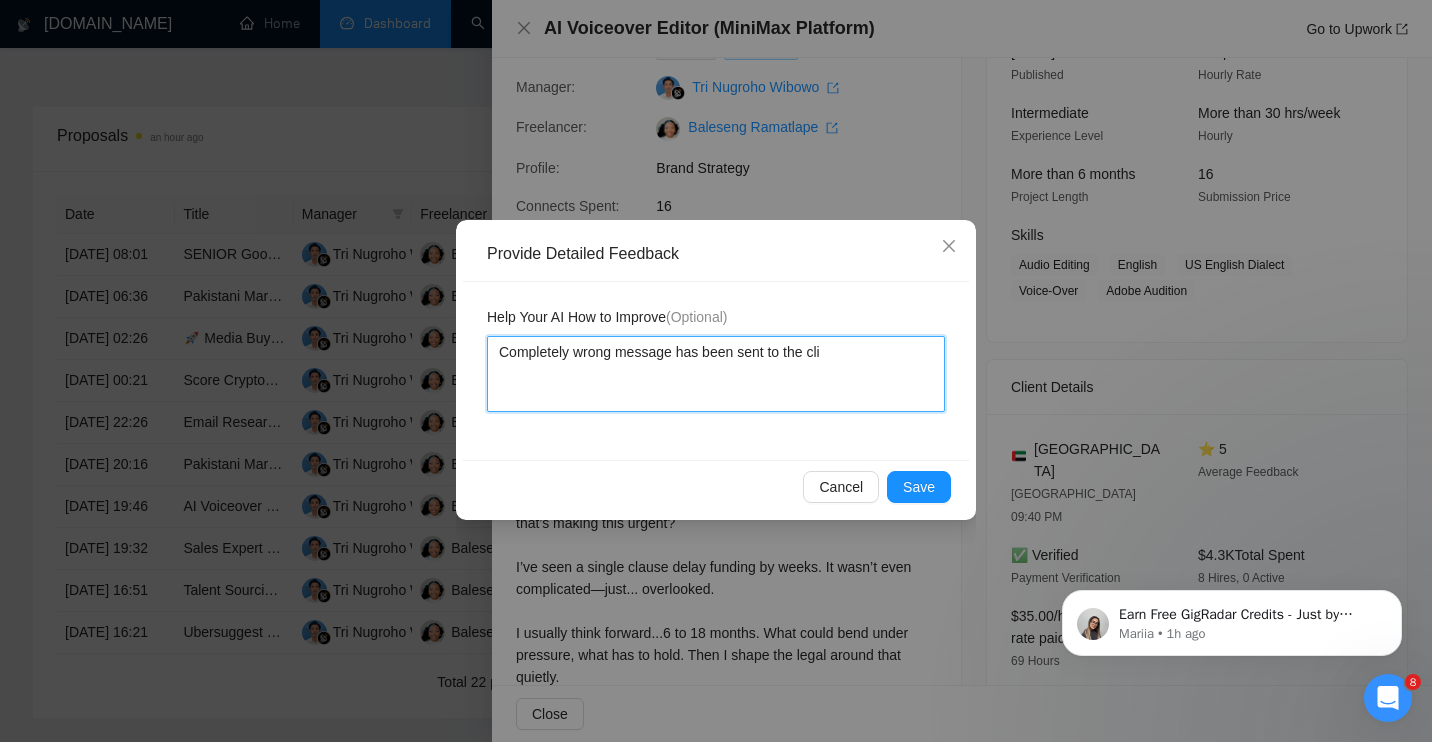 type 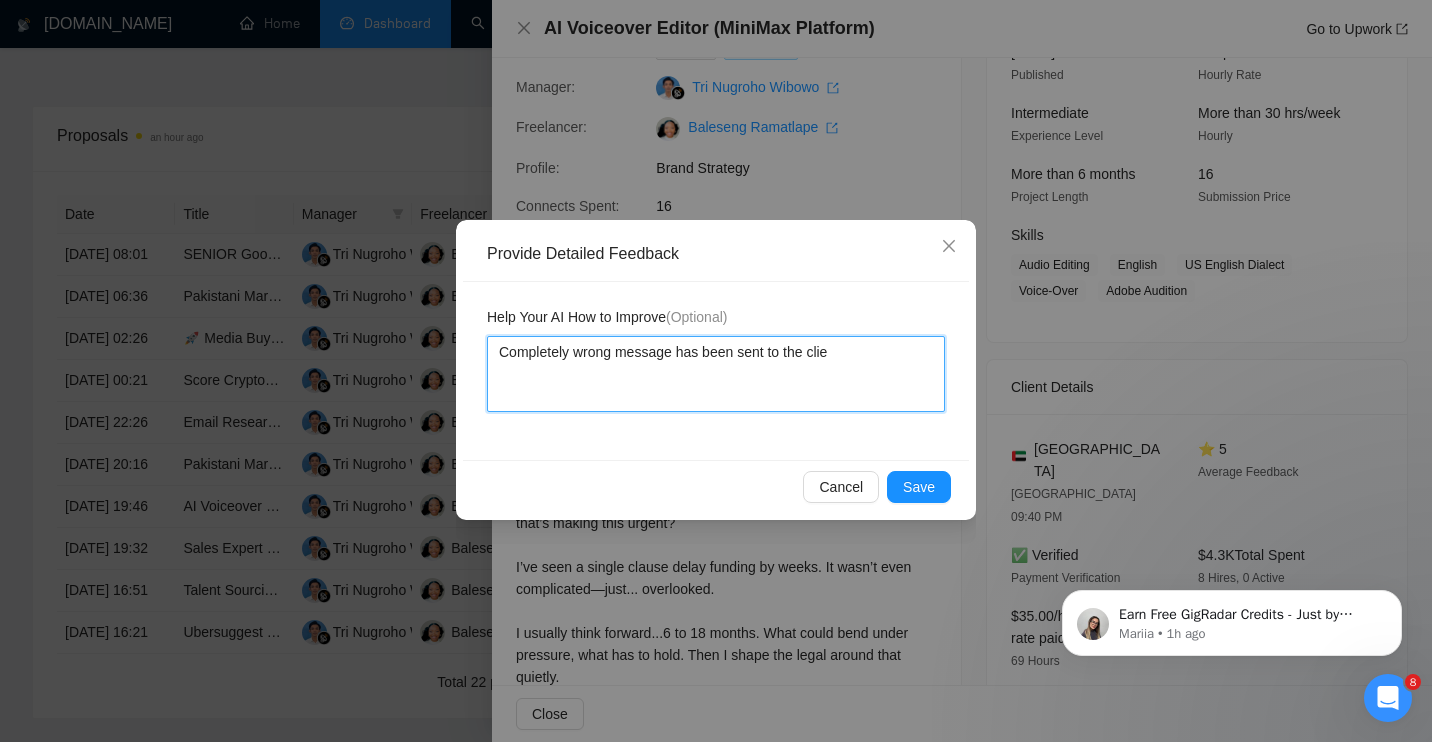 type 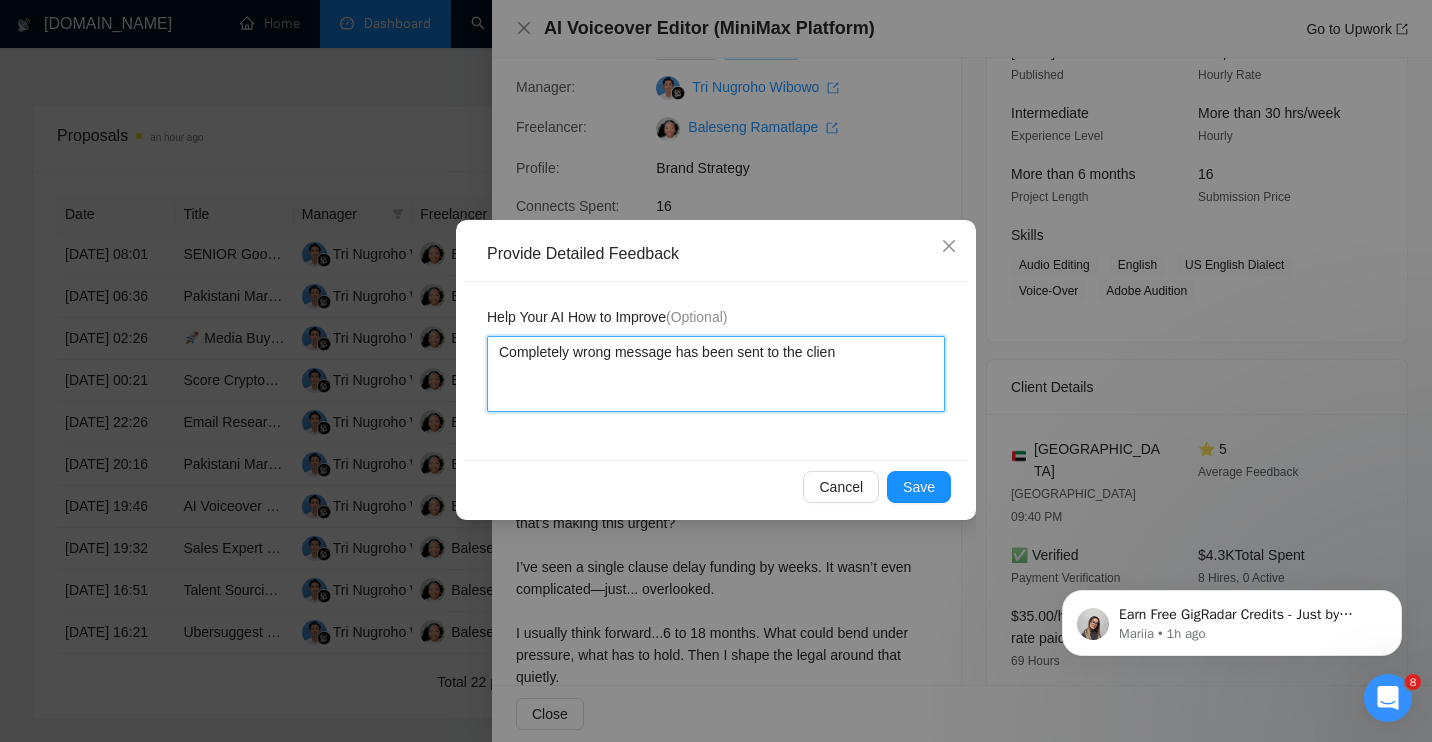 type 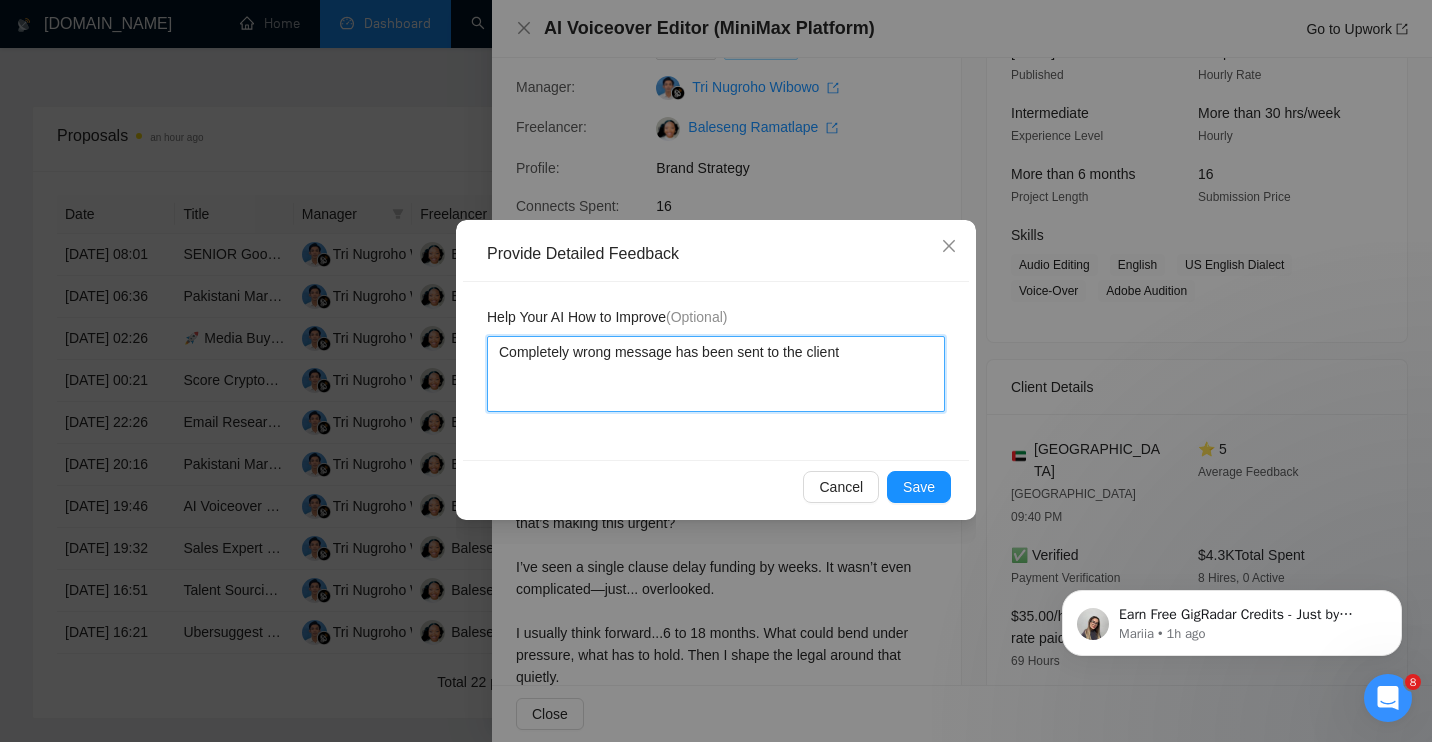 type 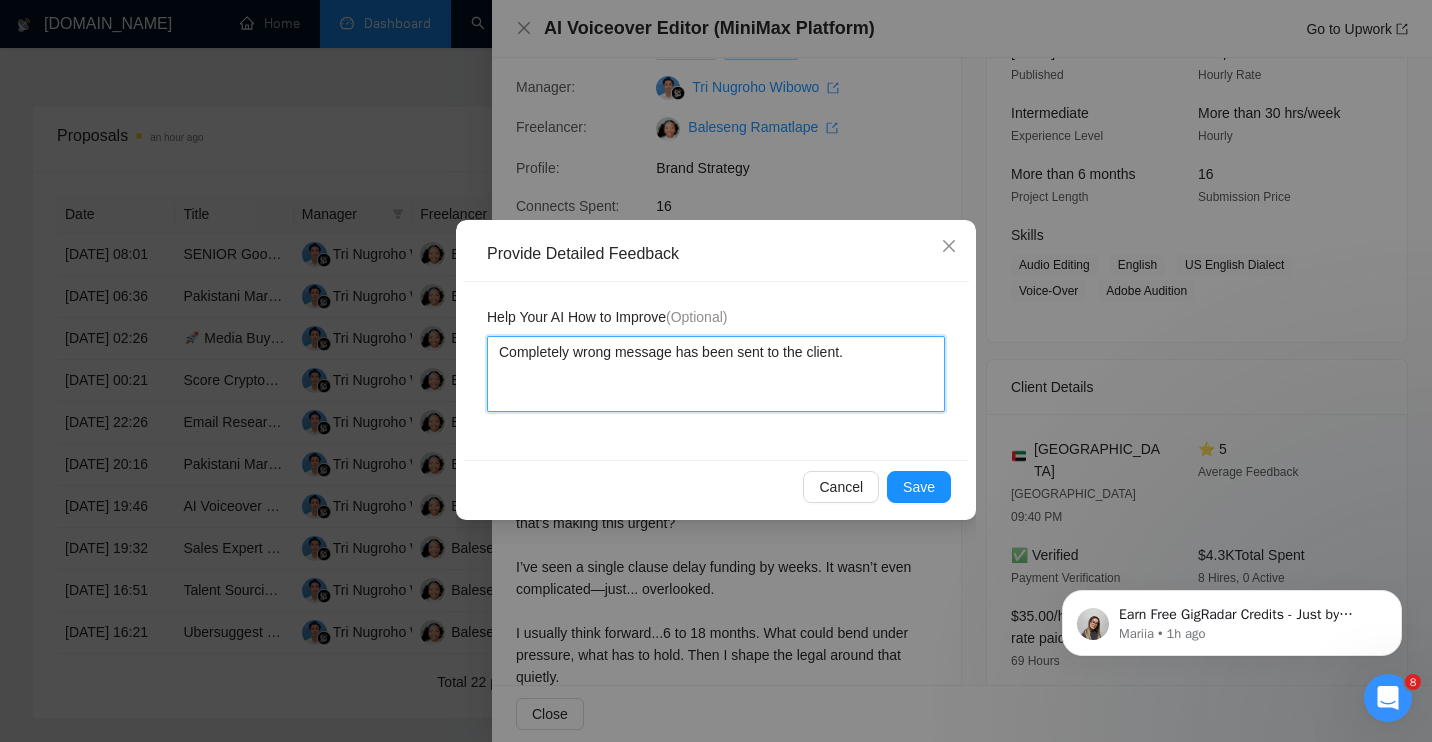 type 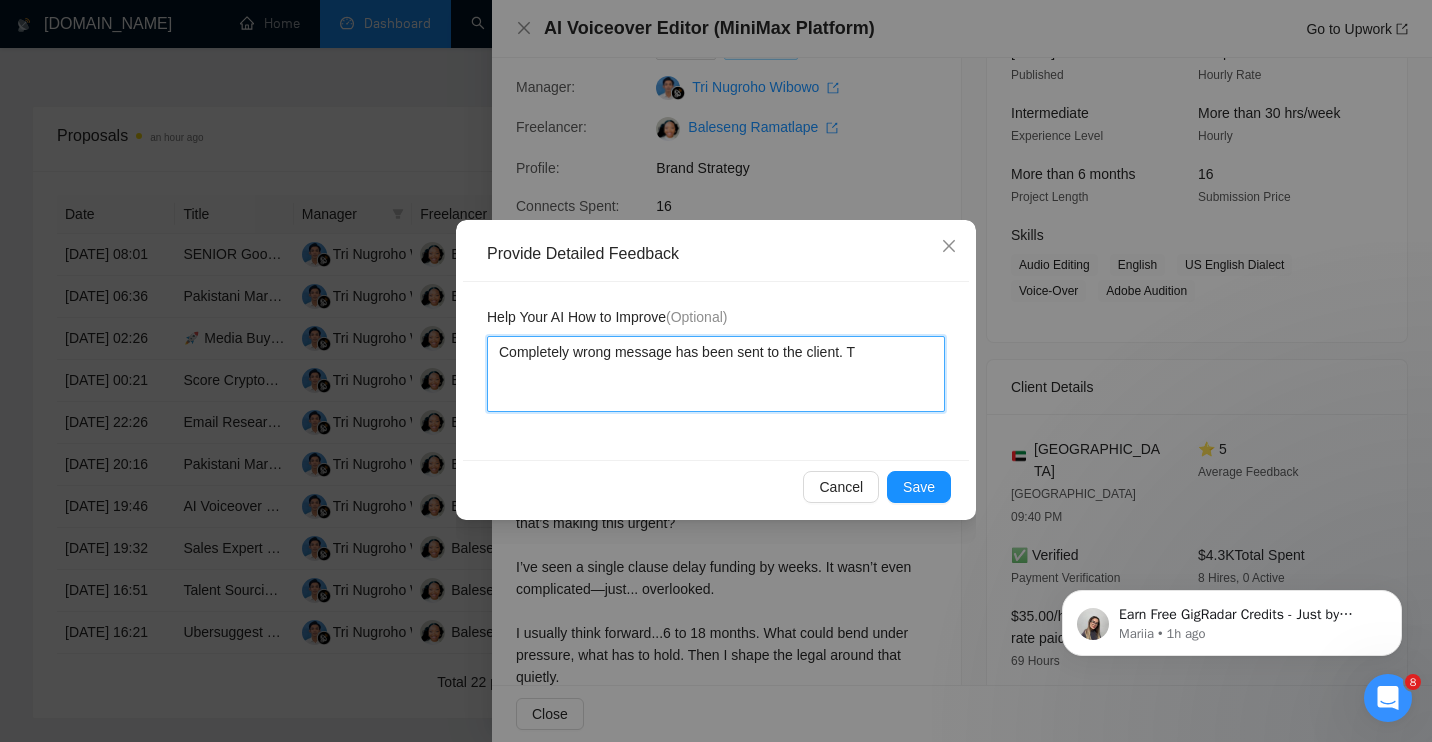 type 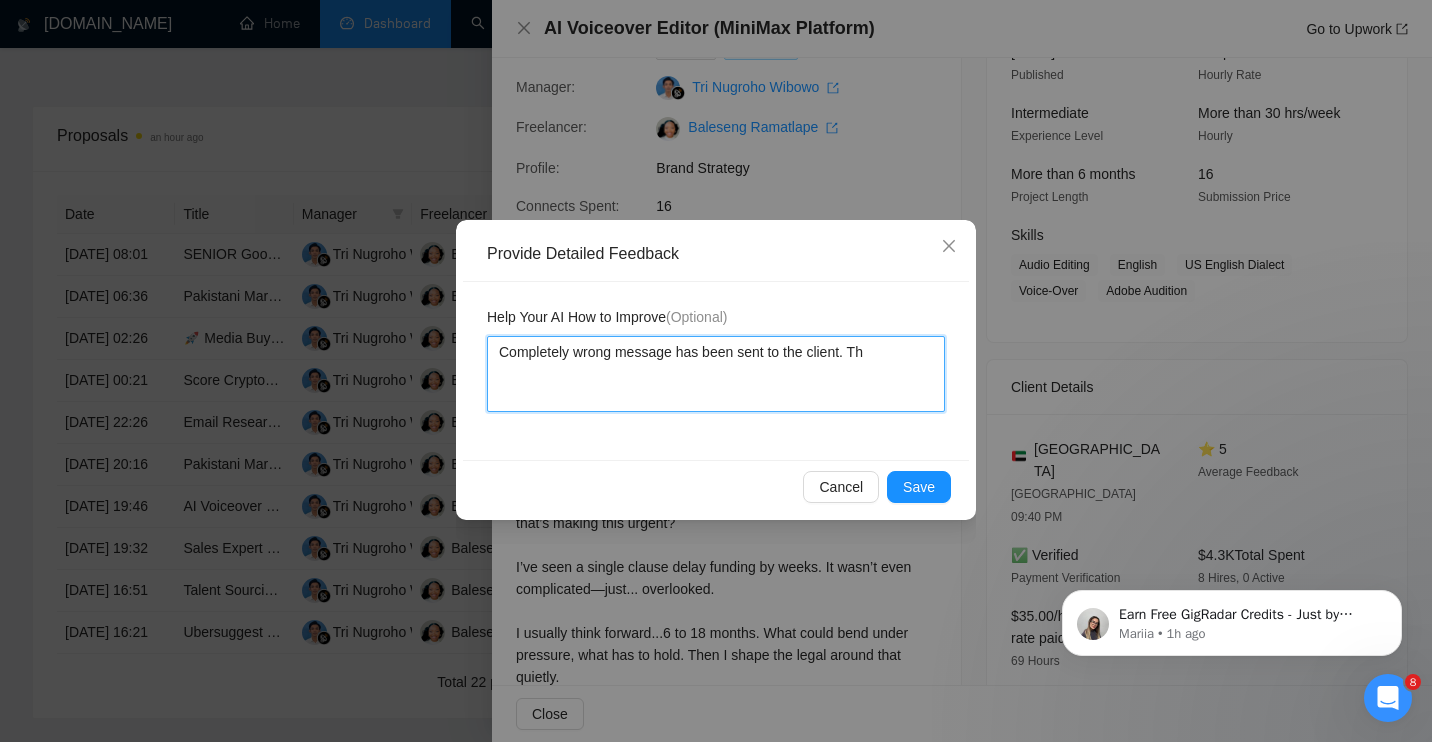 type 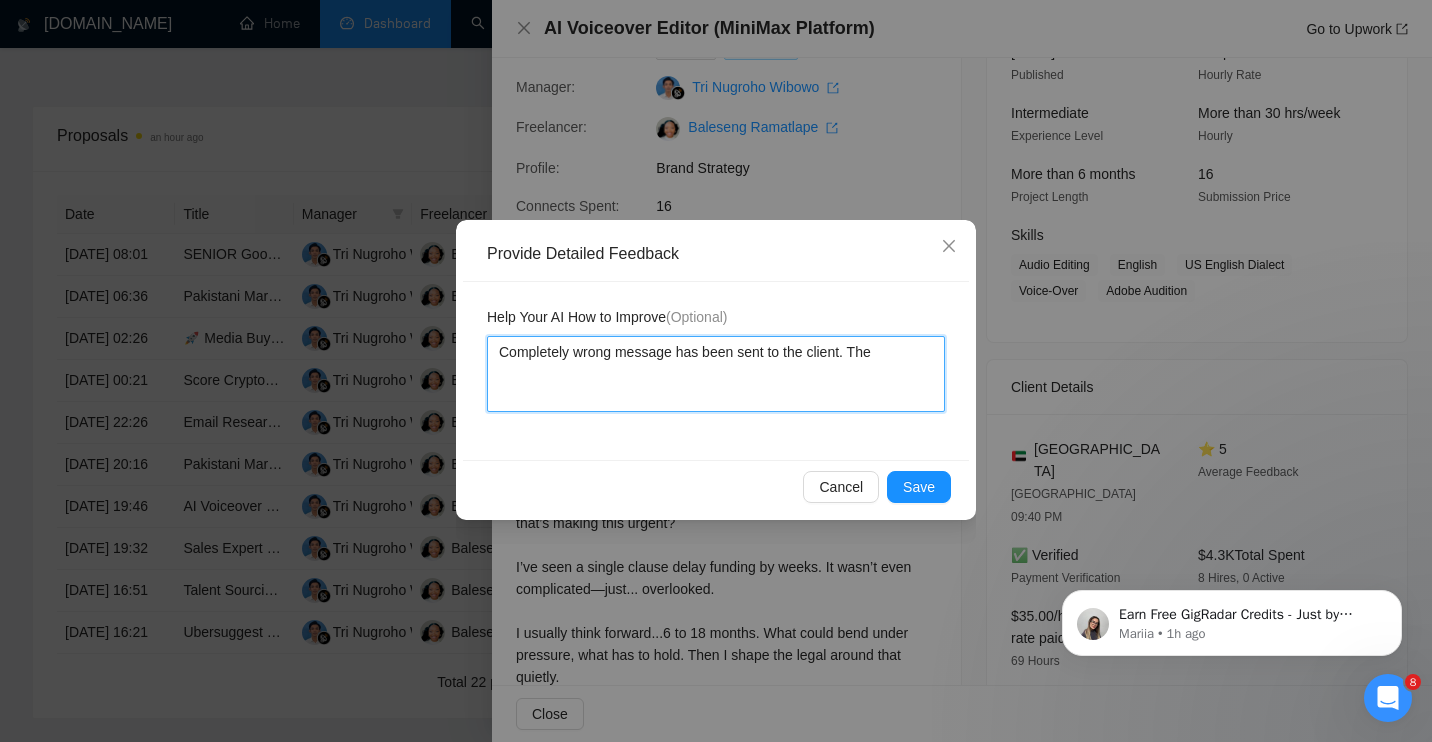 type 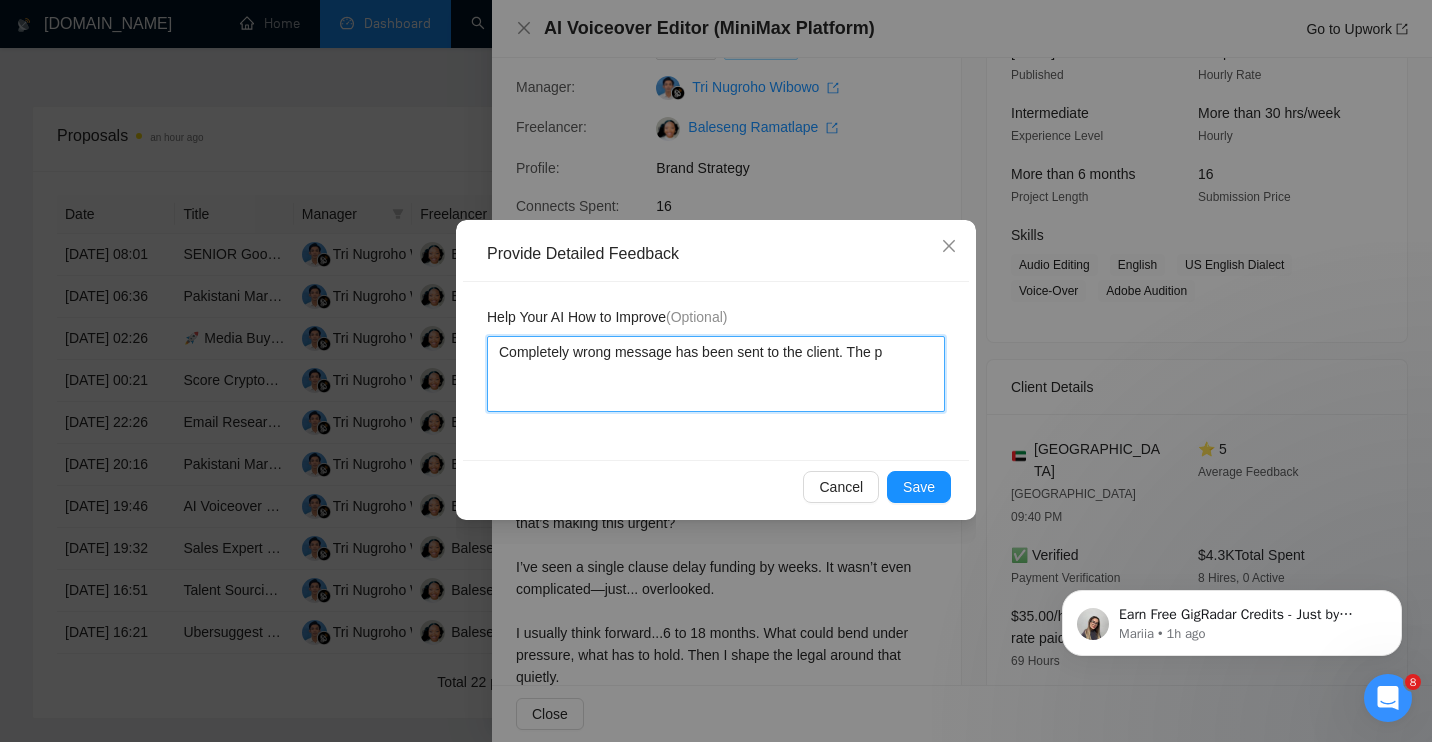 type 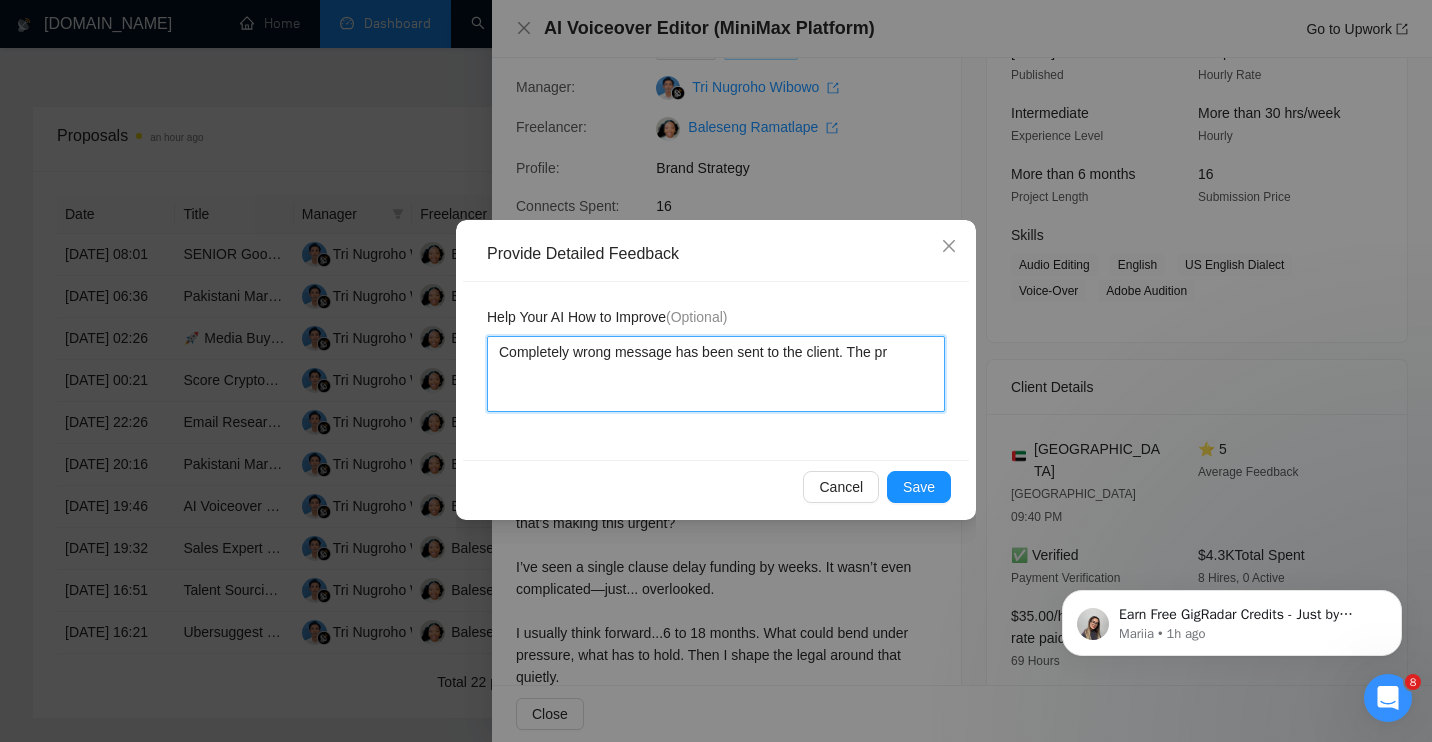 type 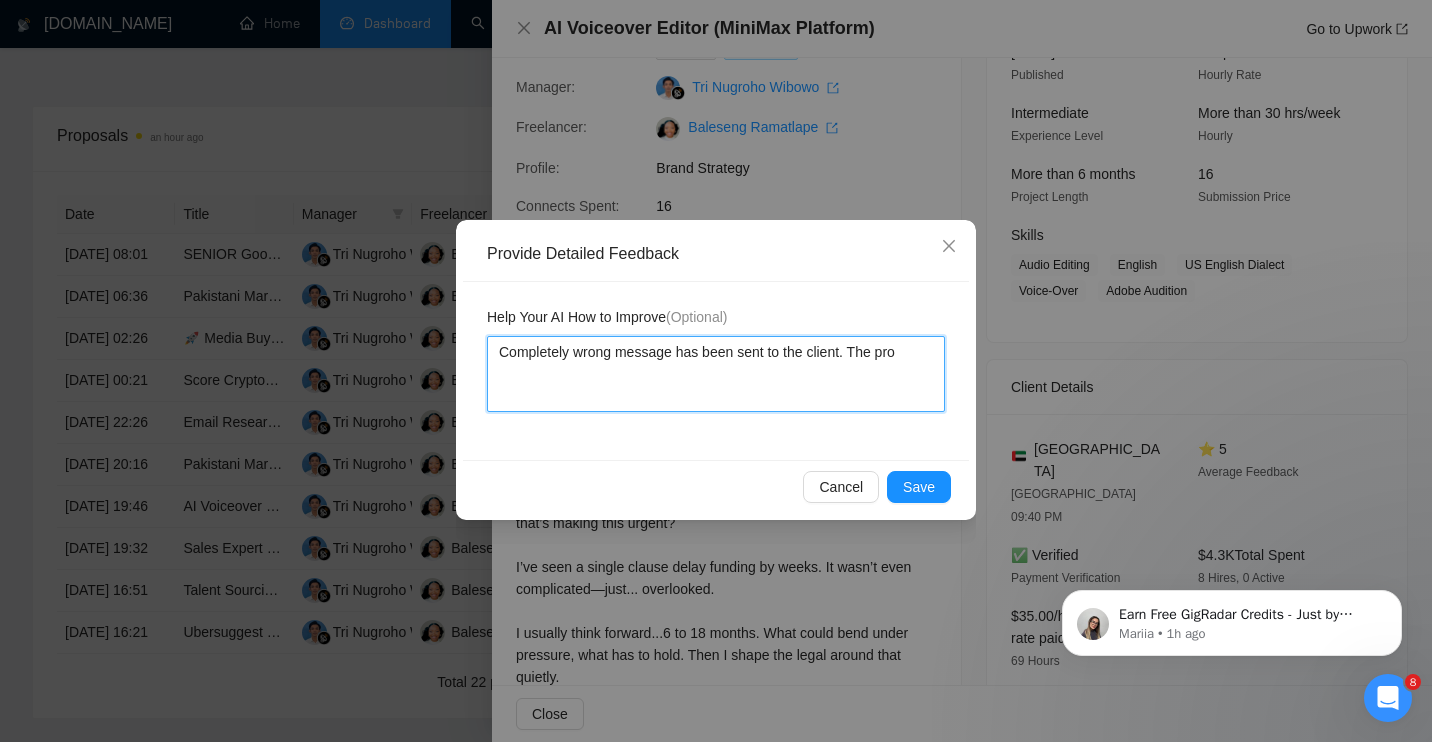 type 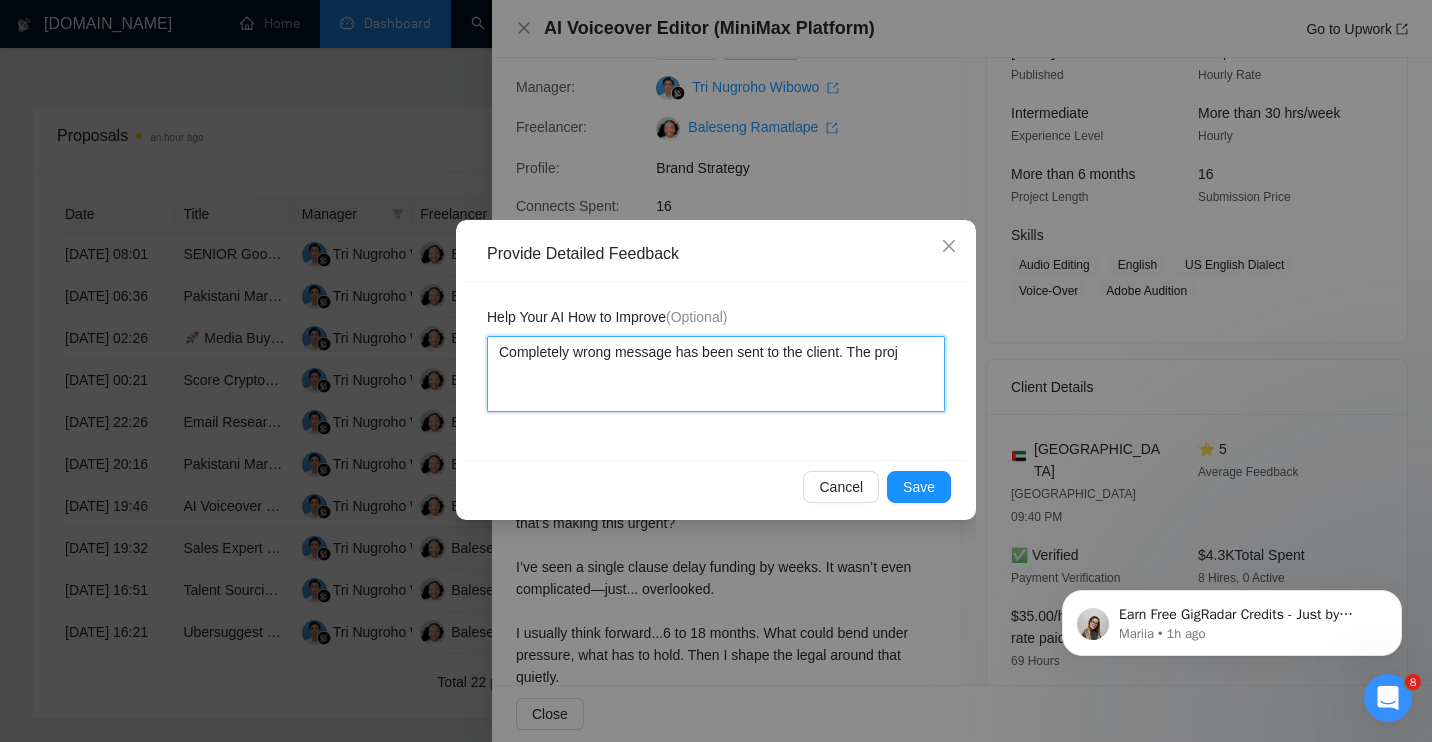 type on "Completely wrong message has been sent to the client. The proje" 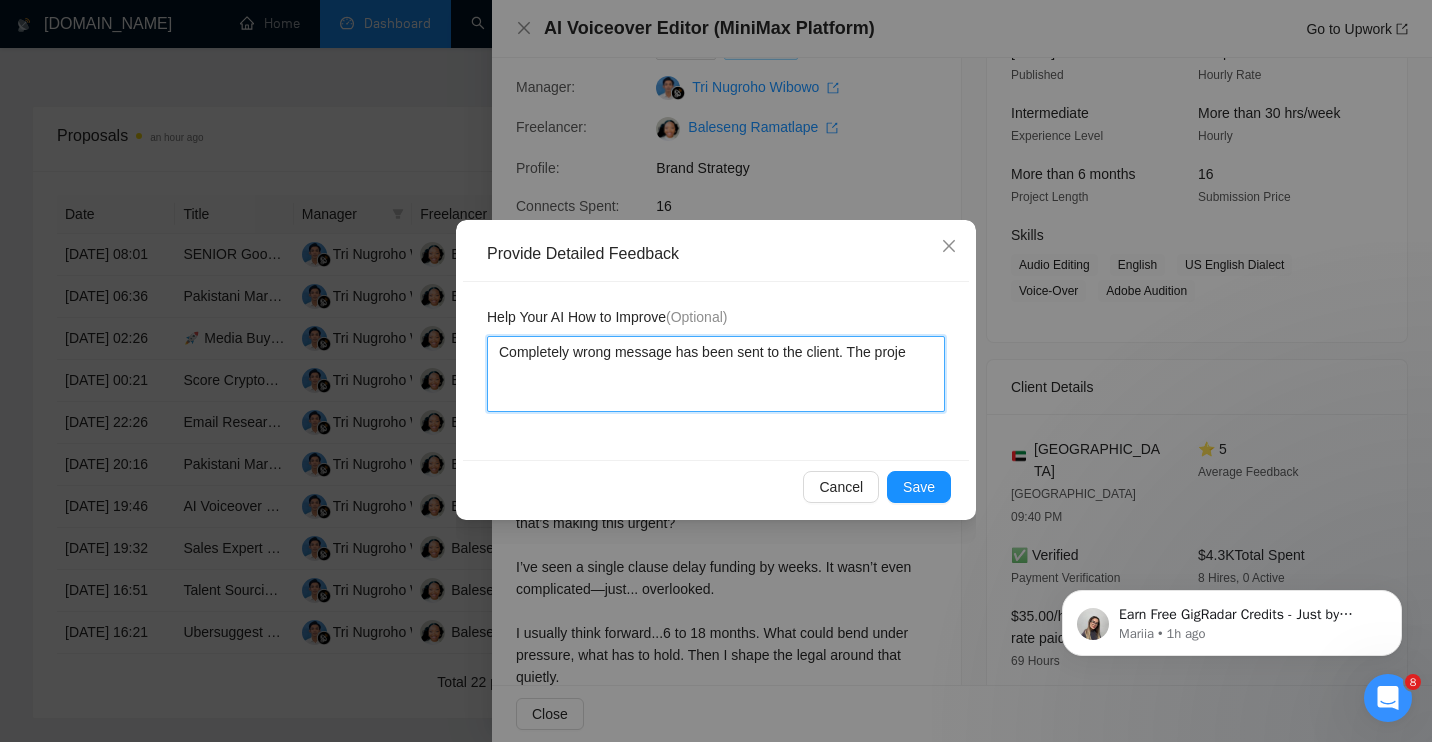 type 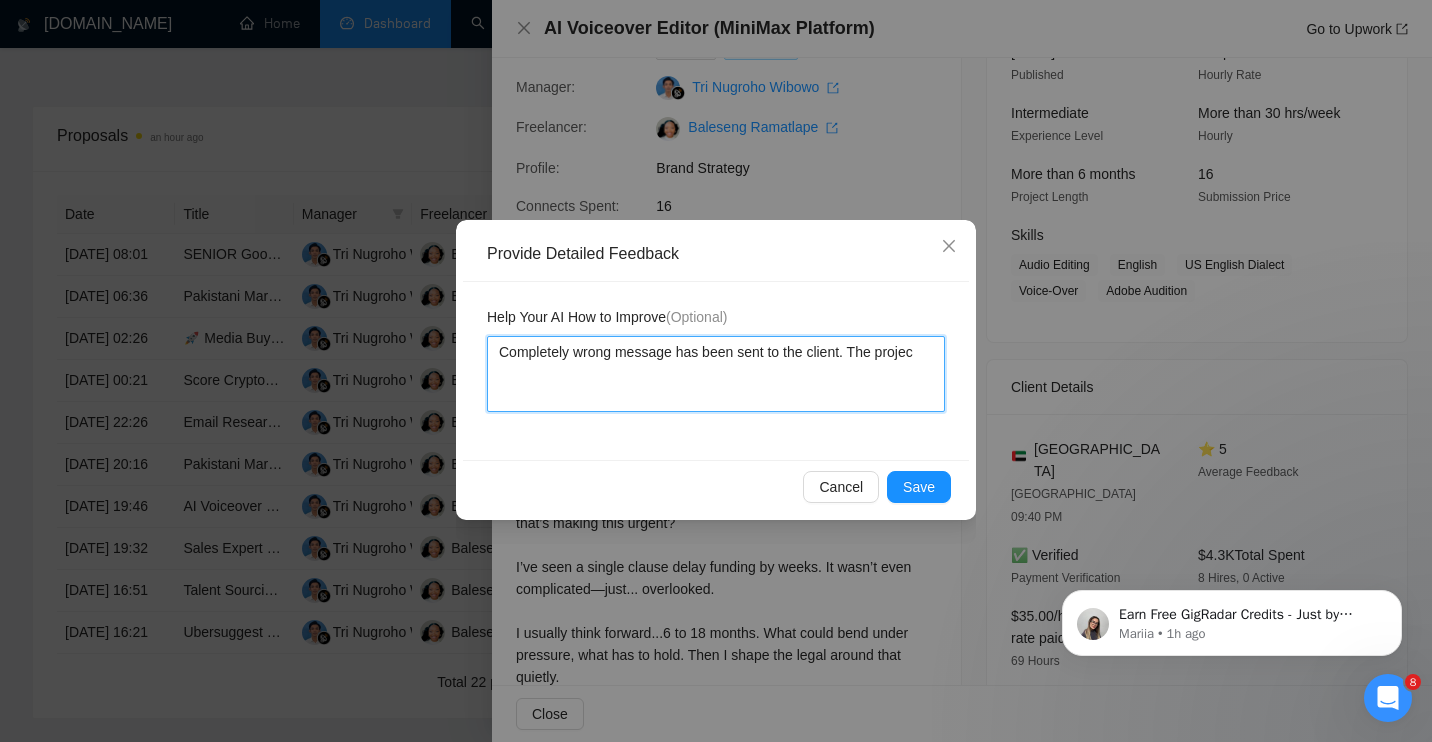 type 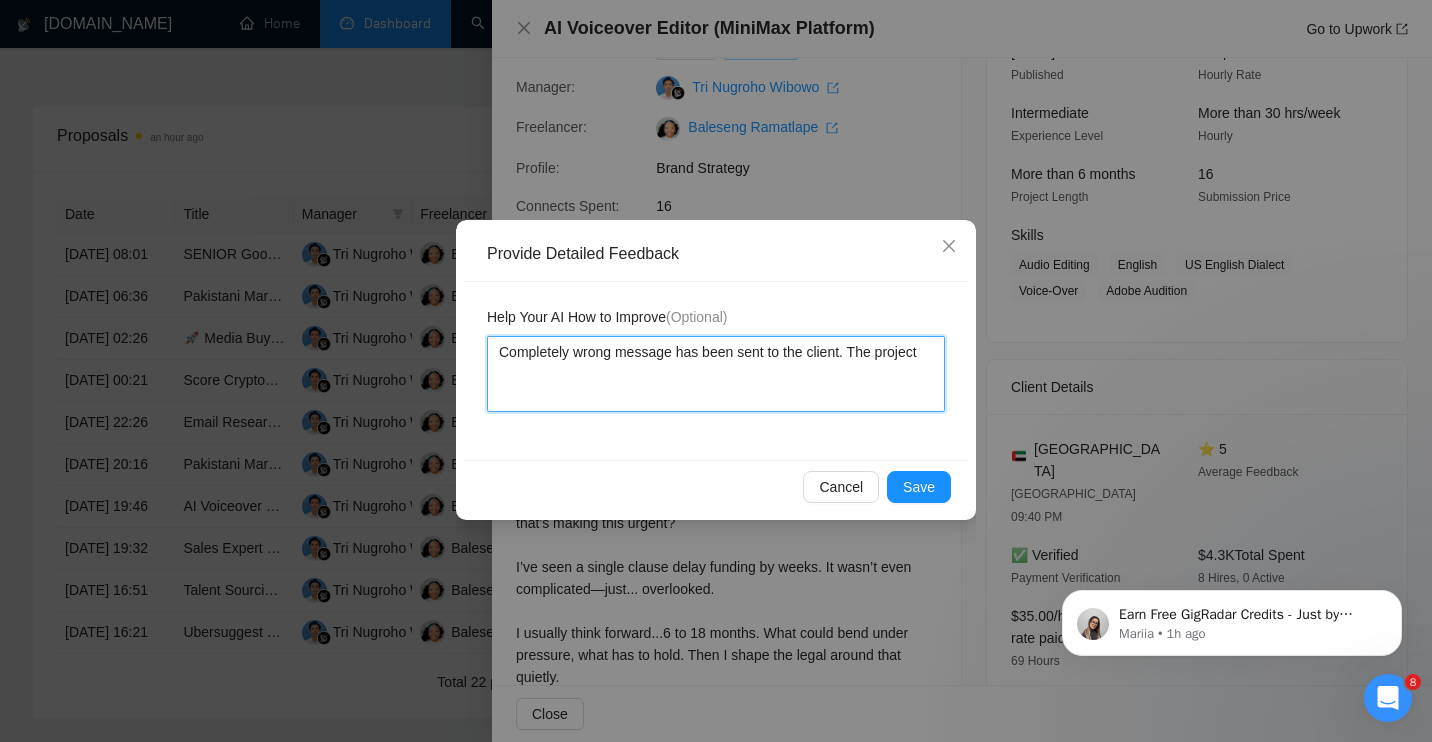 type 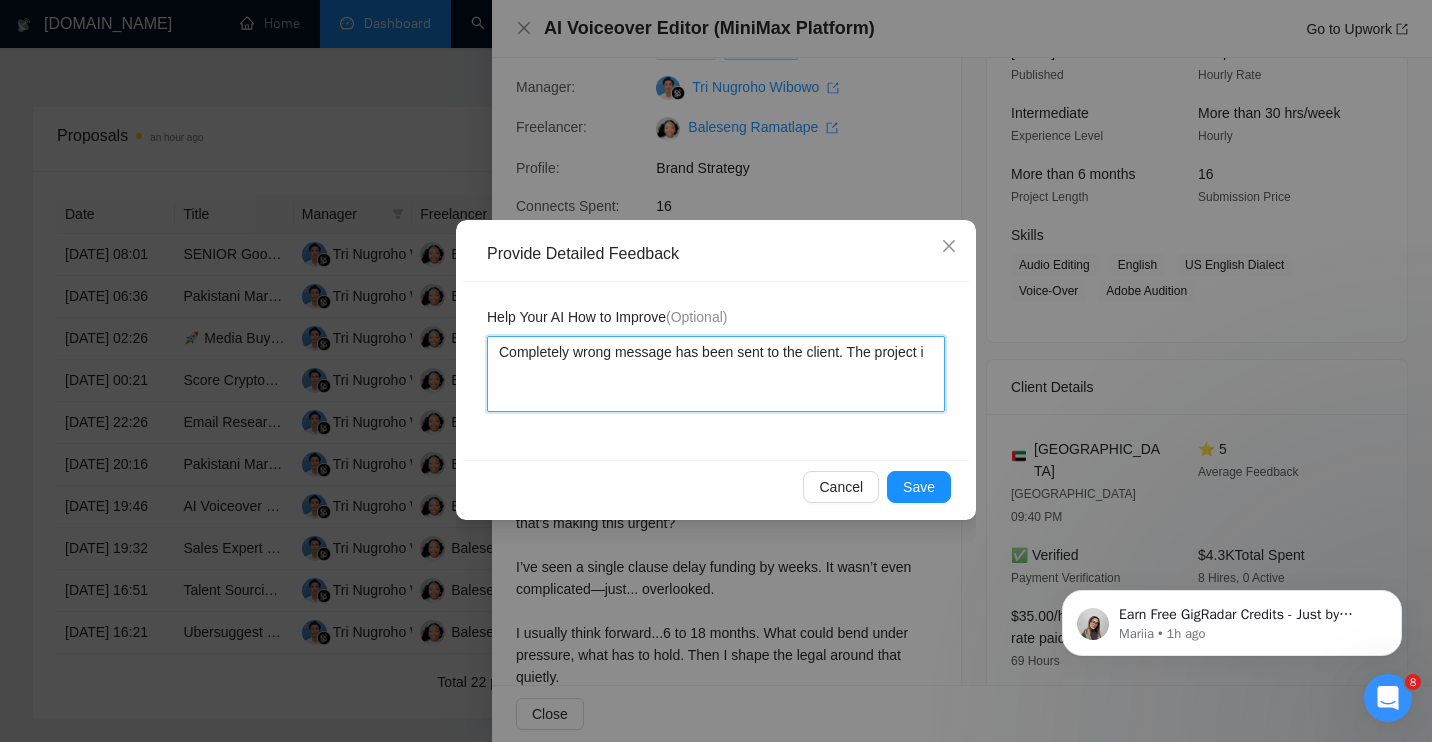 type 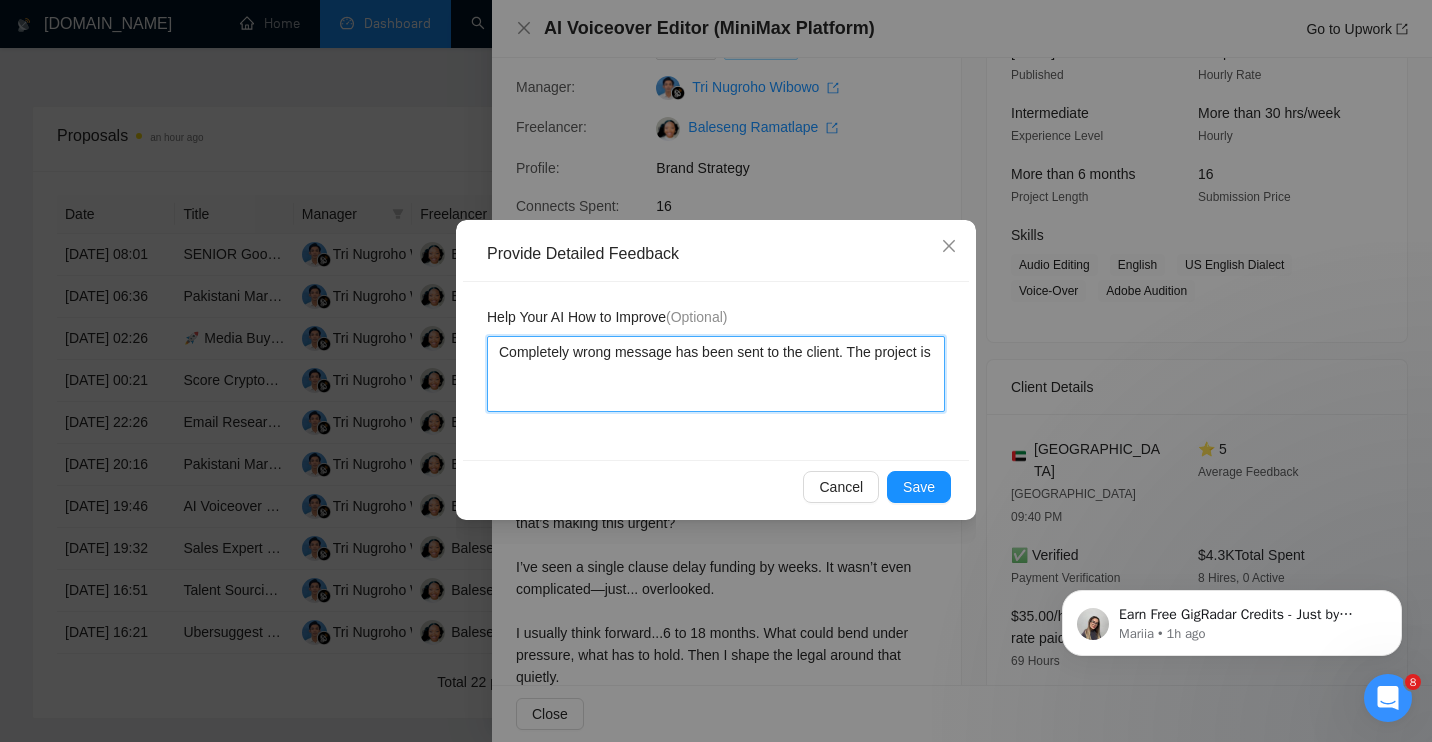 type 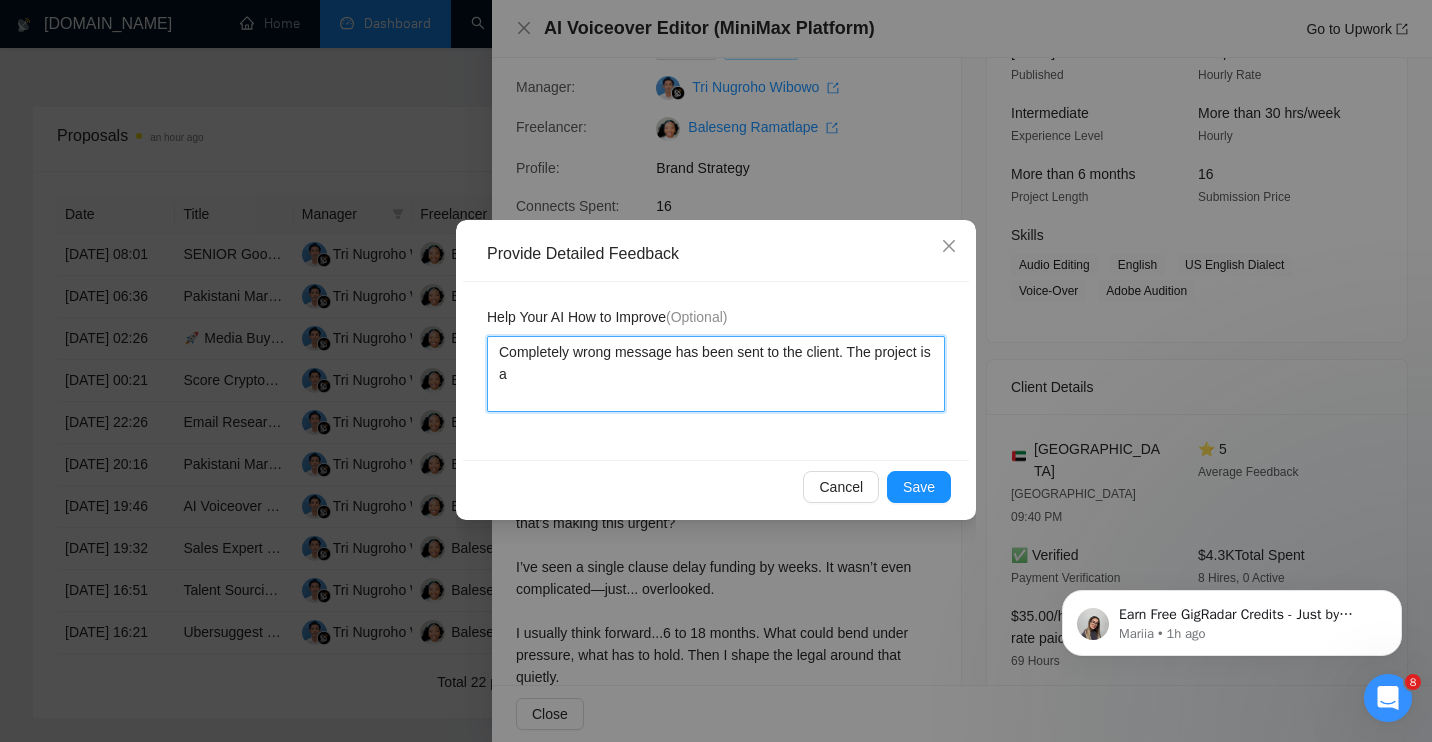 type 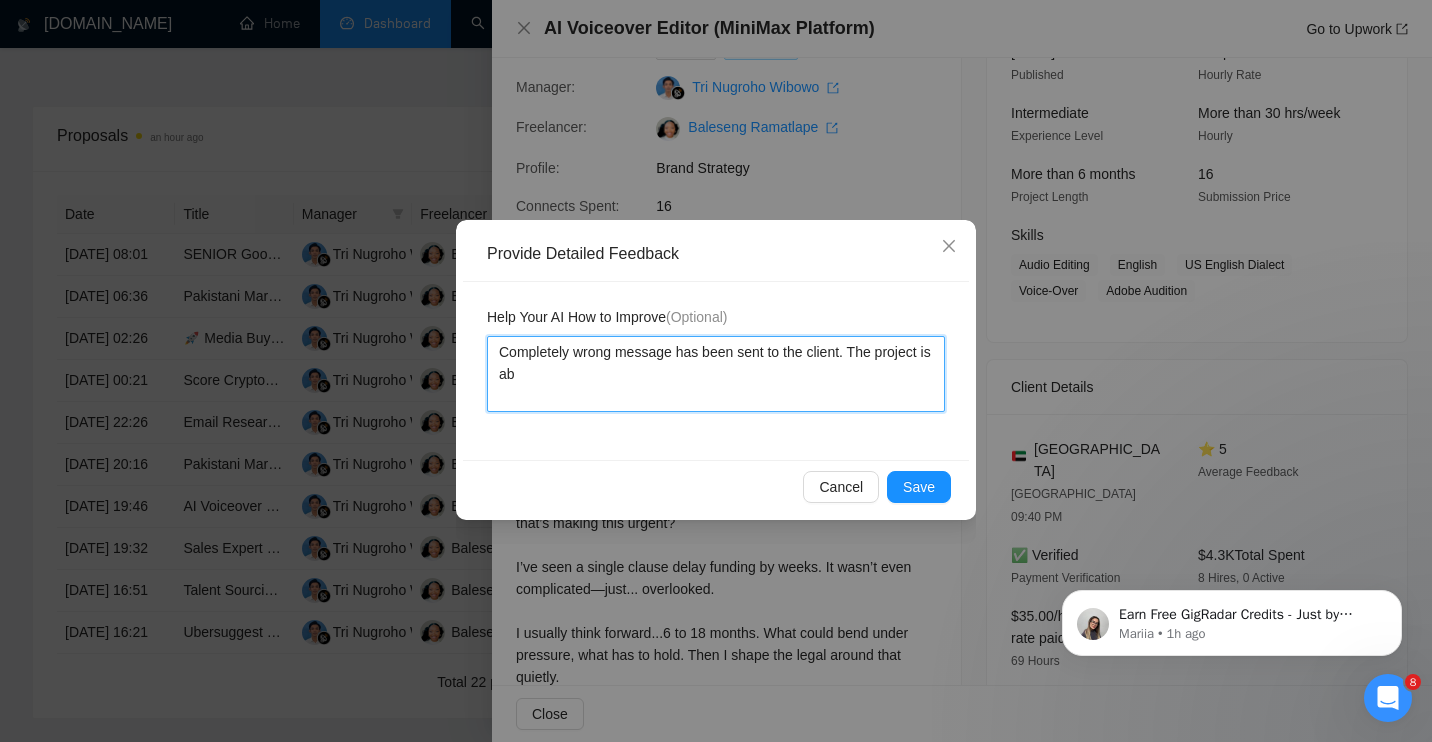 type 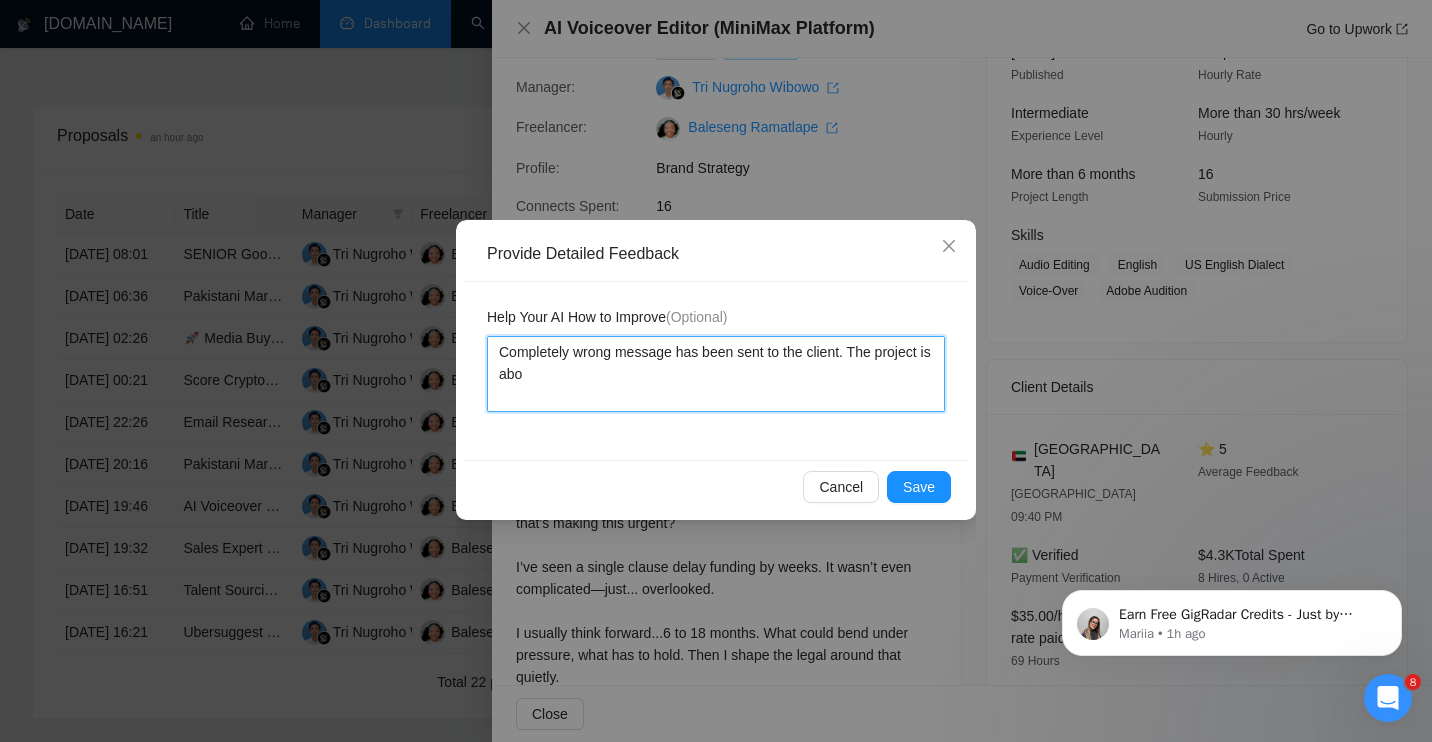 type 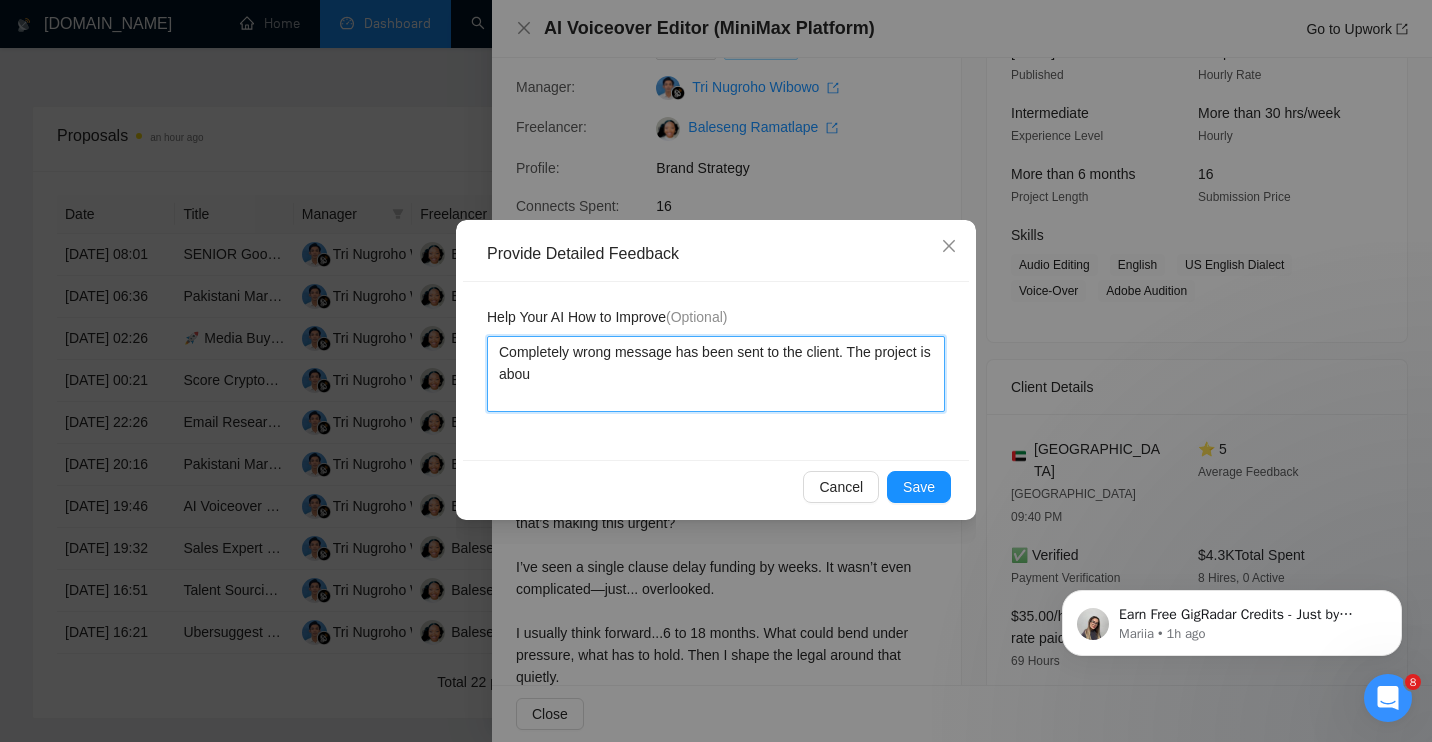 type 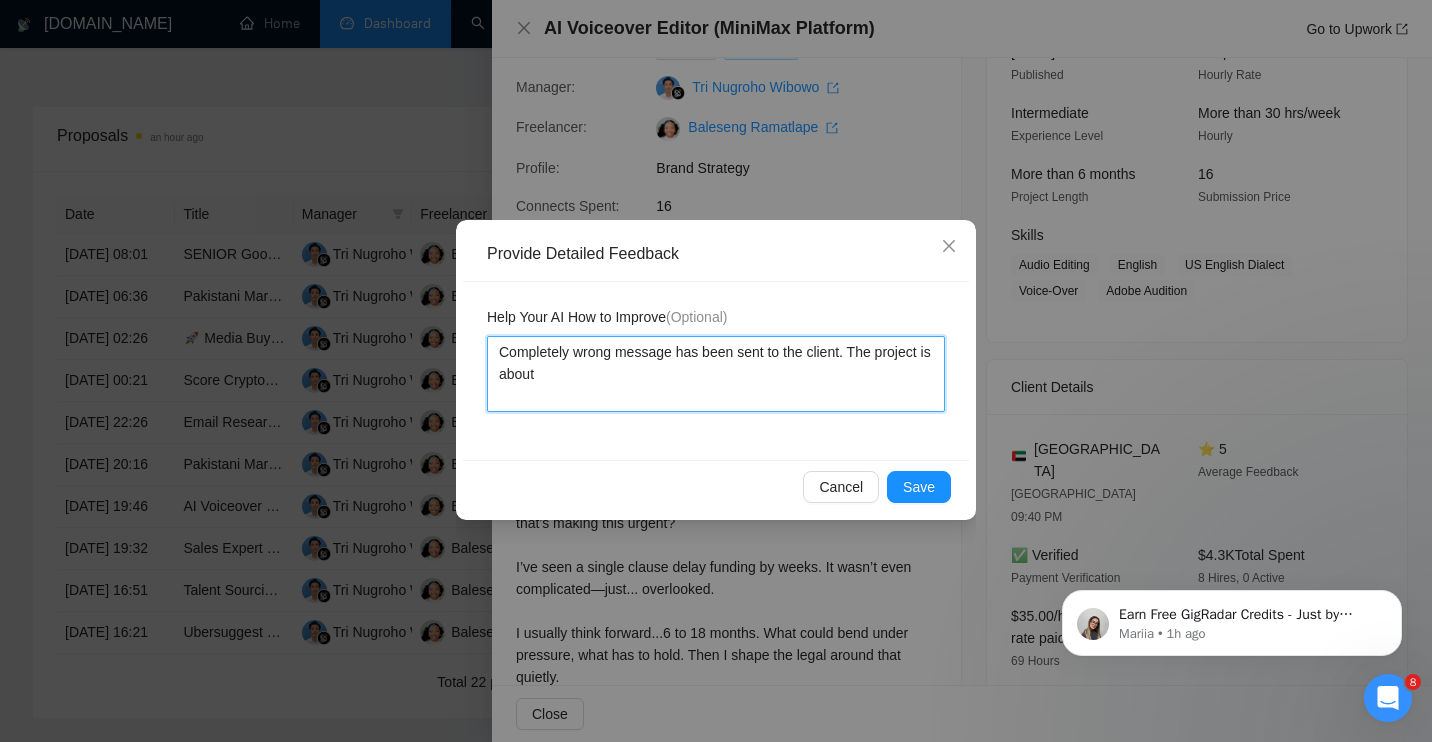 type on "Completely wrong message has been sent to the client. The project is about" 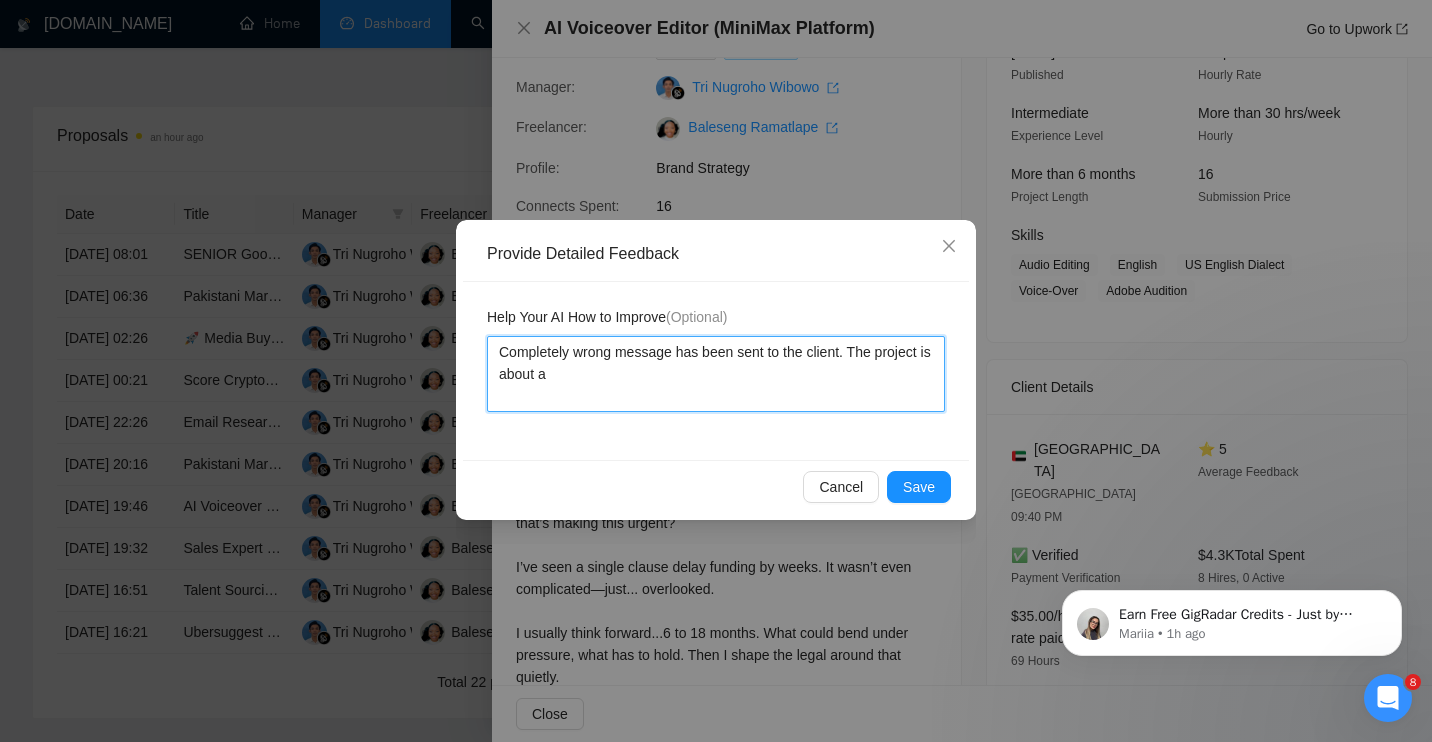 type 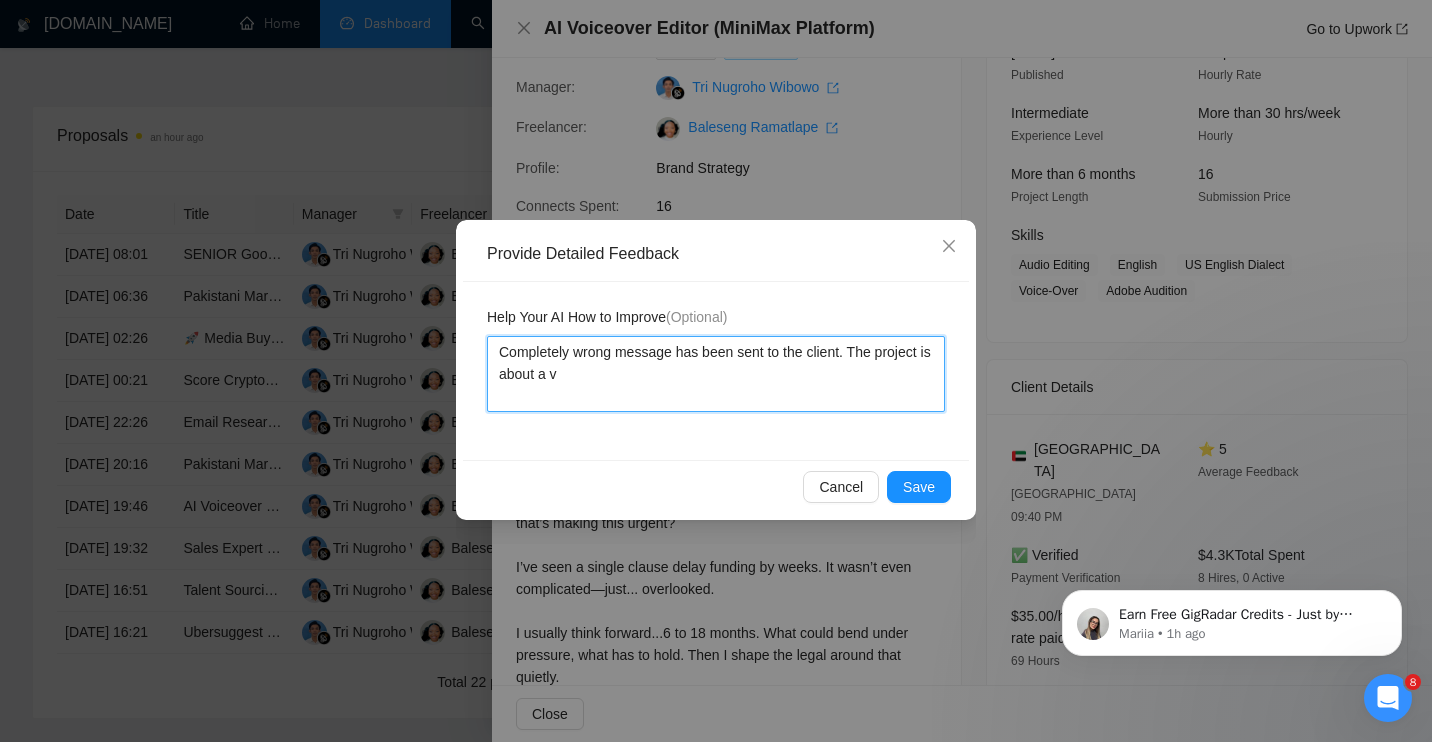 type 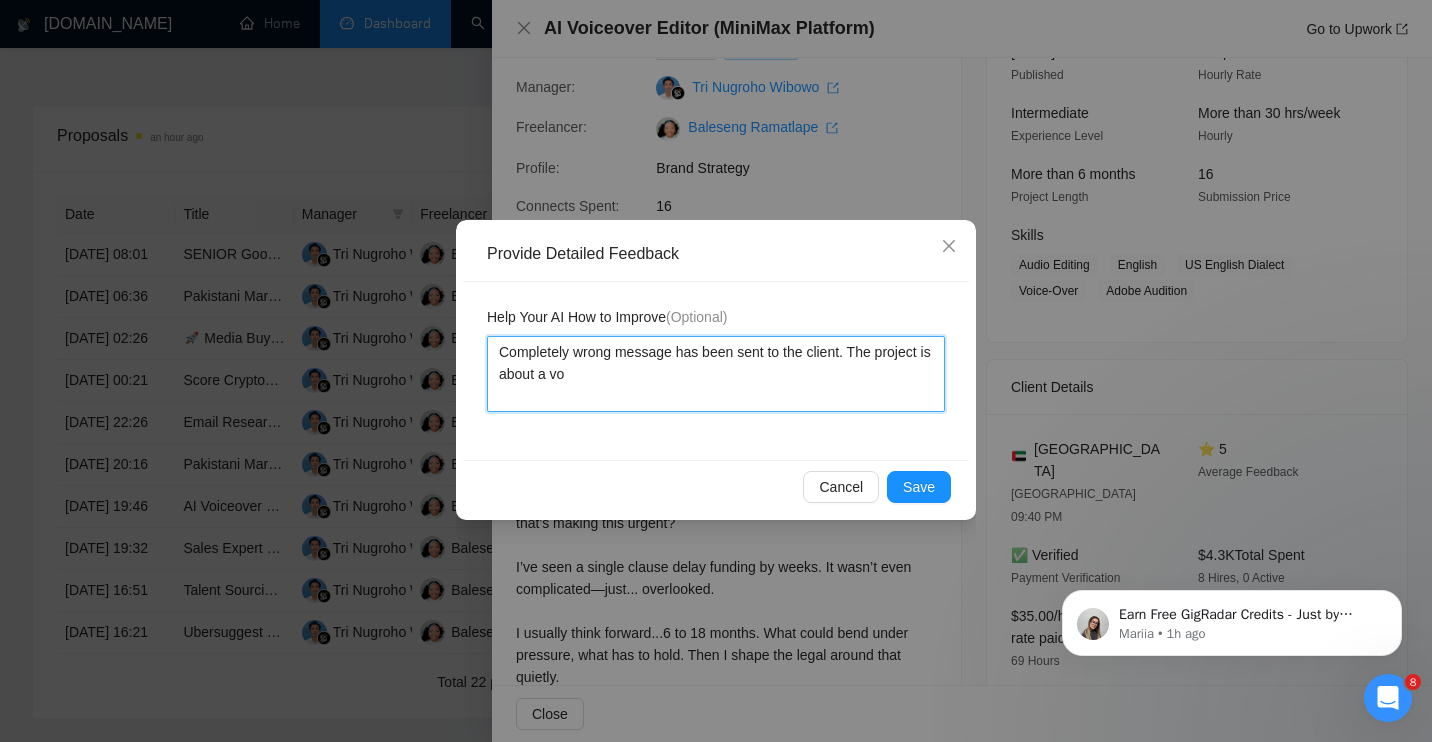 type 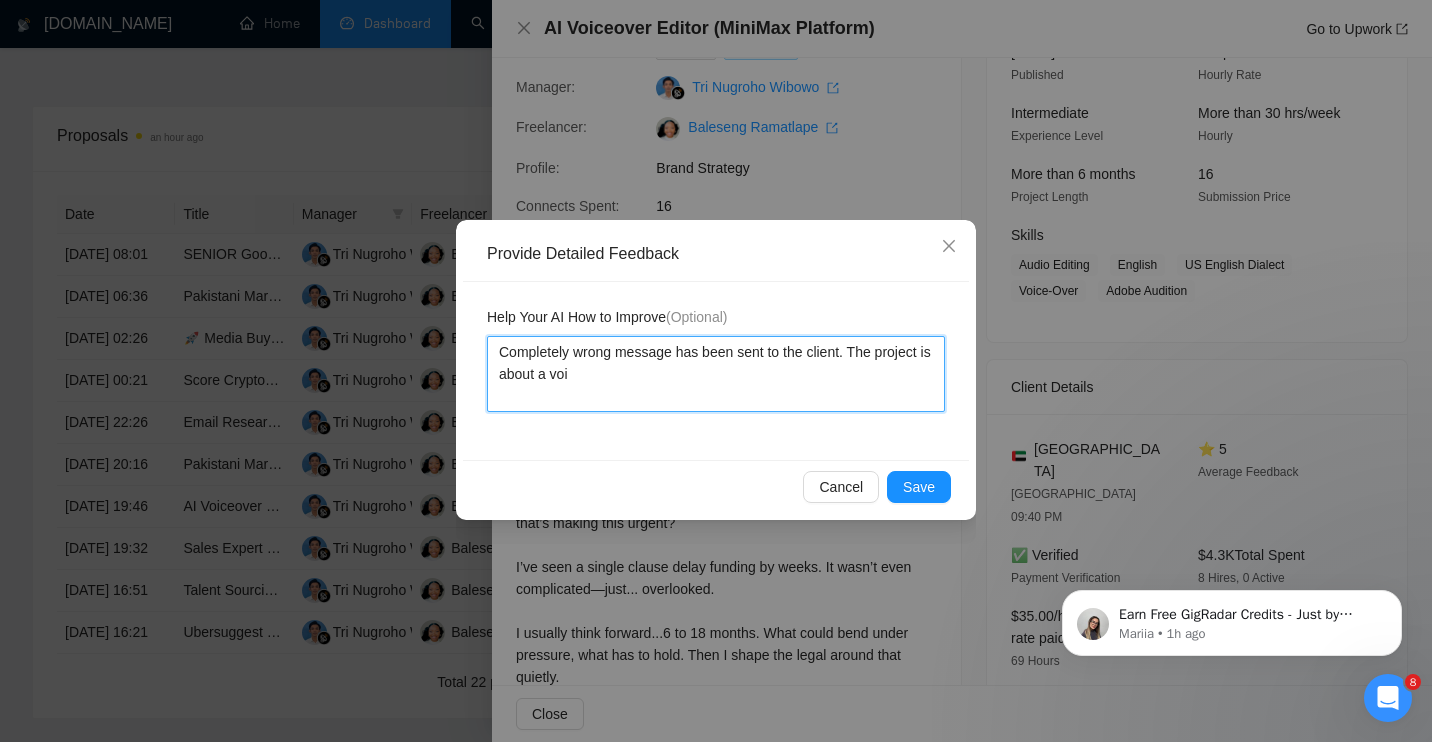 type on "Completely wrong message has been sent to the client. The project is about a voic" 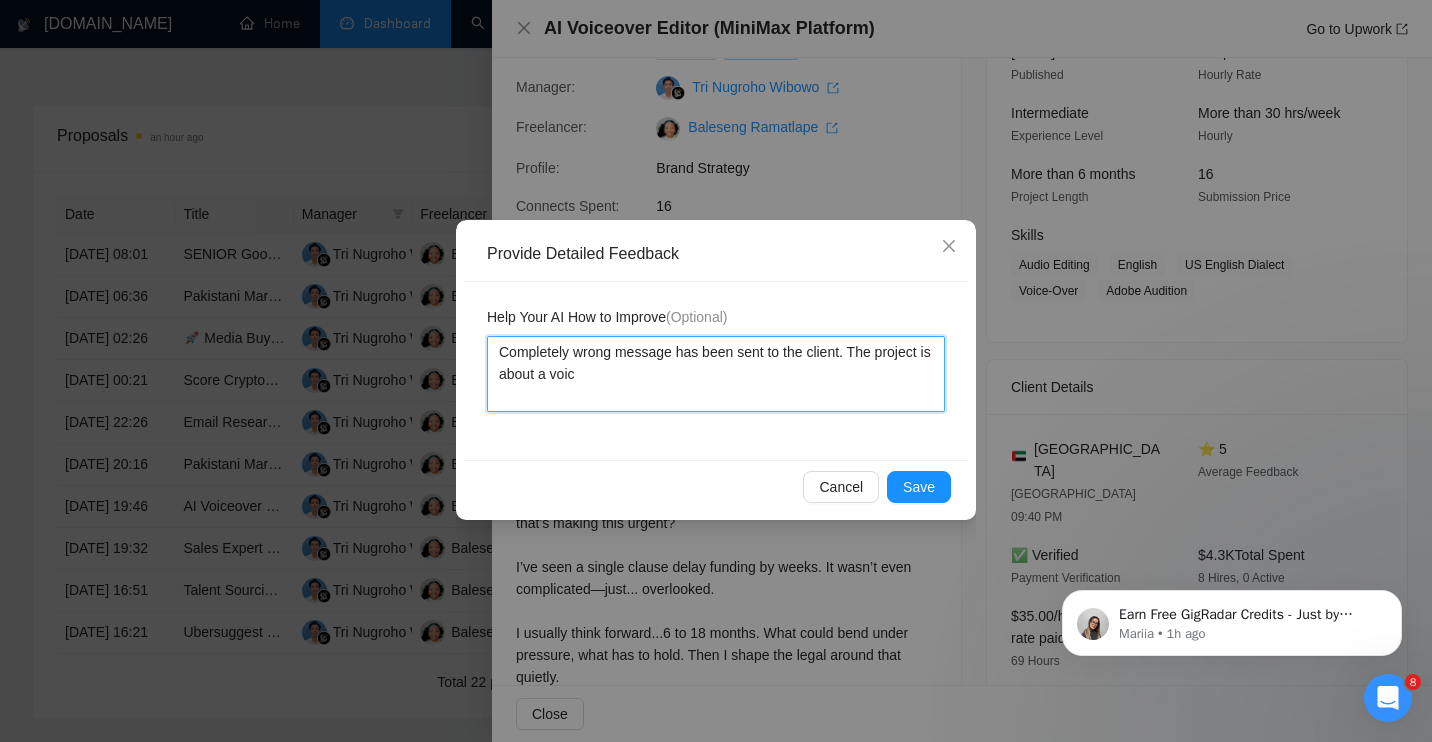 type 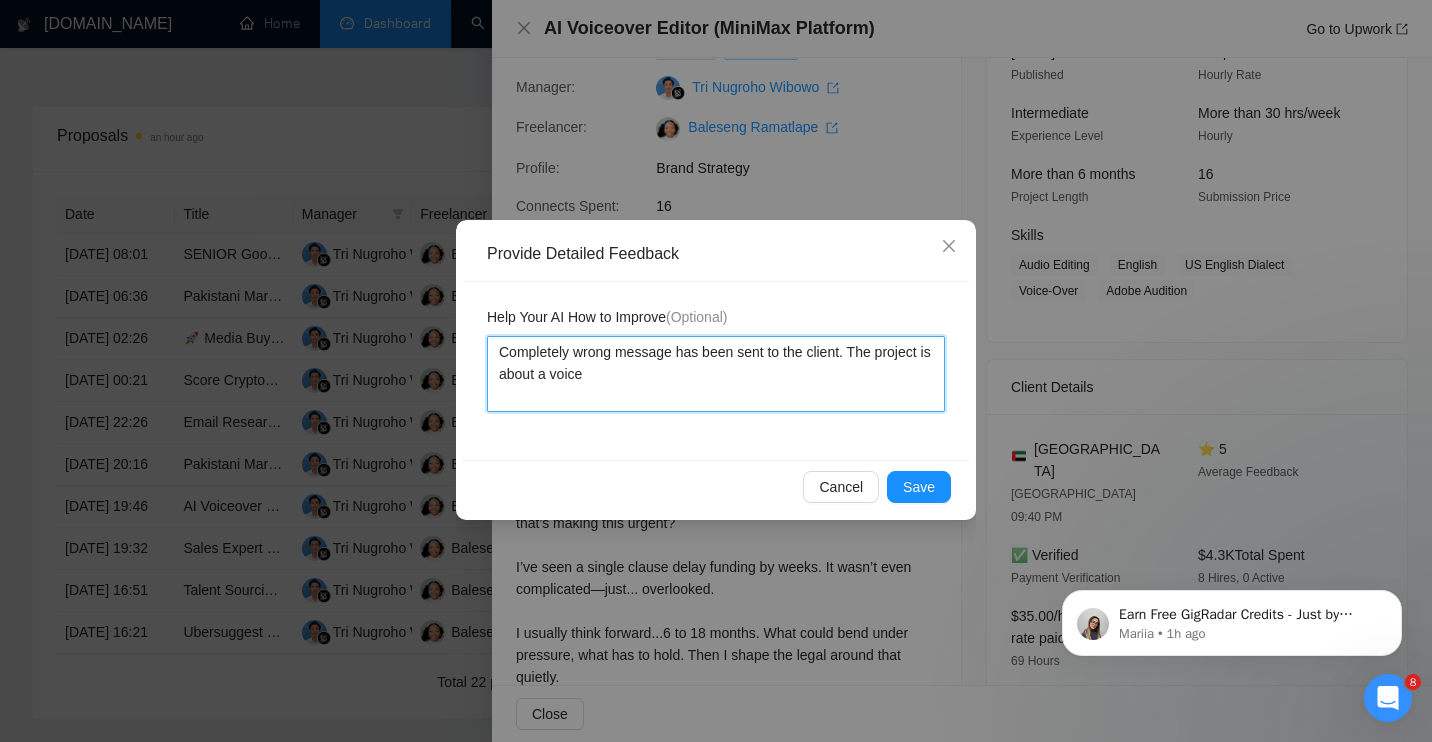 type 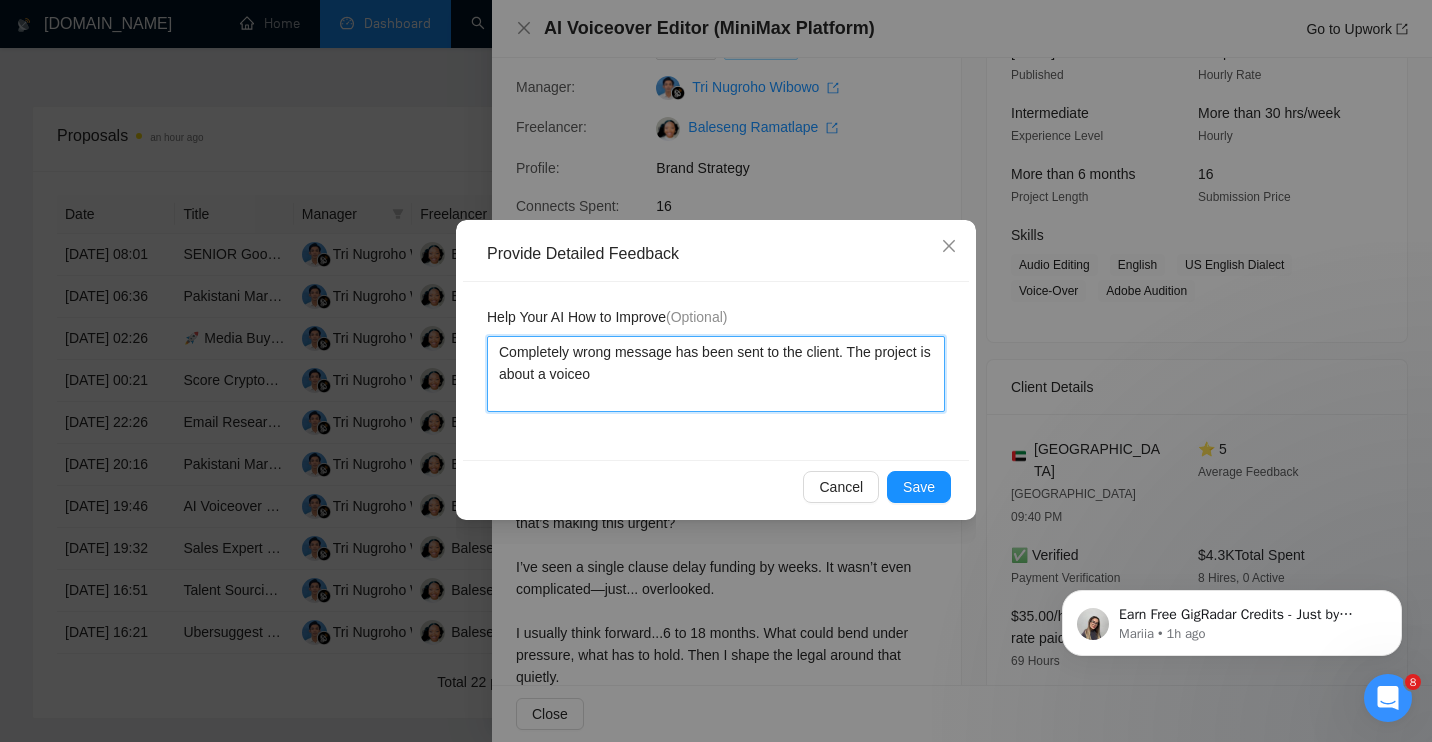 type 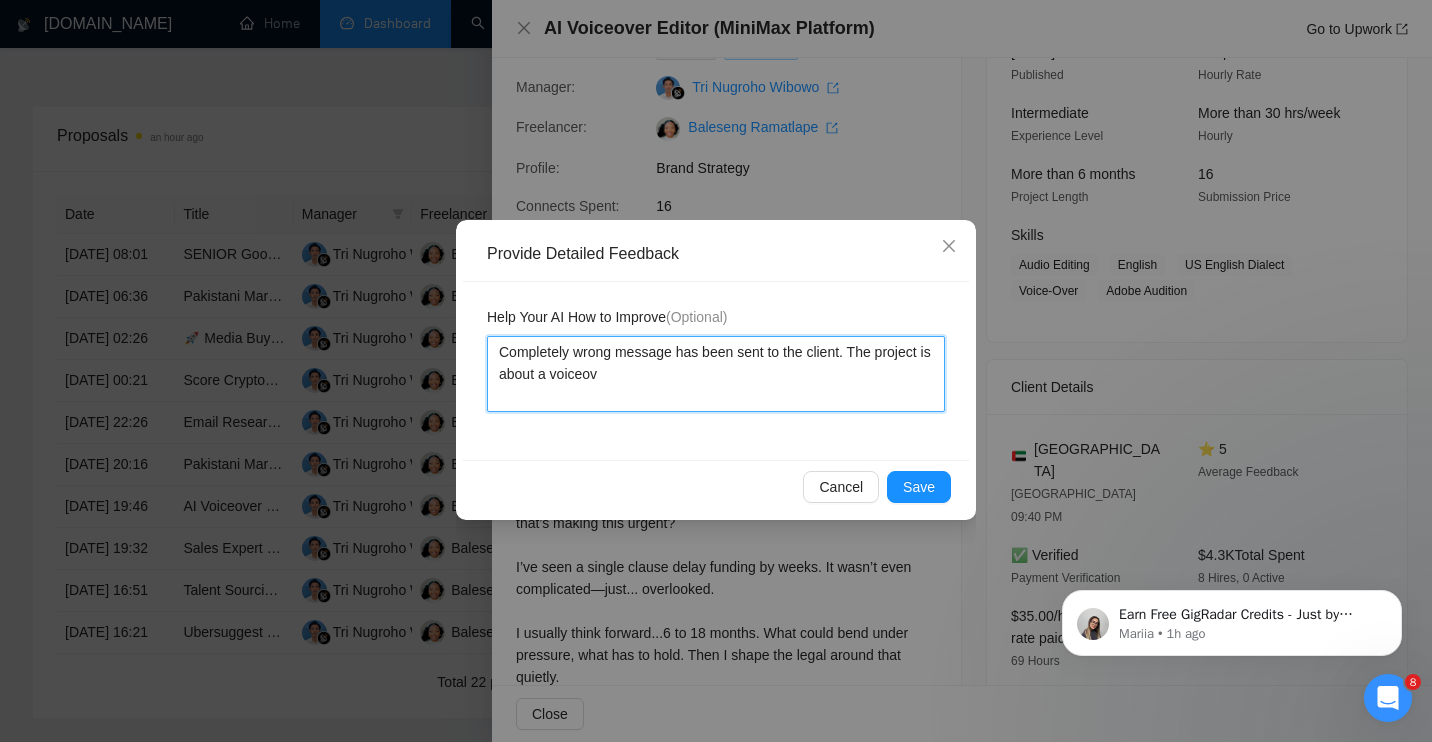 type 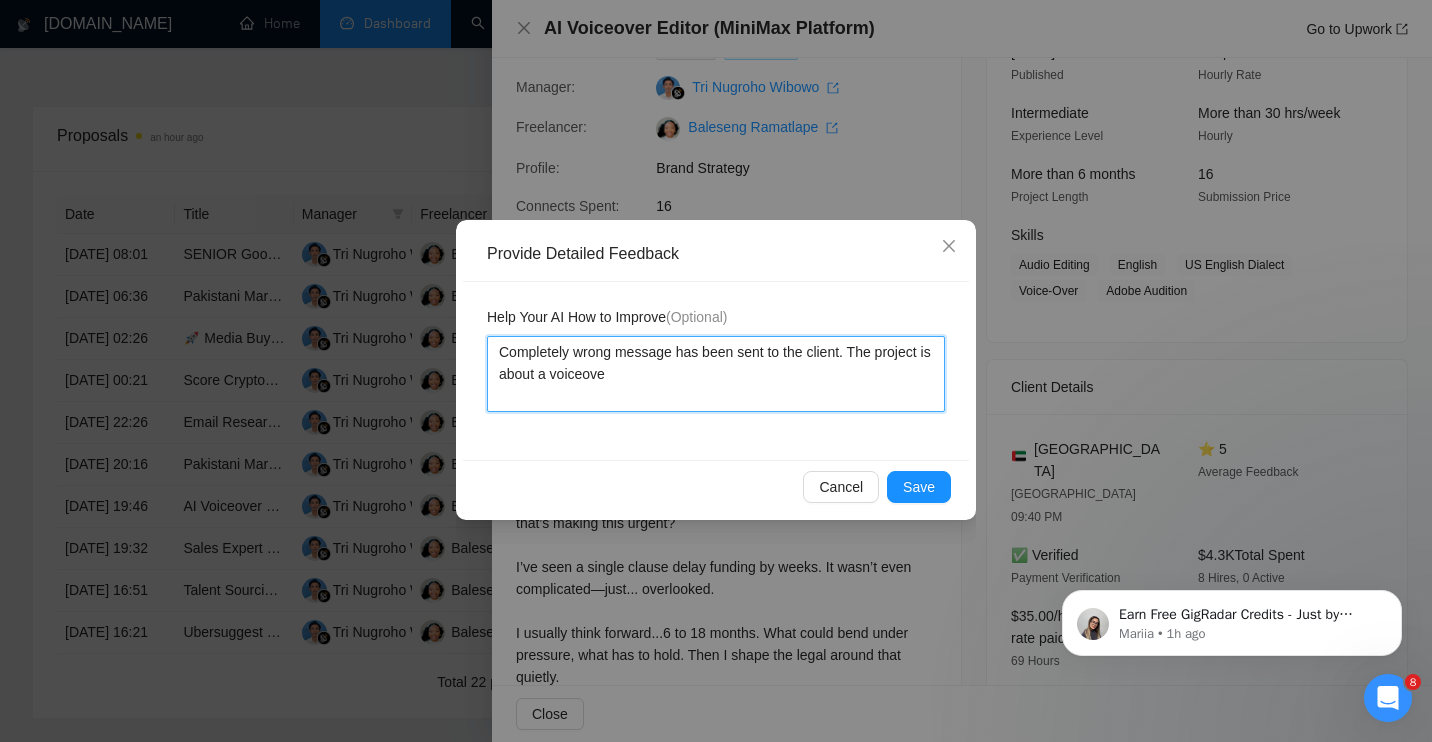 type 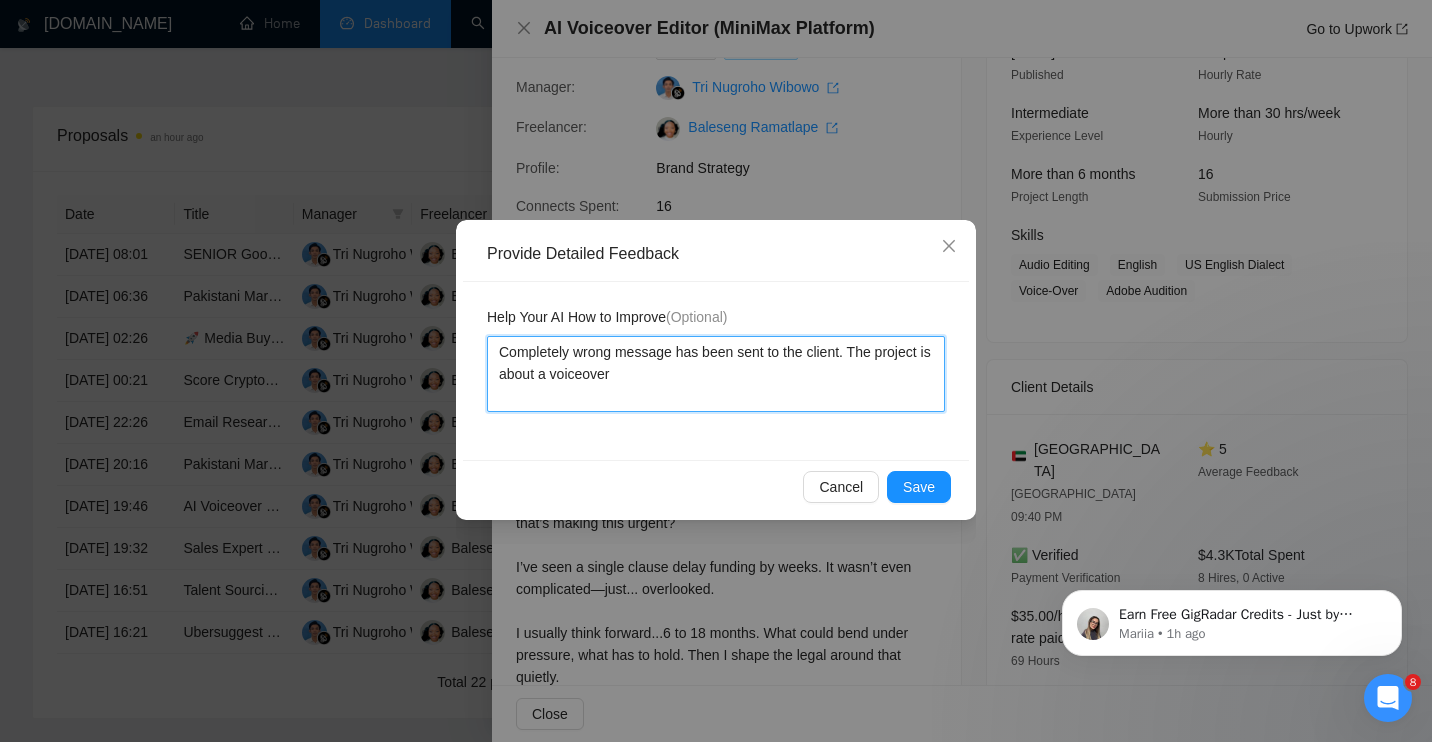 type 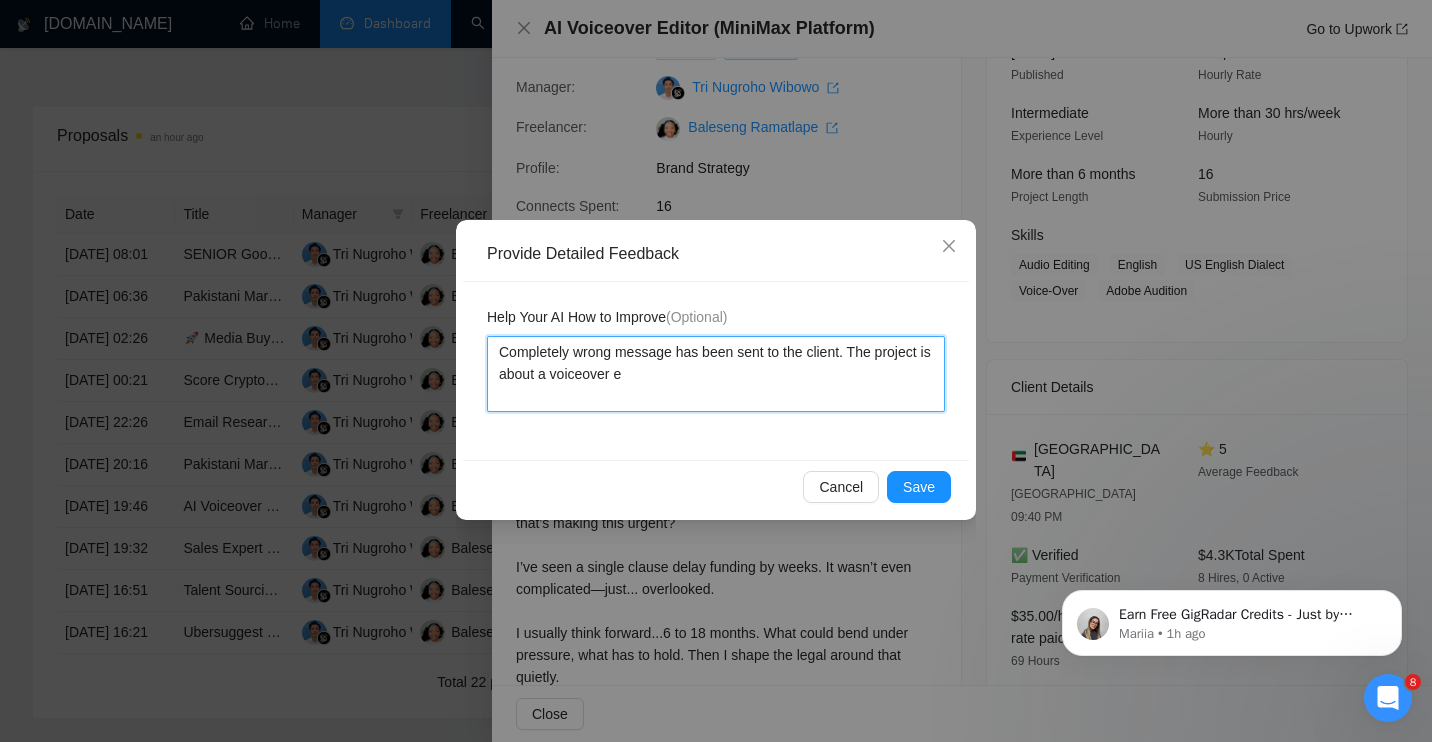 type 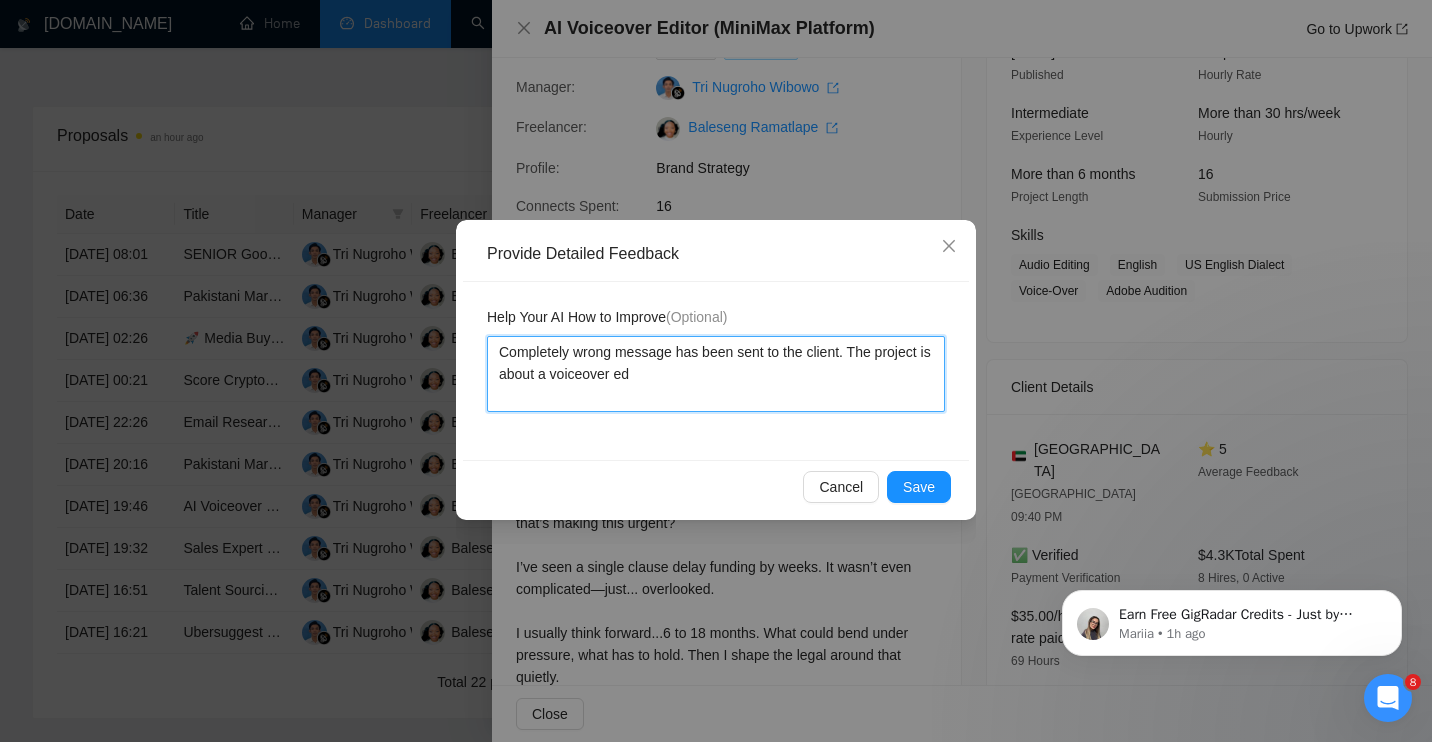 type 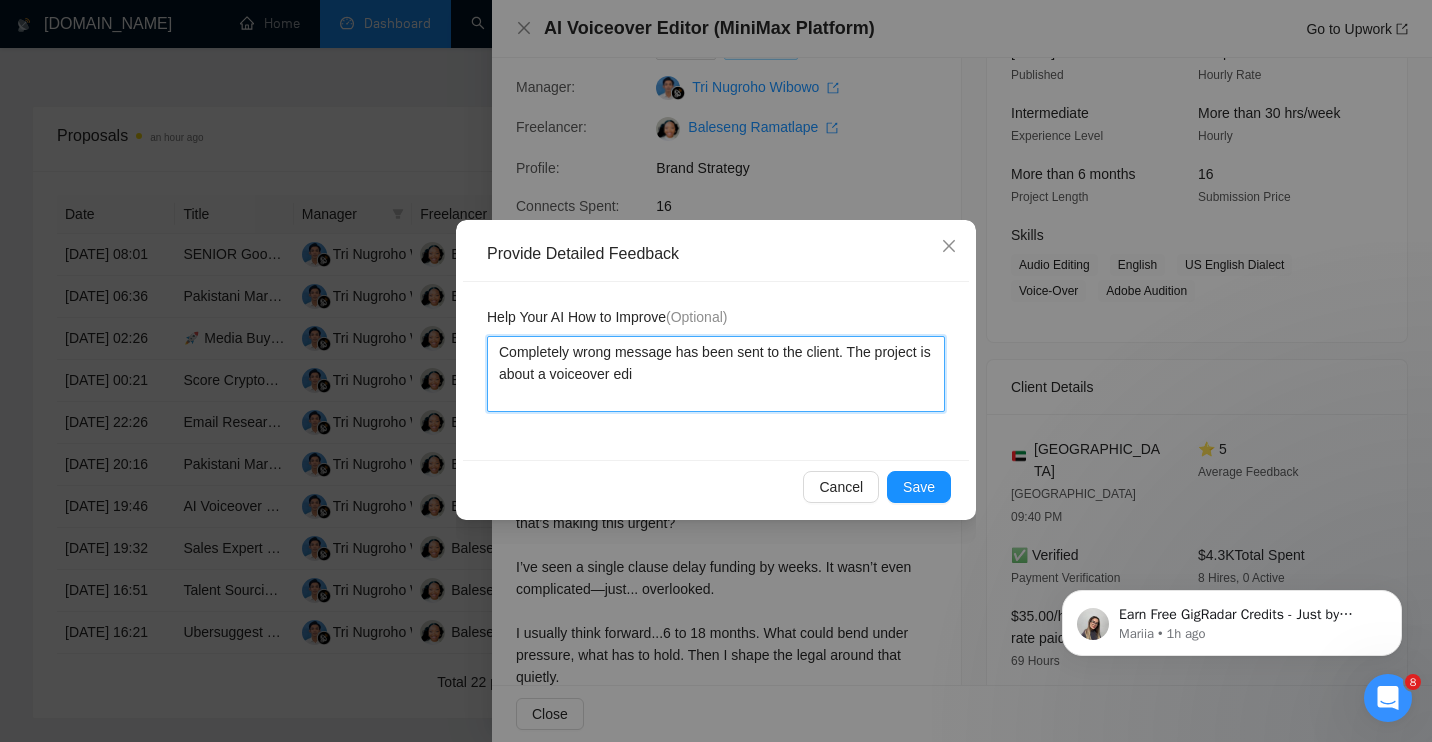 type 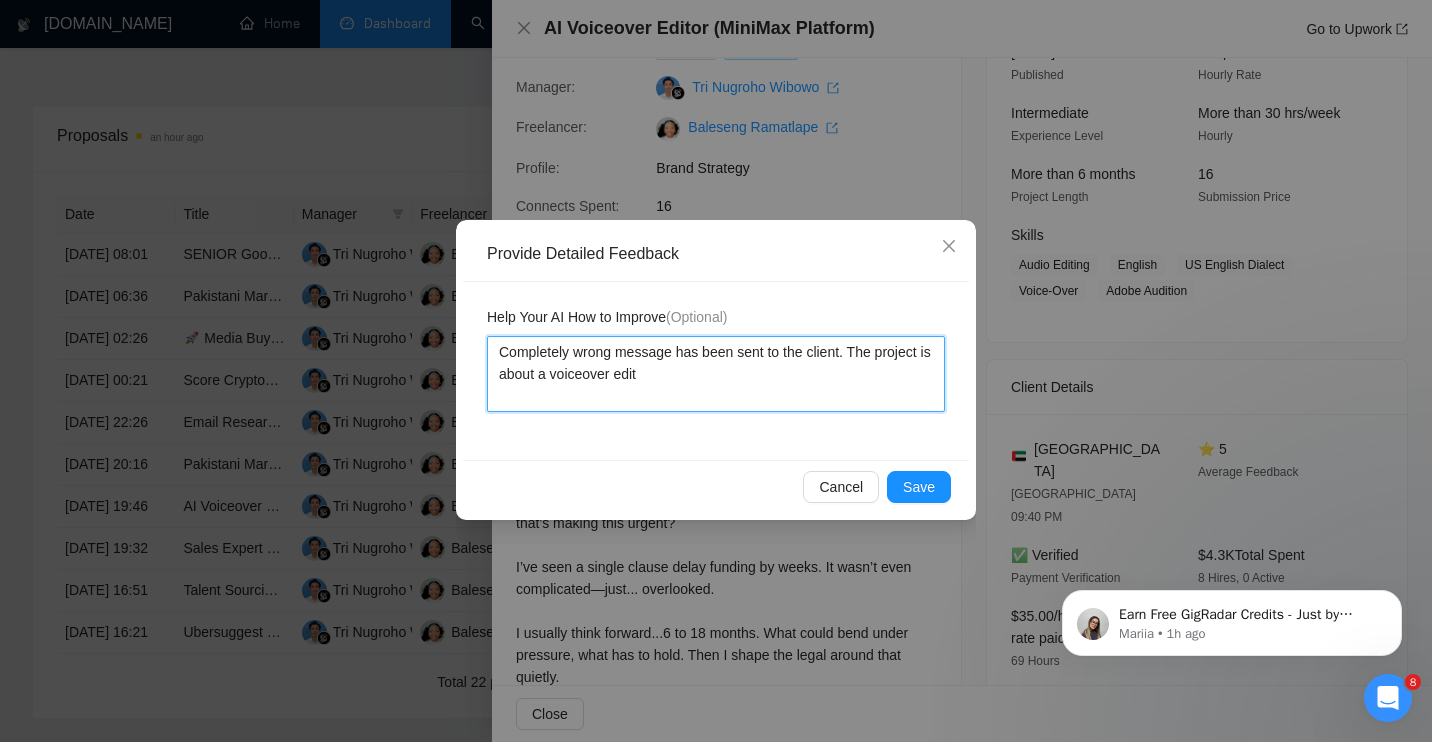 type 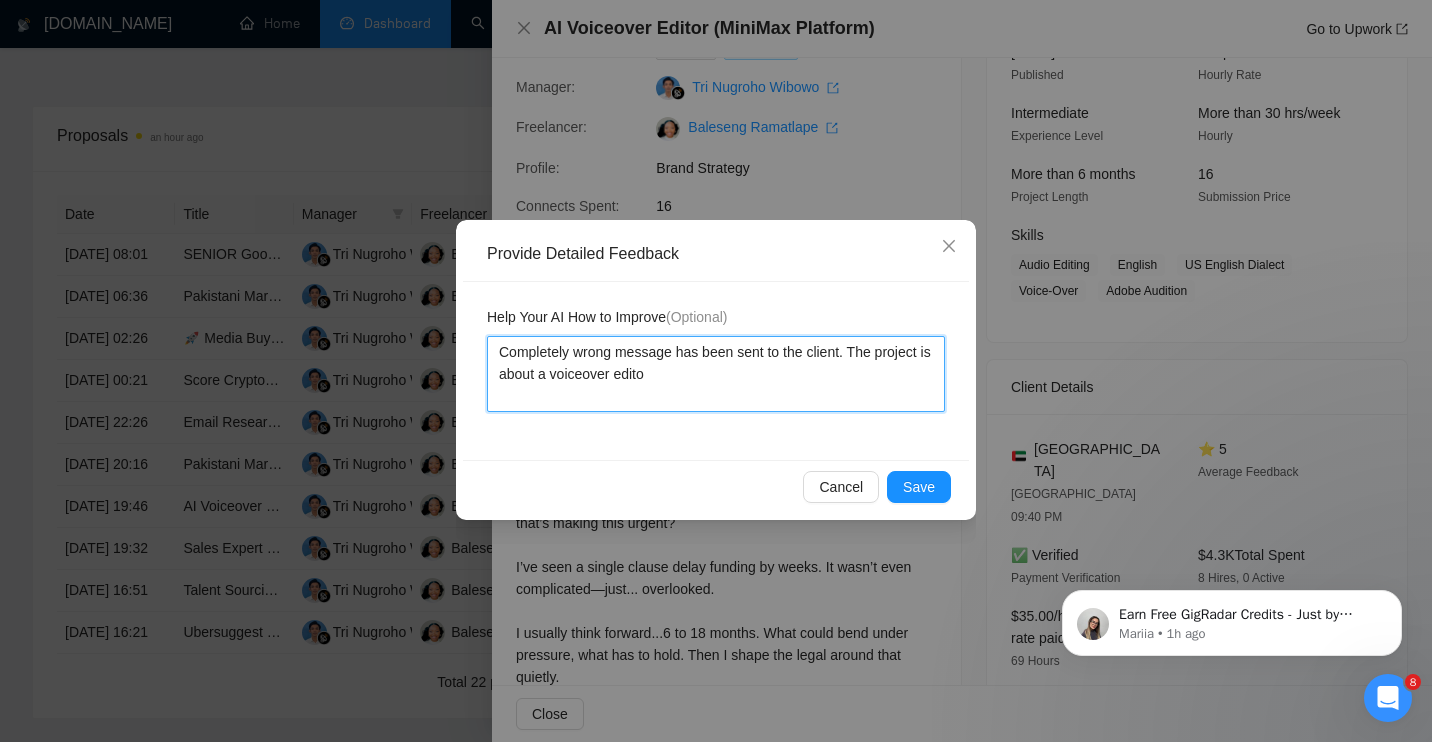 type 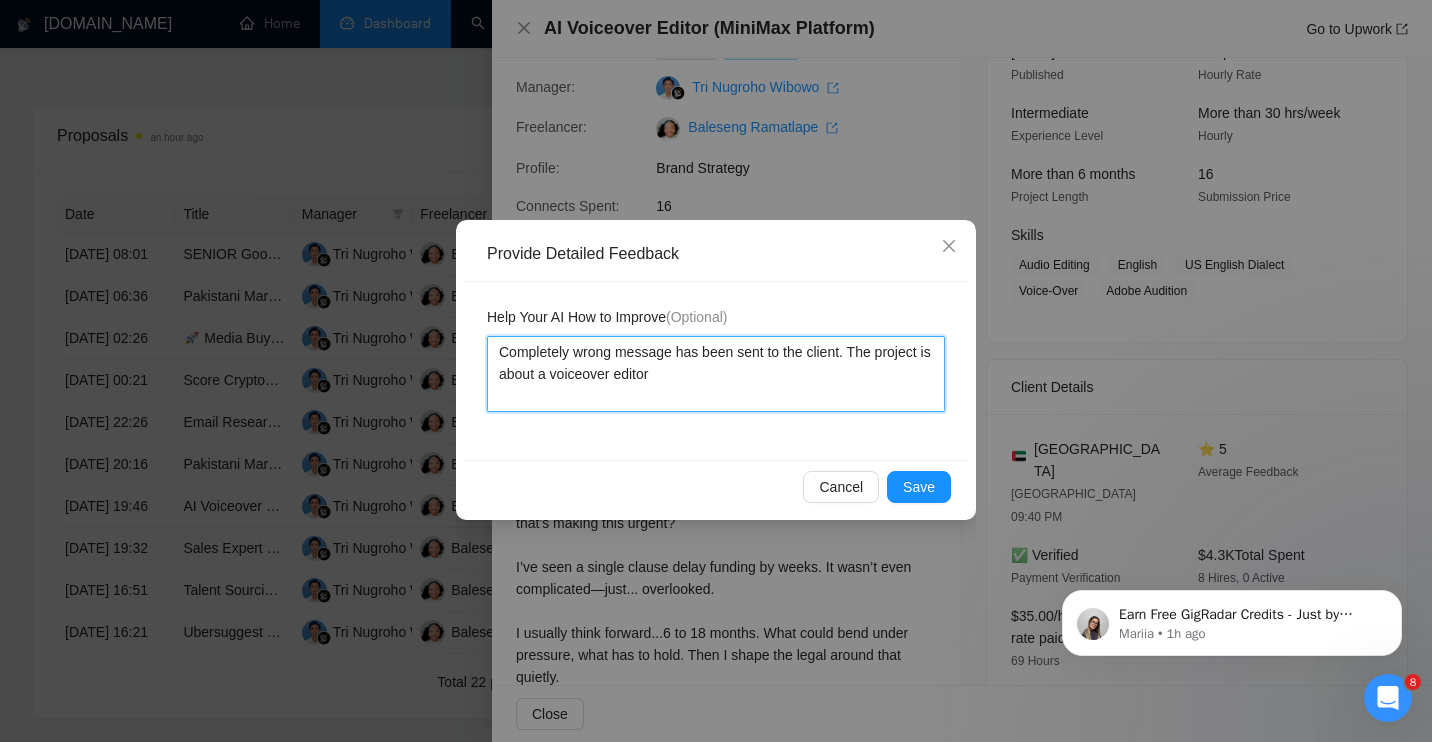 type 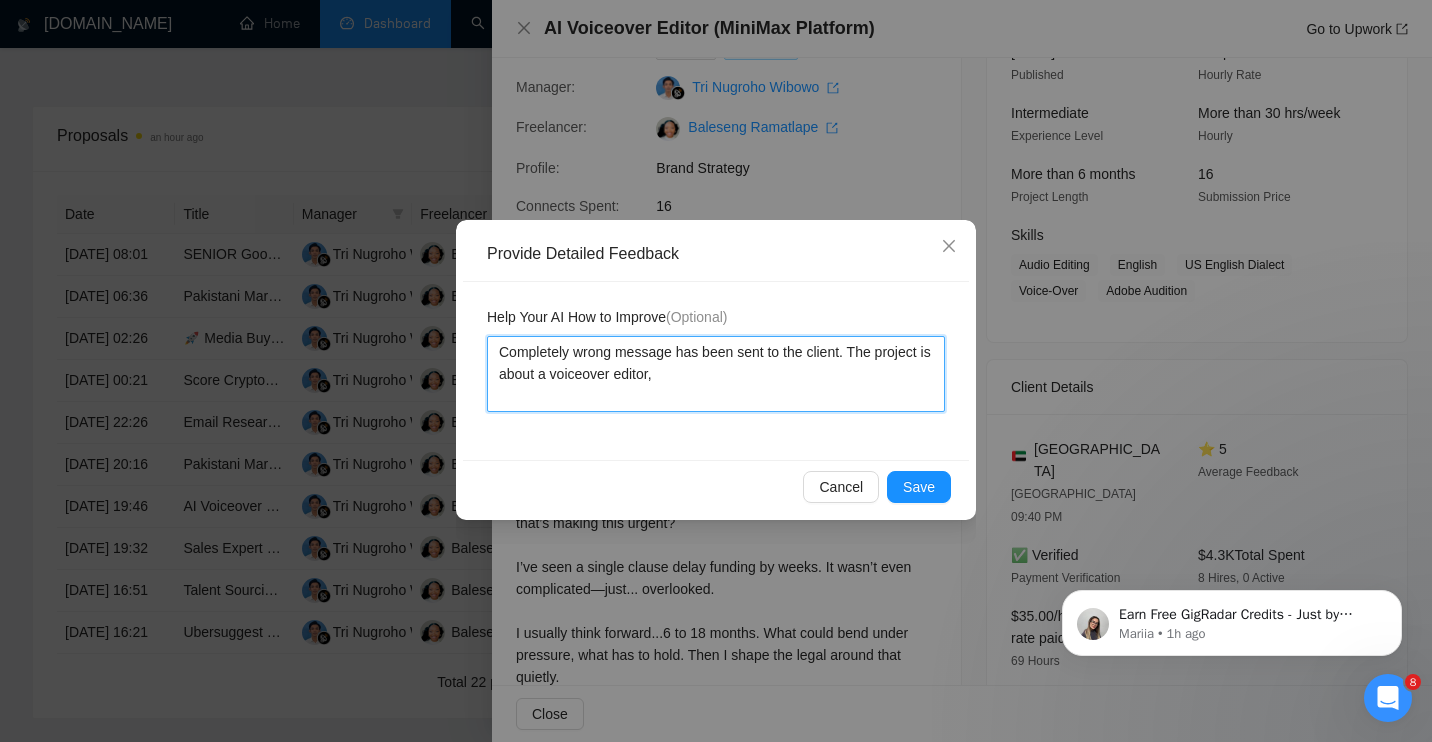 type 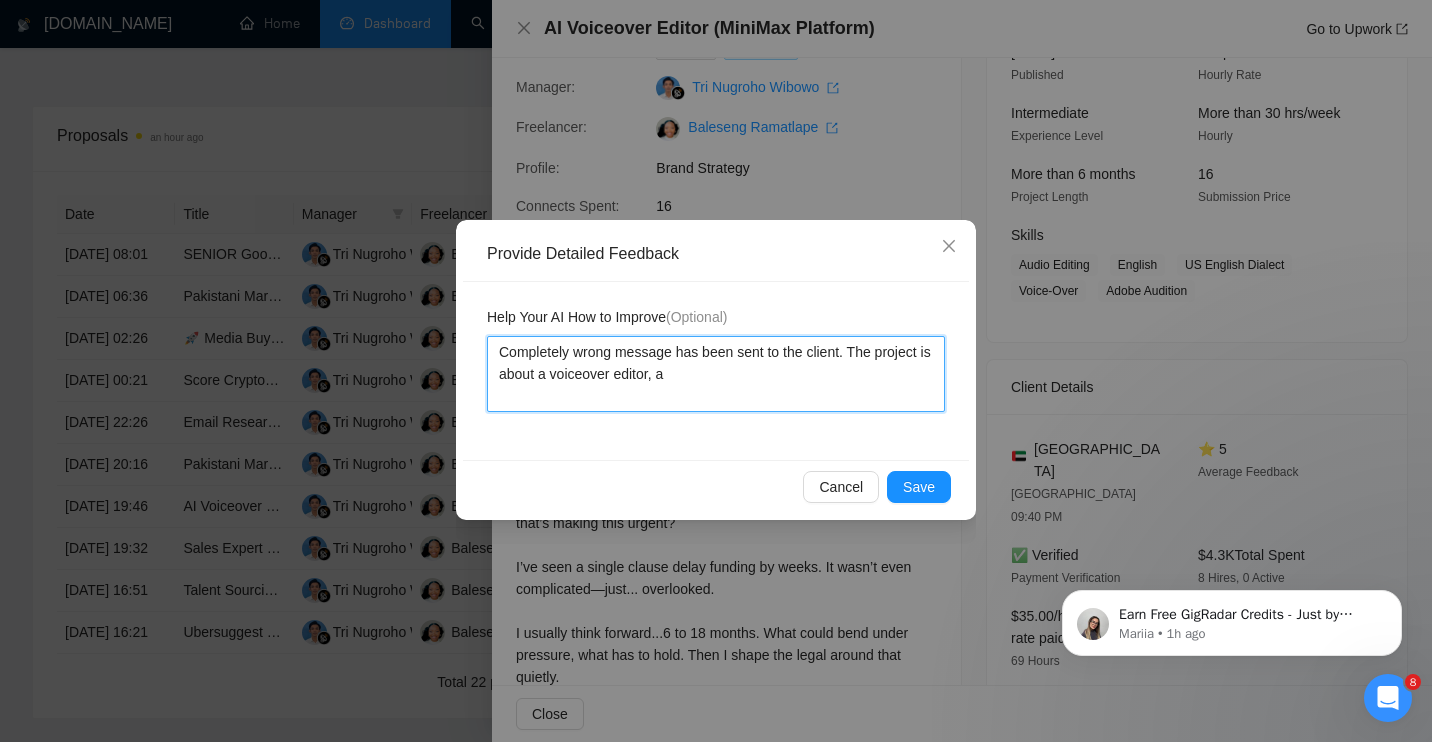 type 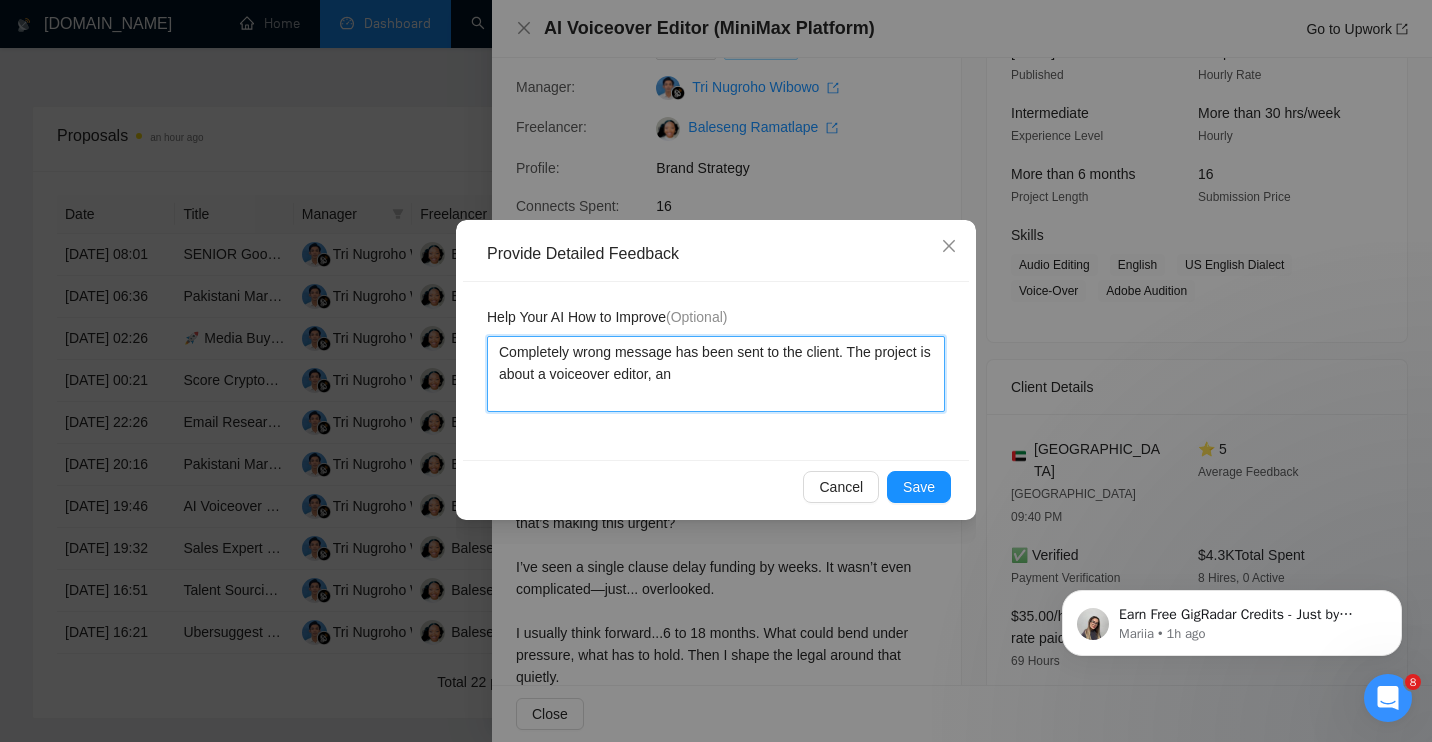 type 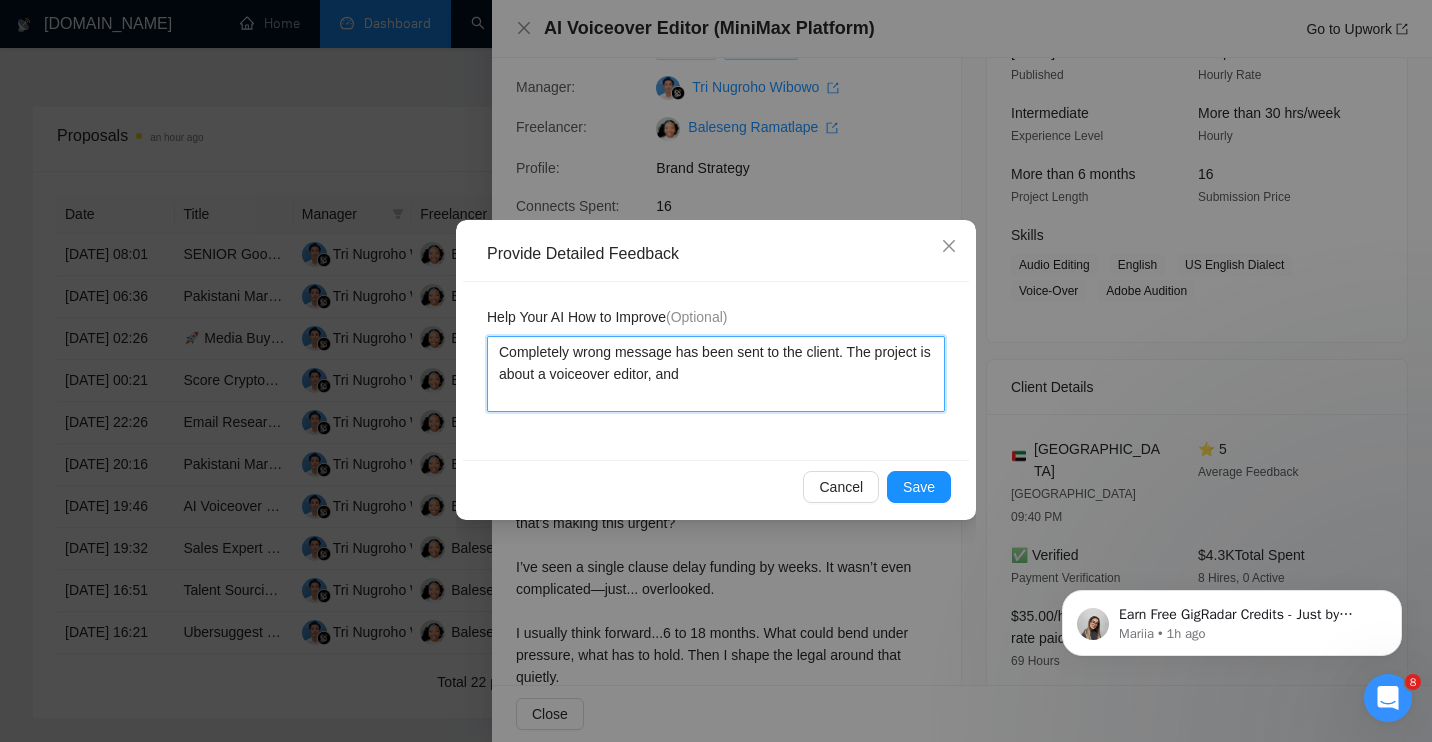 type 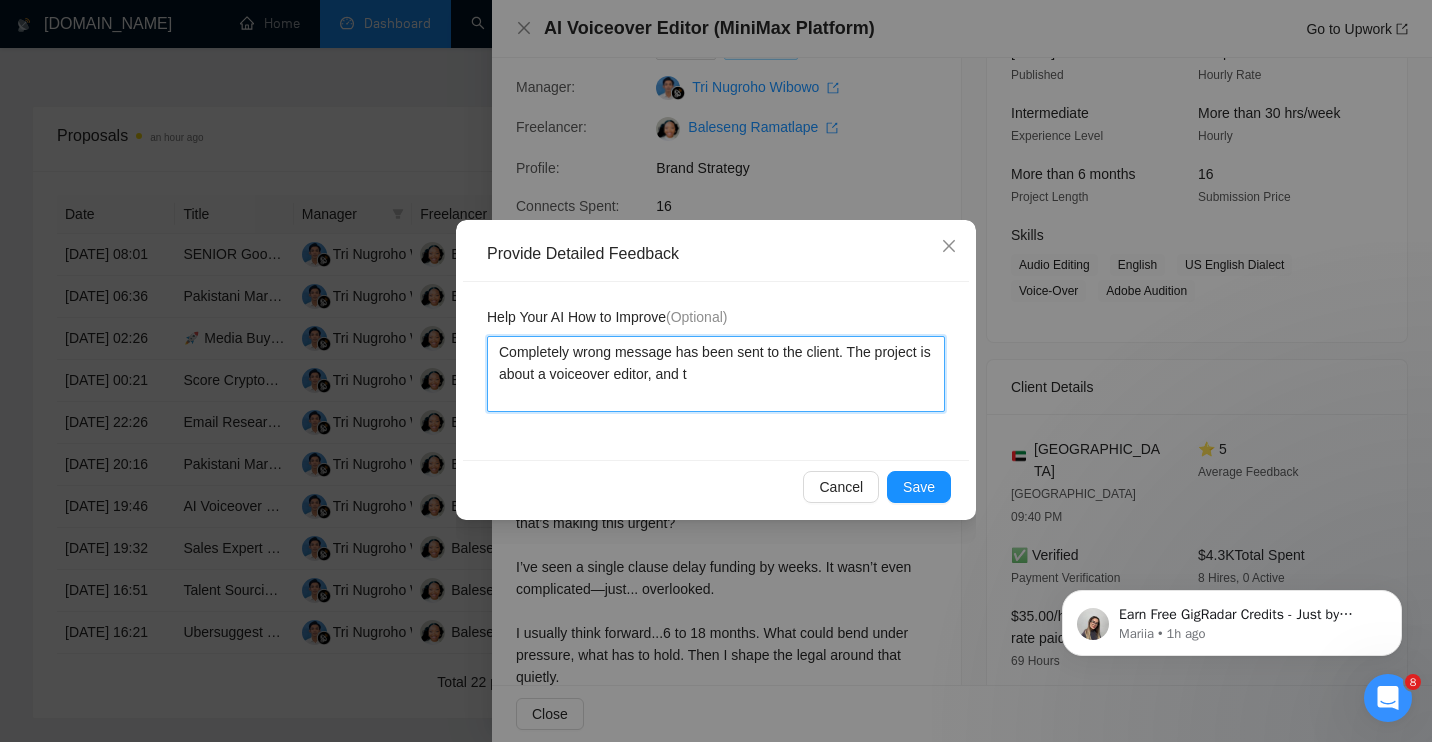 type 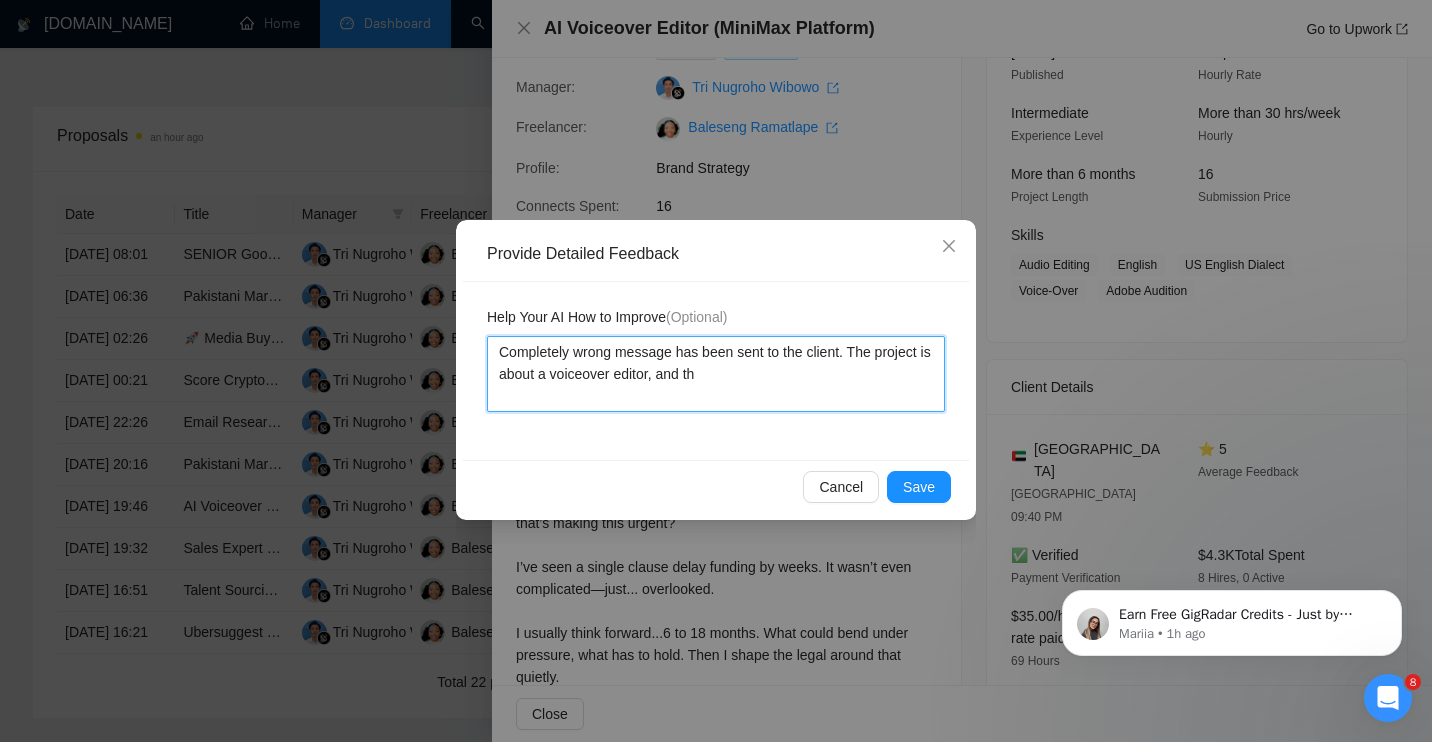 type 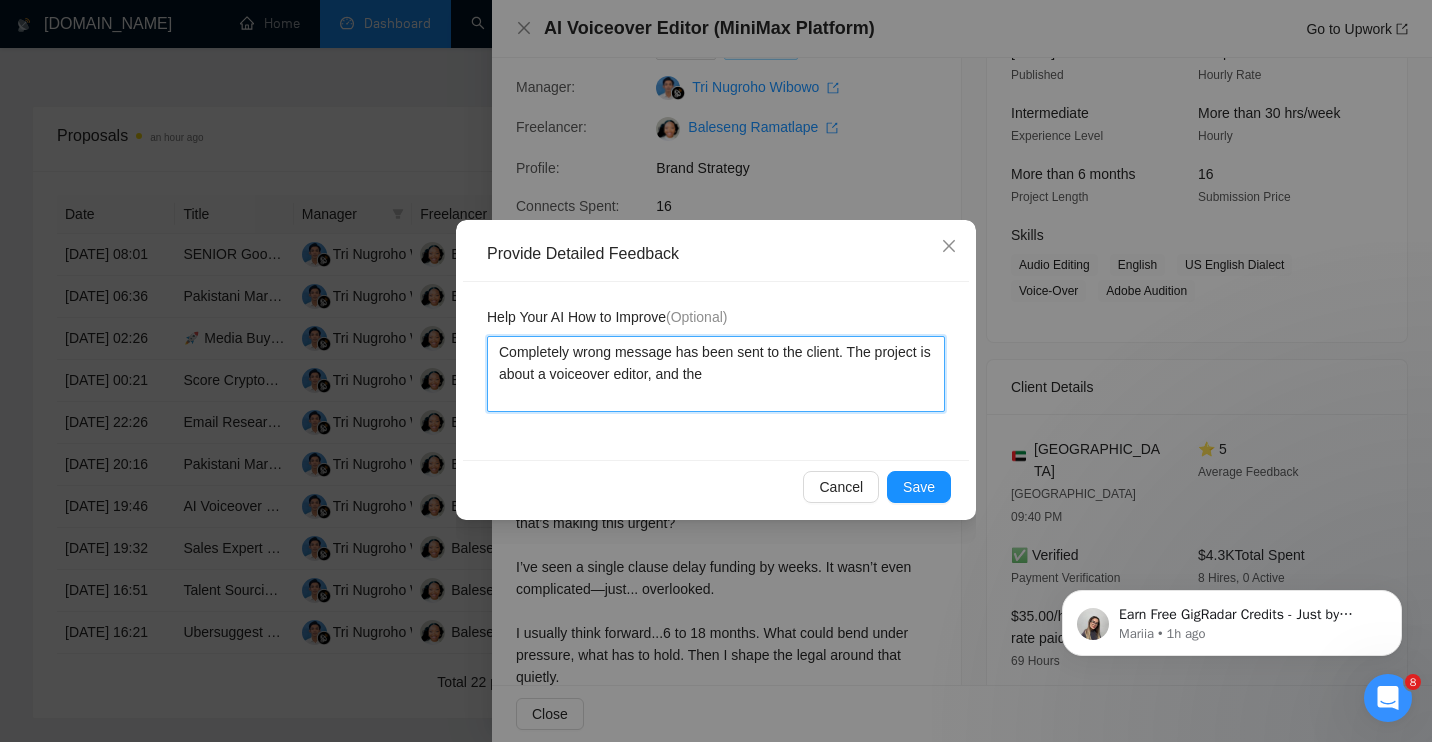 type 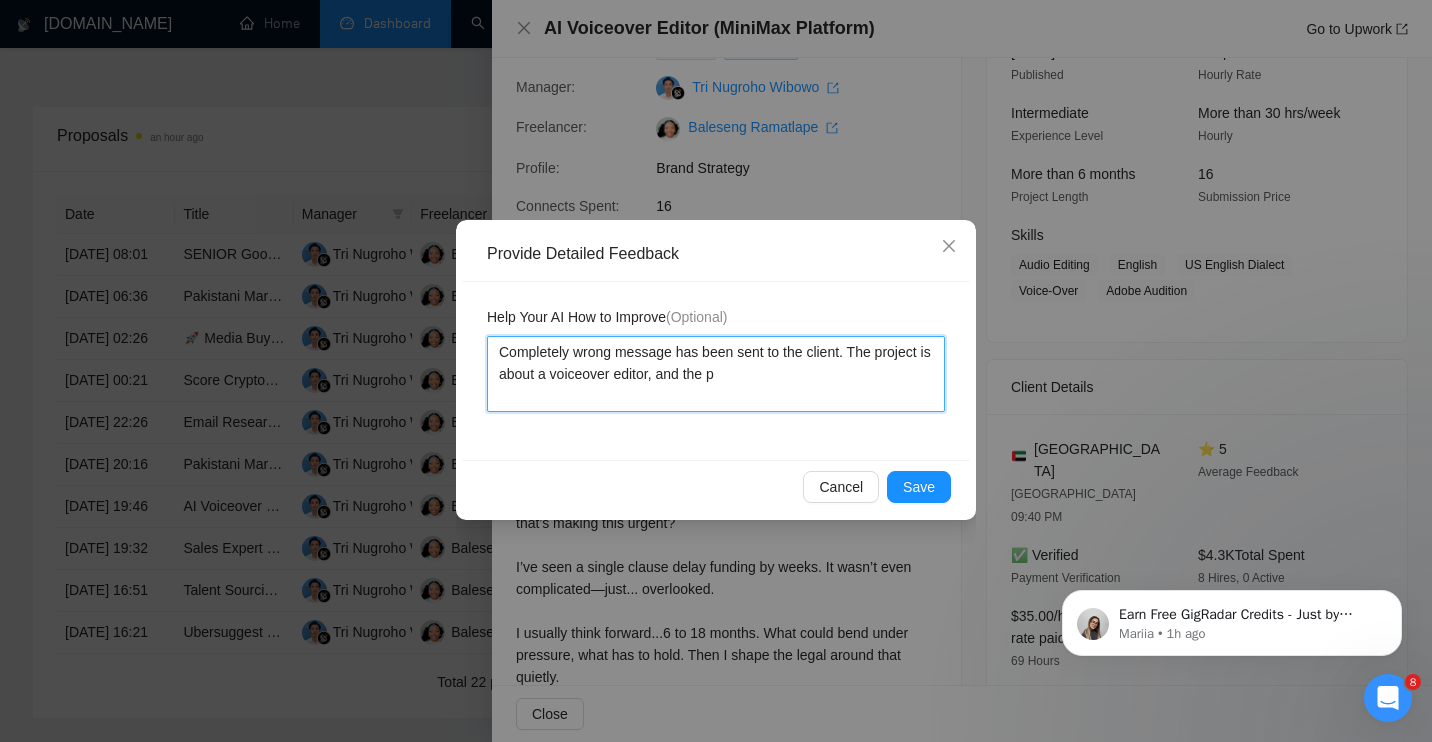 type 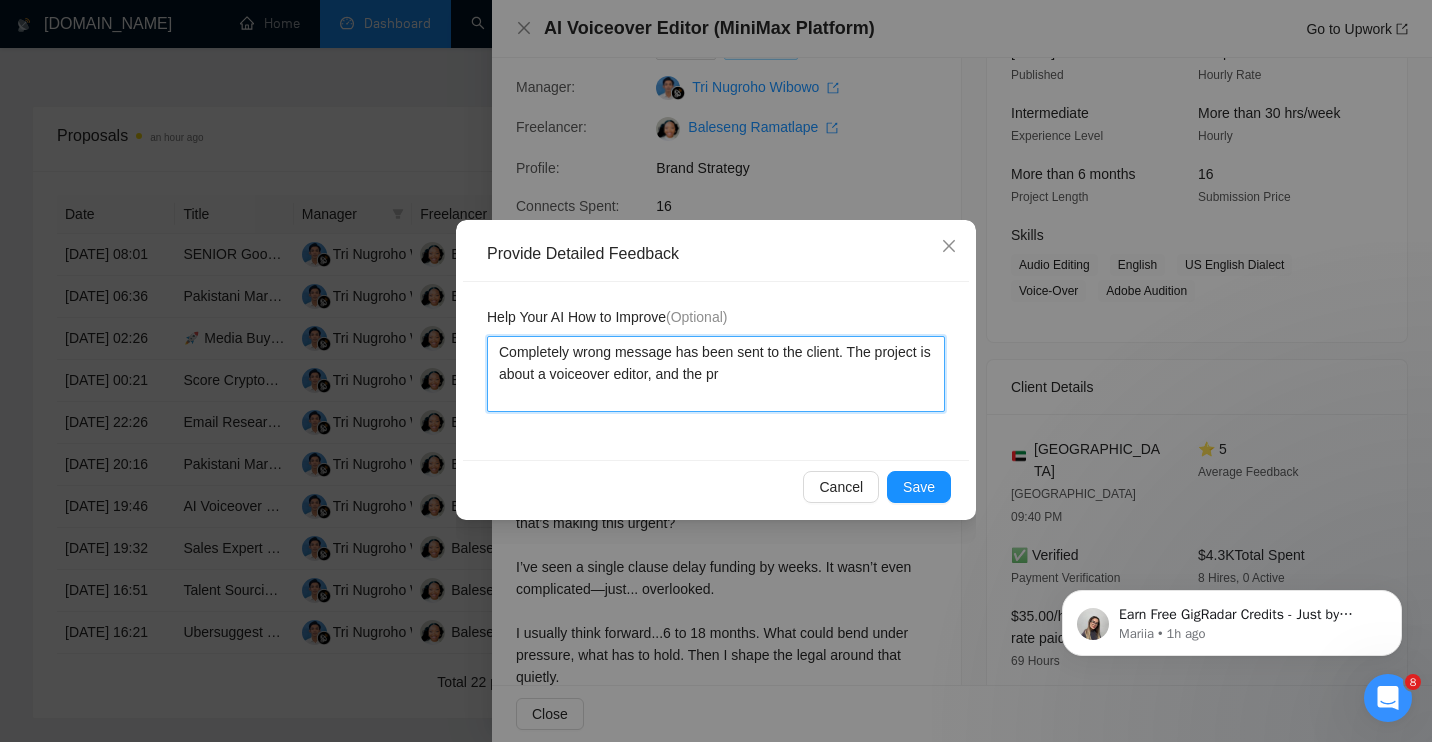 type 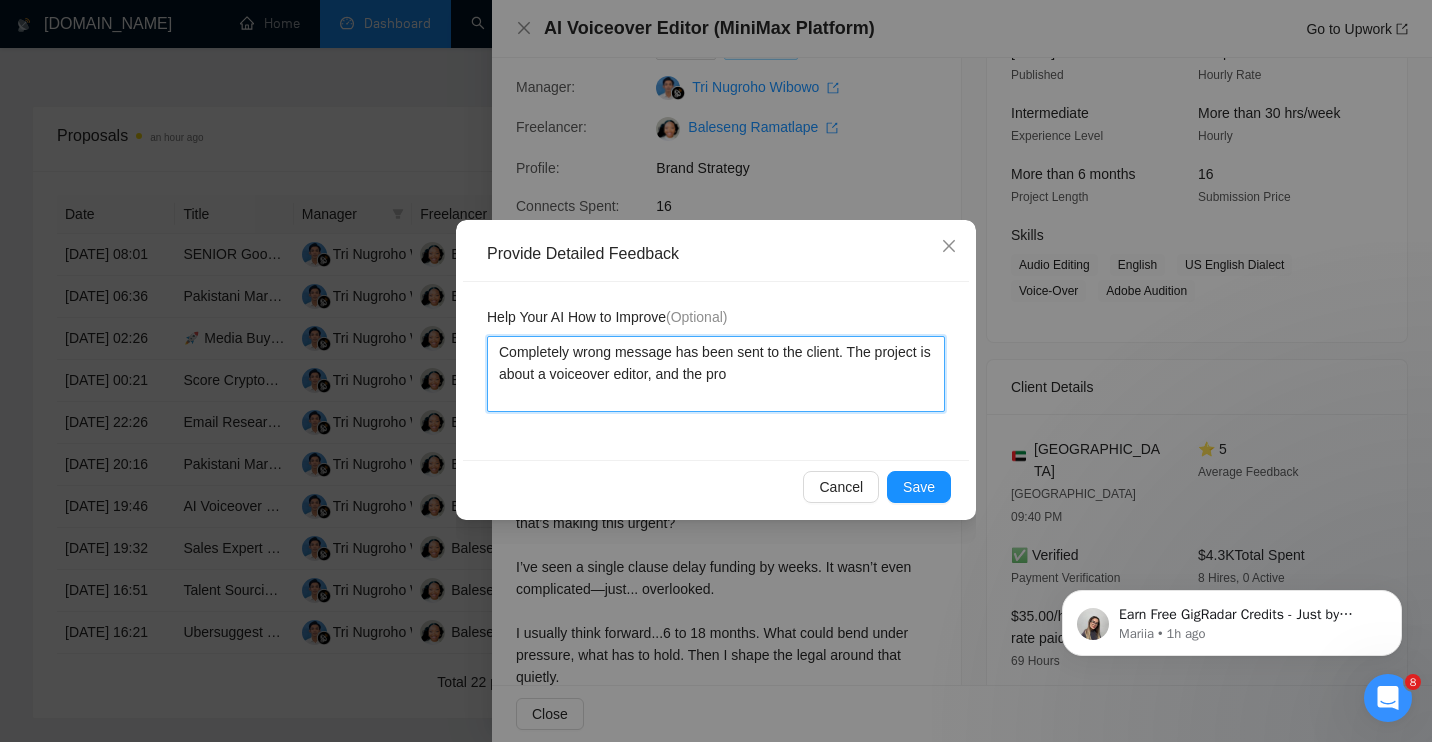 type 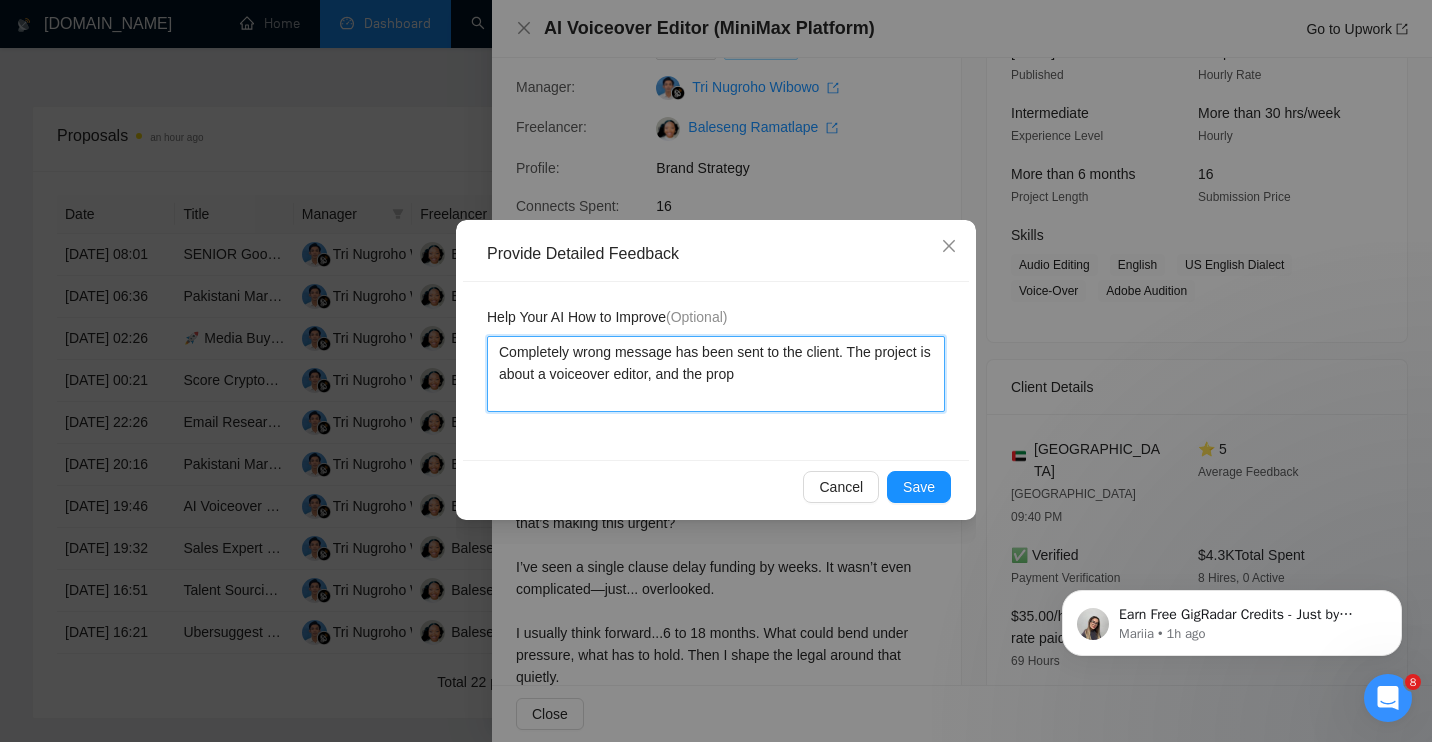 type on "Completely wrong message has been sent to the client. The project is about a voiceover editor, and the propo" 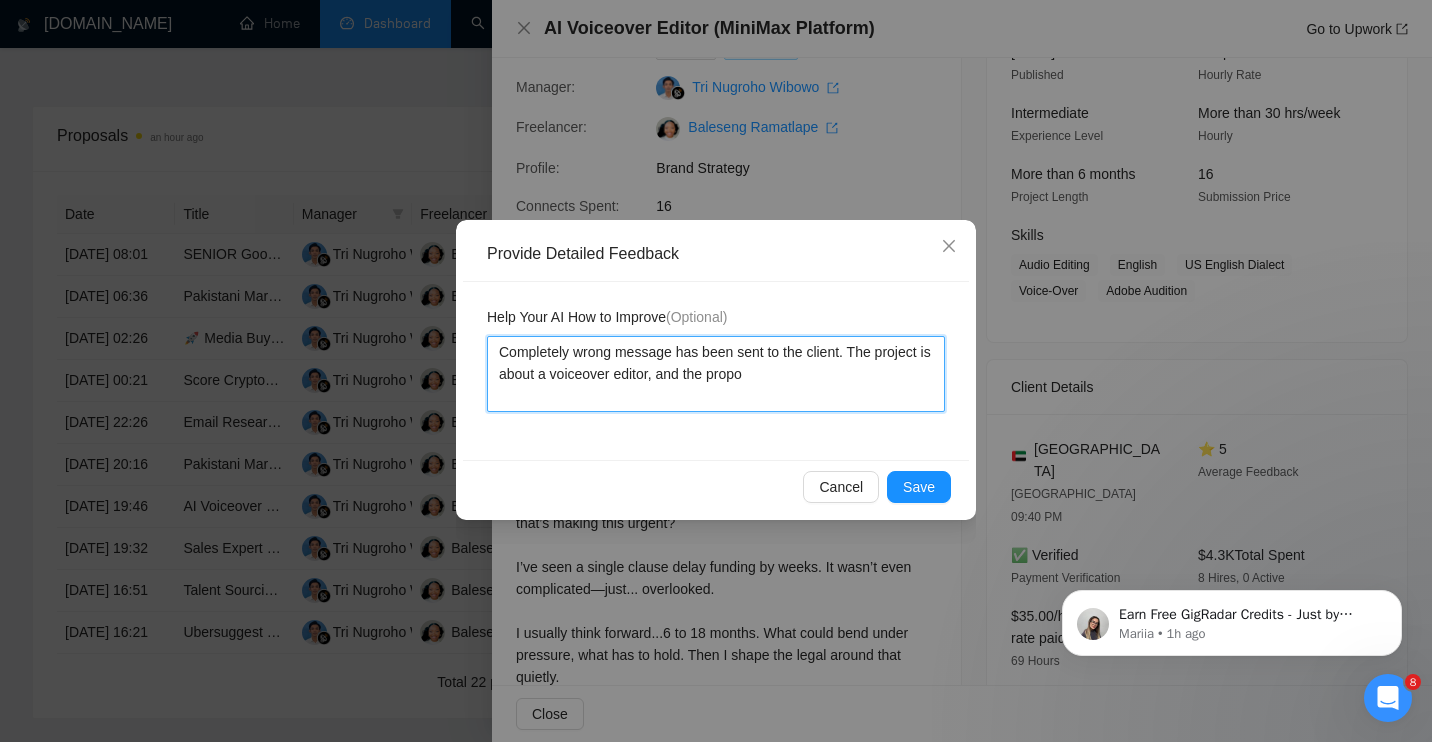 type 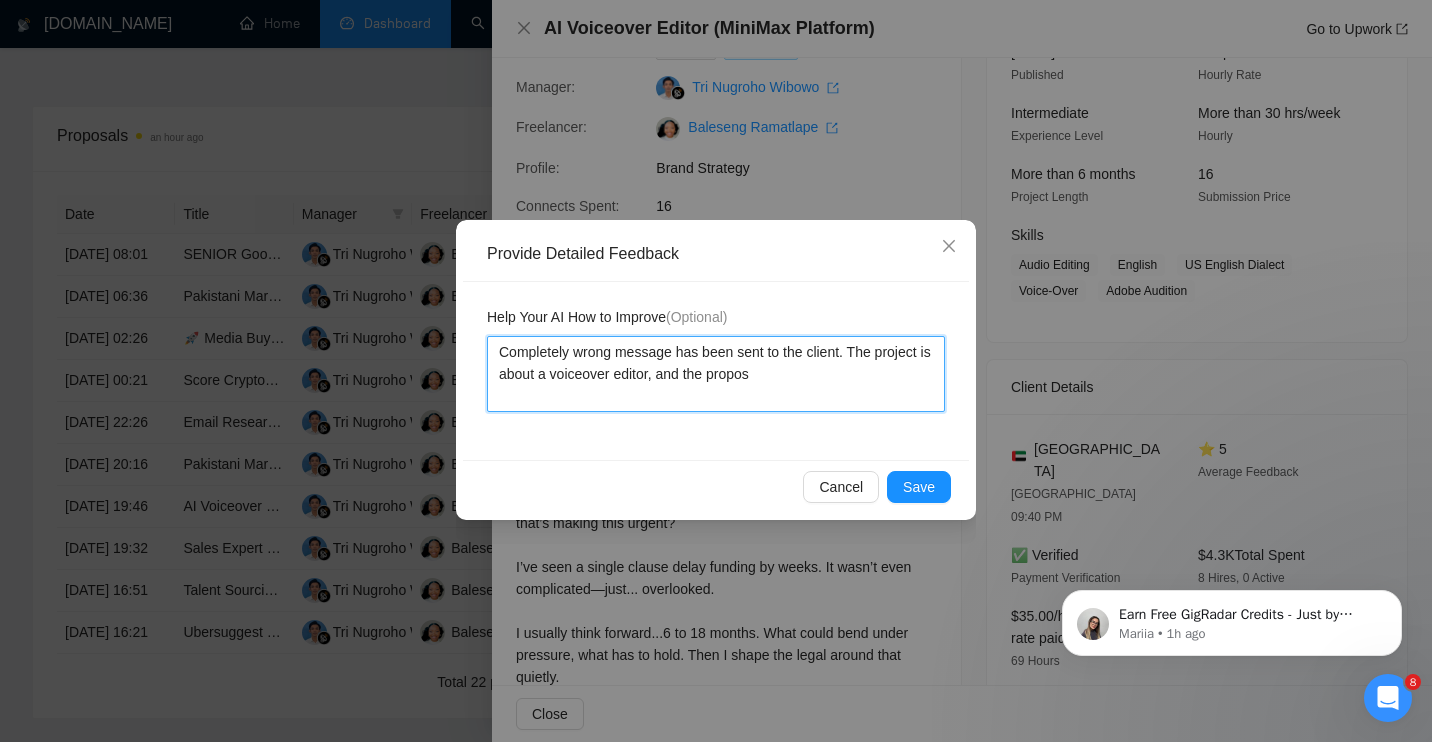 type 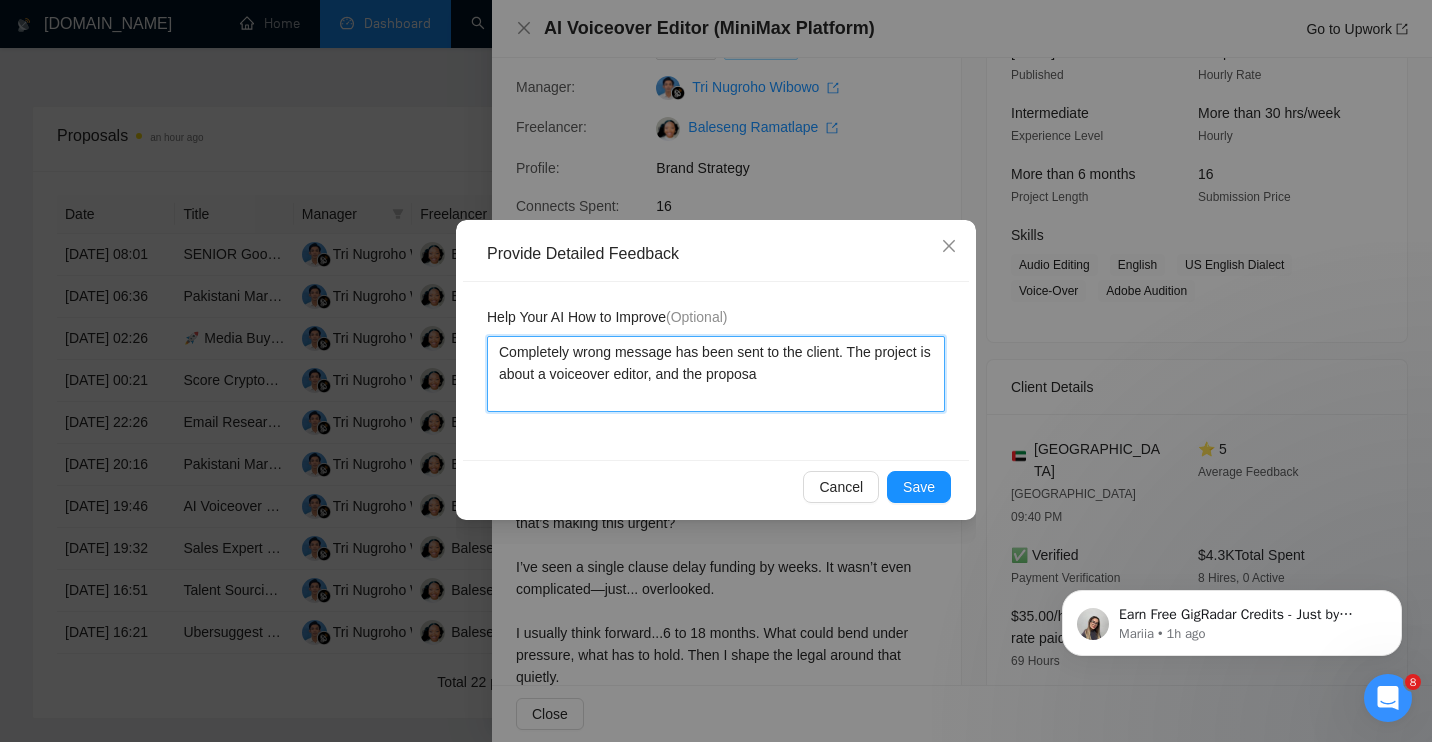 type on "Completely wrong message has been sent to the client. The project is about a voiceover editor, and the proposal" 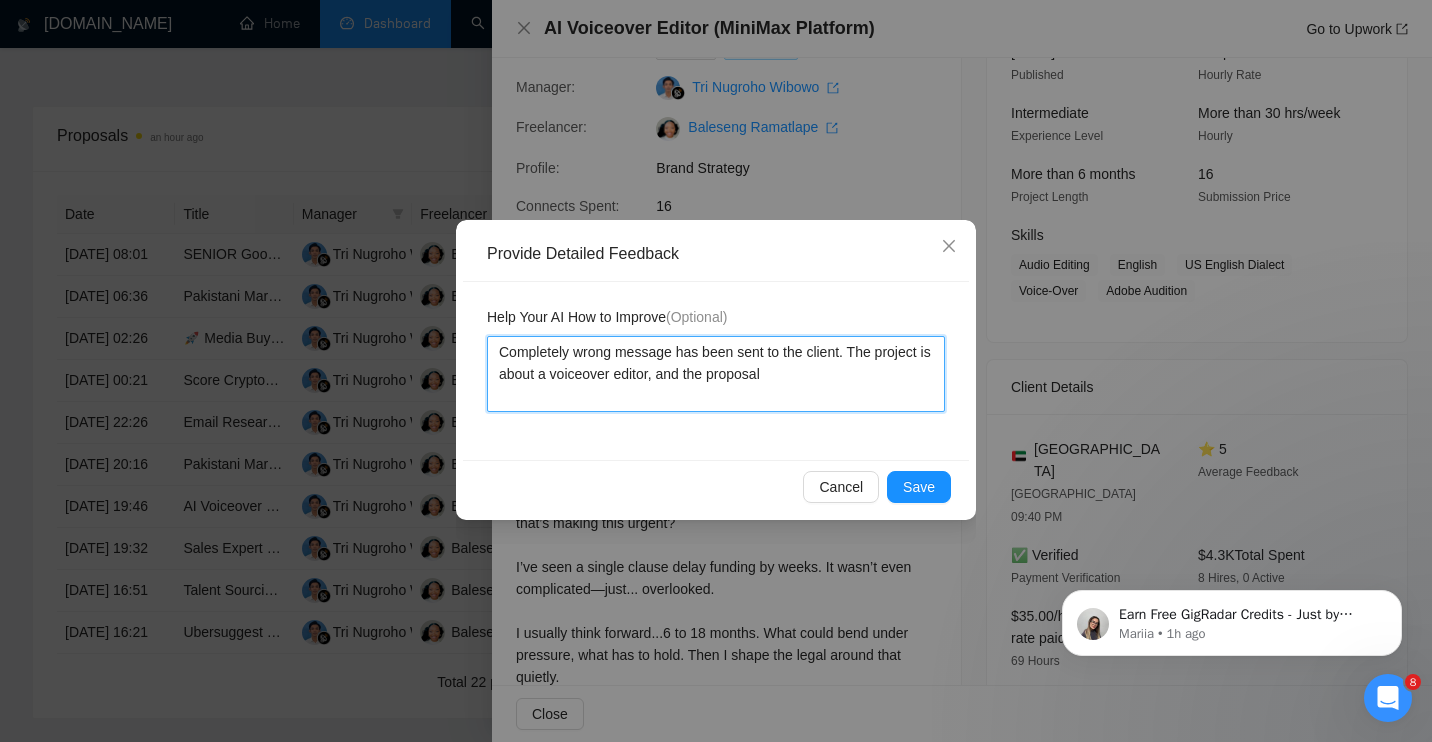 type 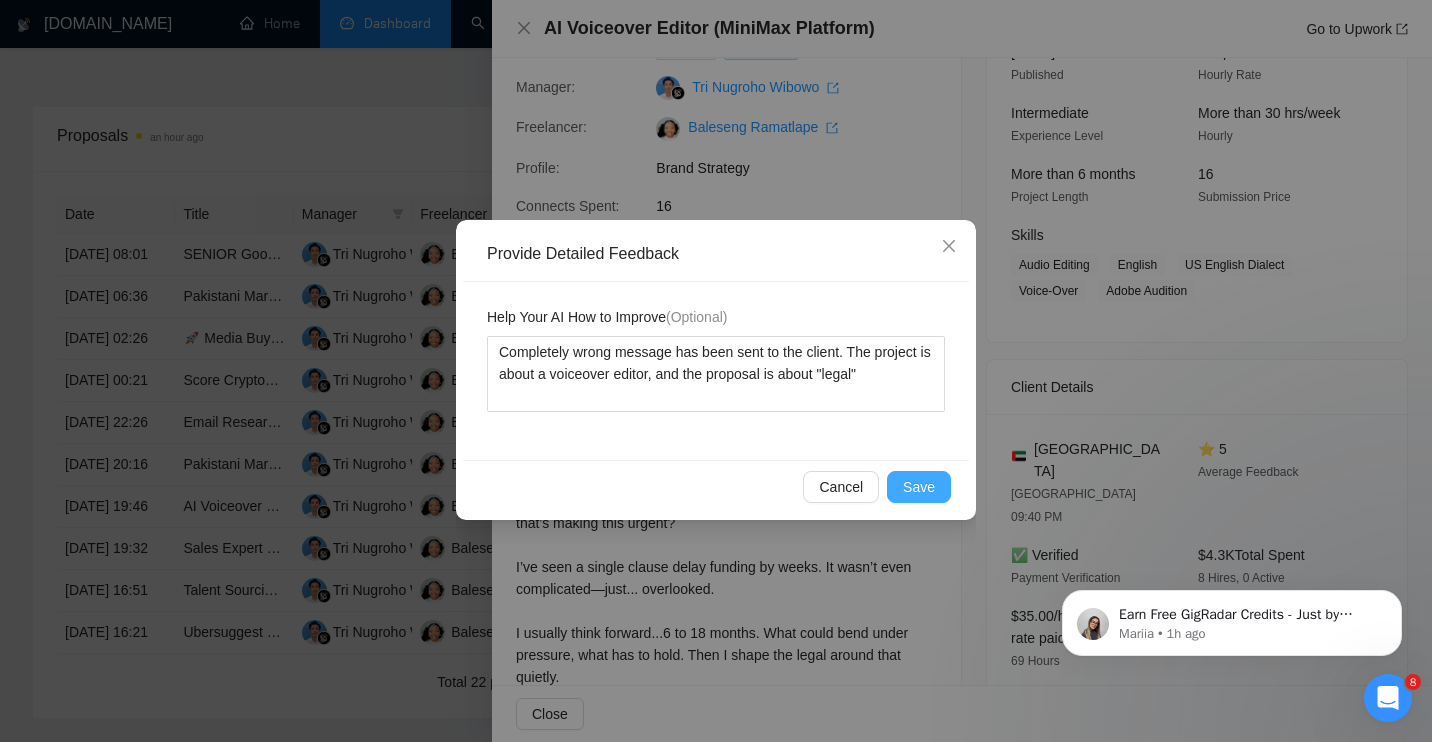 click on "Save" at bounding box center [919, 487] 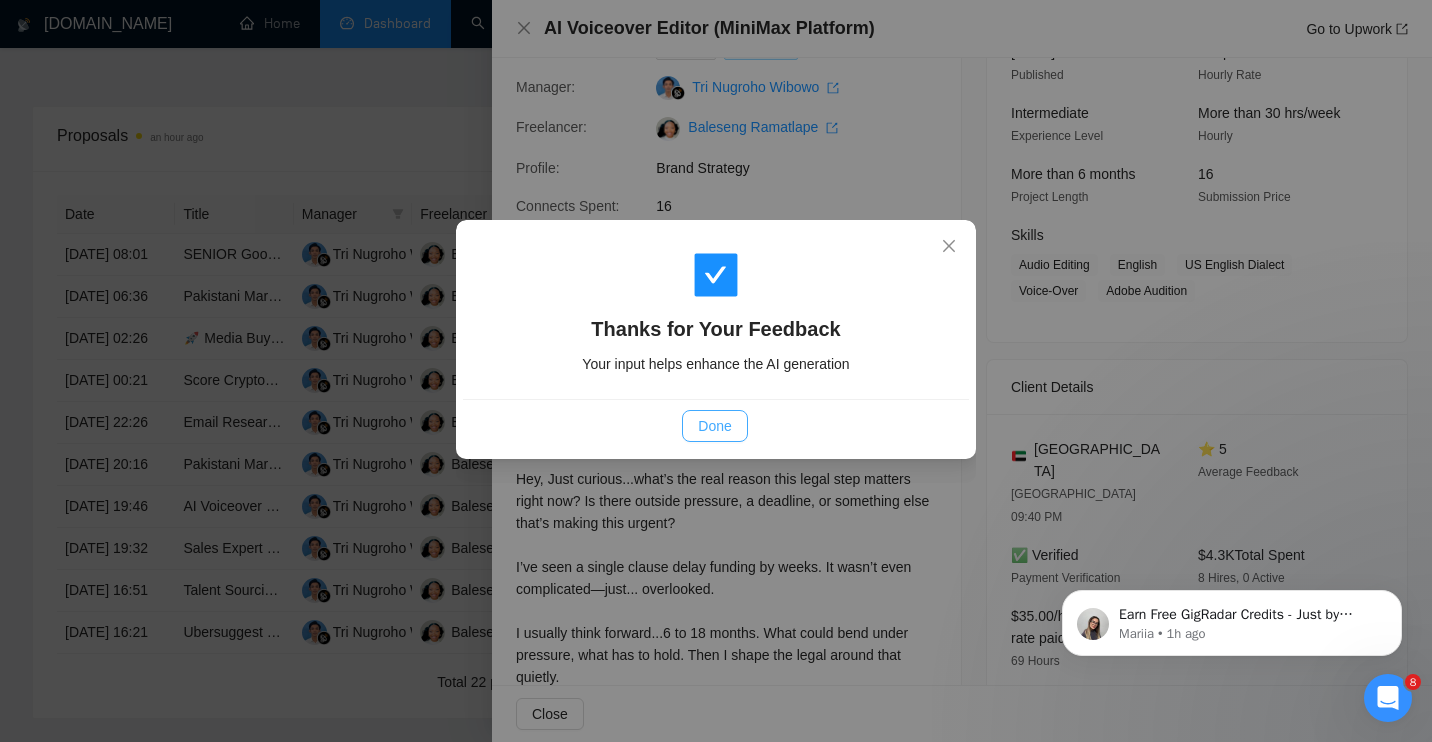 click on "Done" at bounding box center [714, 426] 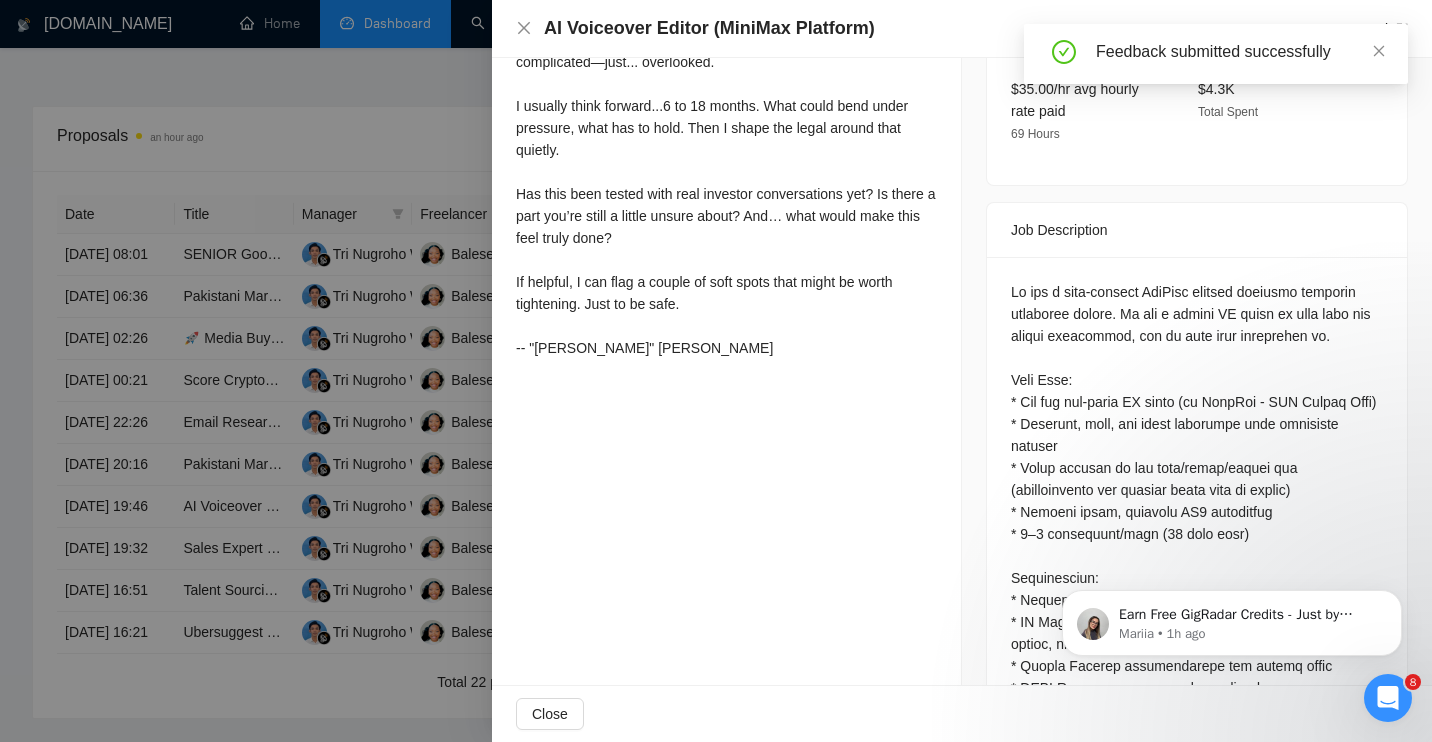 scroll, scrollTop: 0, scrollLeft: 0, axis: both 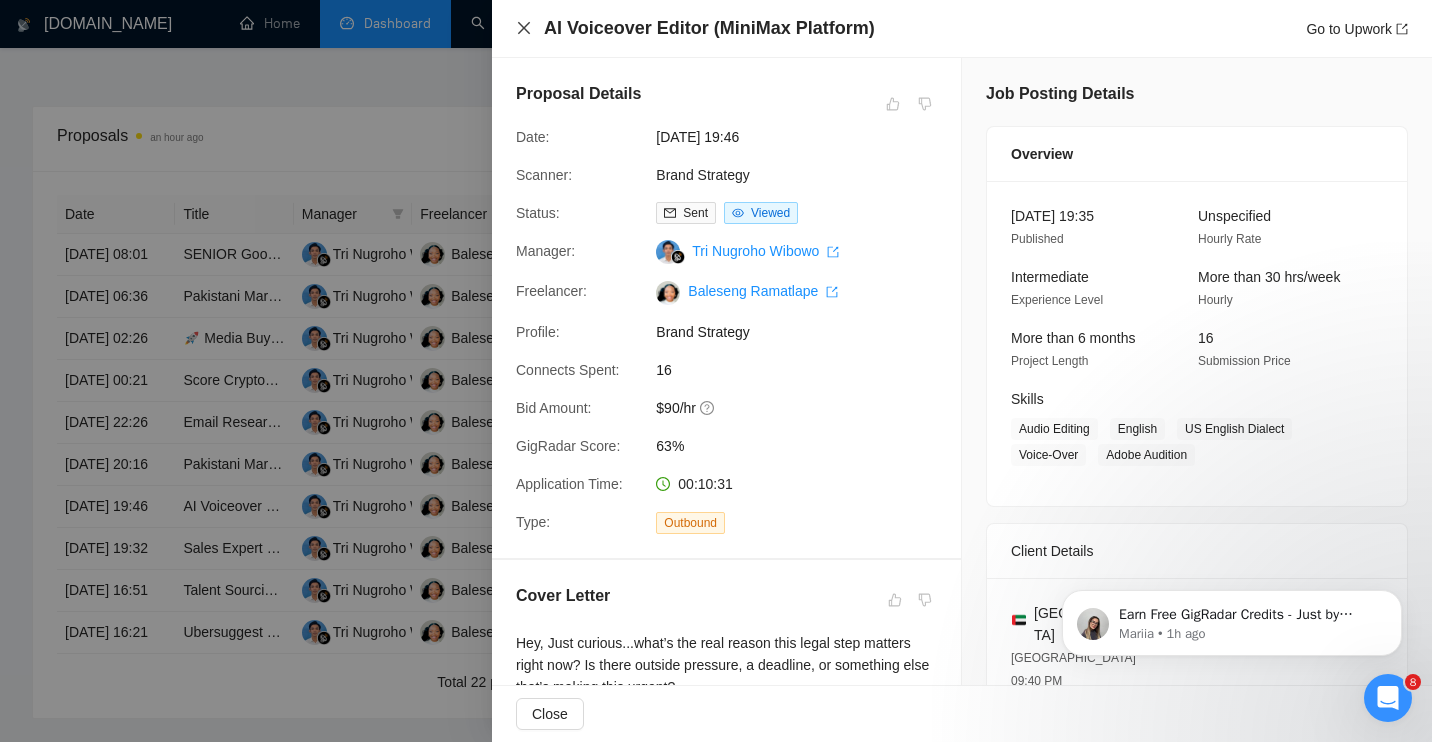 click 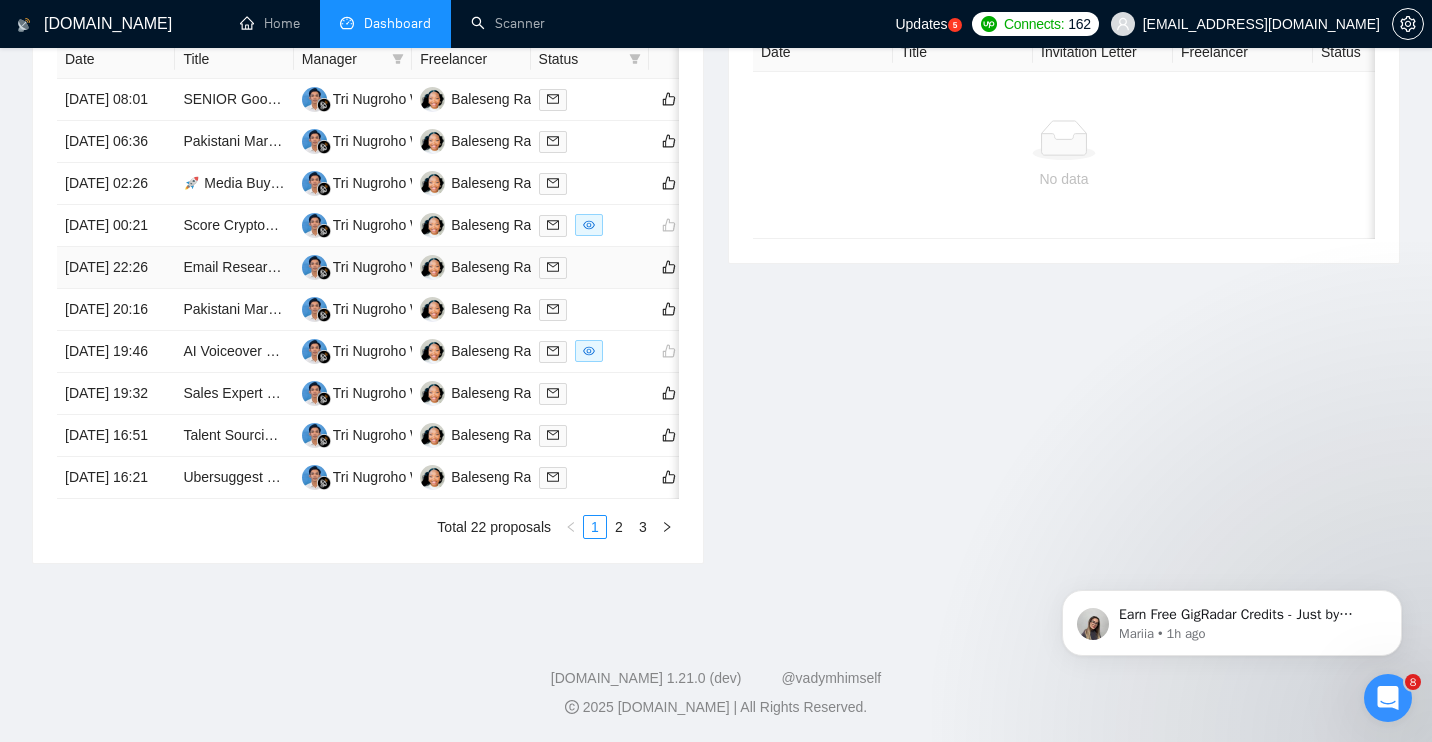 scroll, scrollTop: 884, scrollLeft: 0, axis: vertical 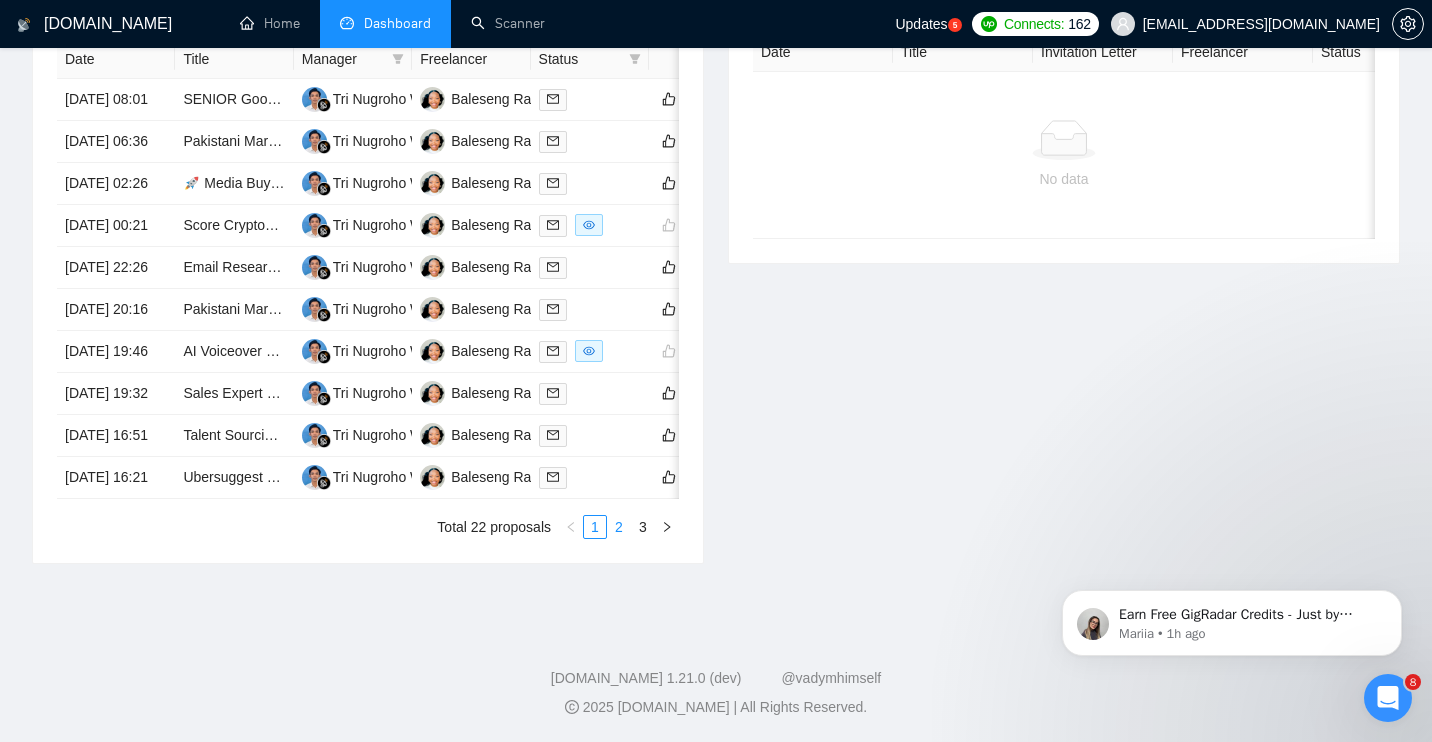 click on "2" at bounding box center (619, 527) 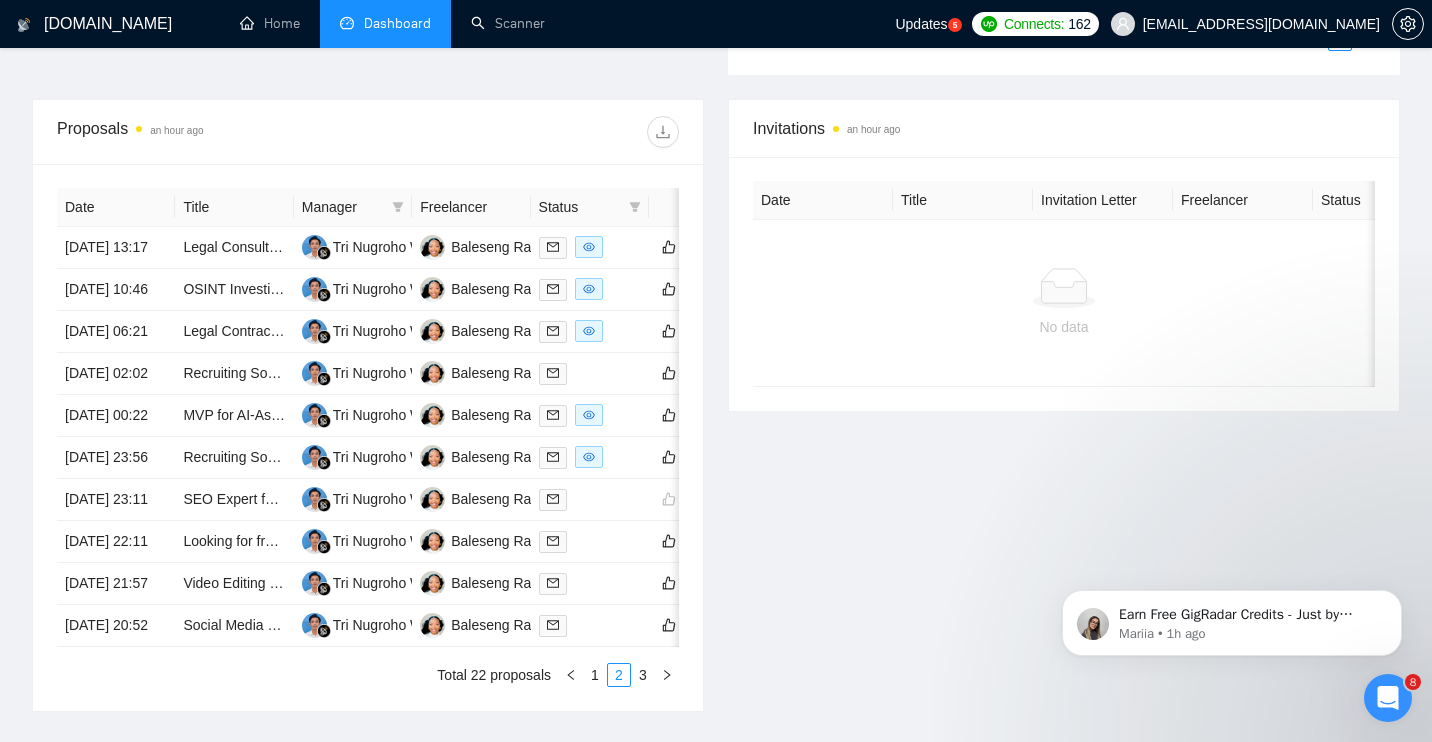 scroll, scrollTop: 642, scrollLeft: 0, axis: vertical 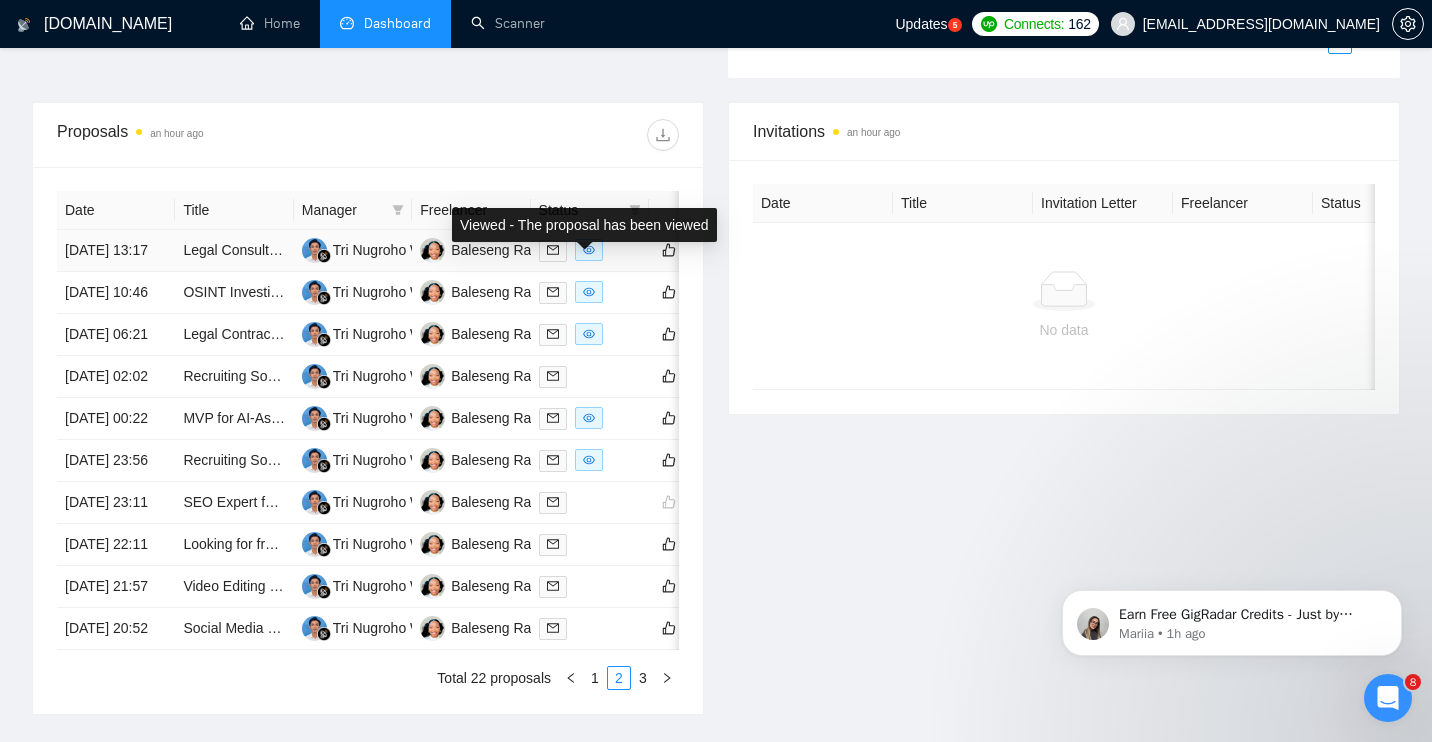 click 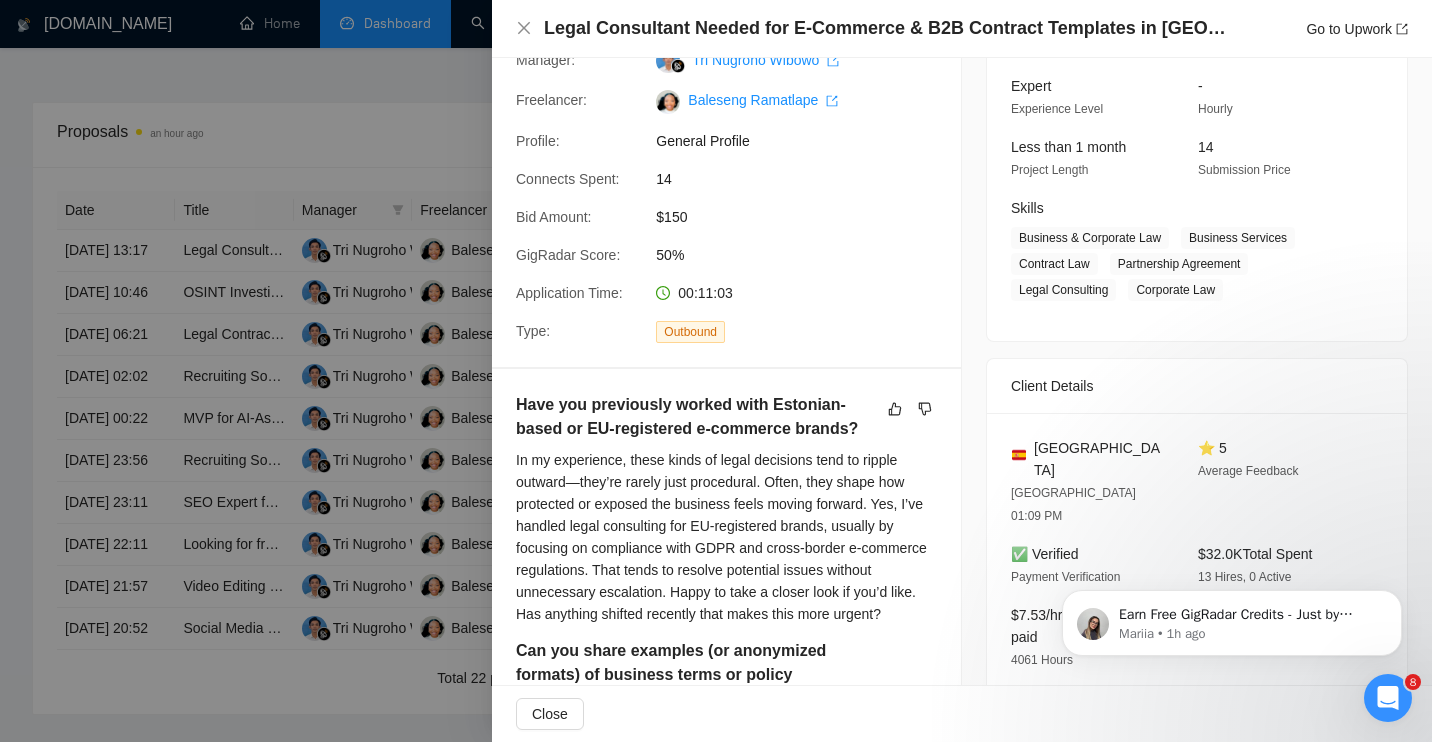 scroll, scrollTop: 166, scrollLeft: 0, axis: vertical 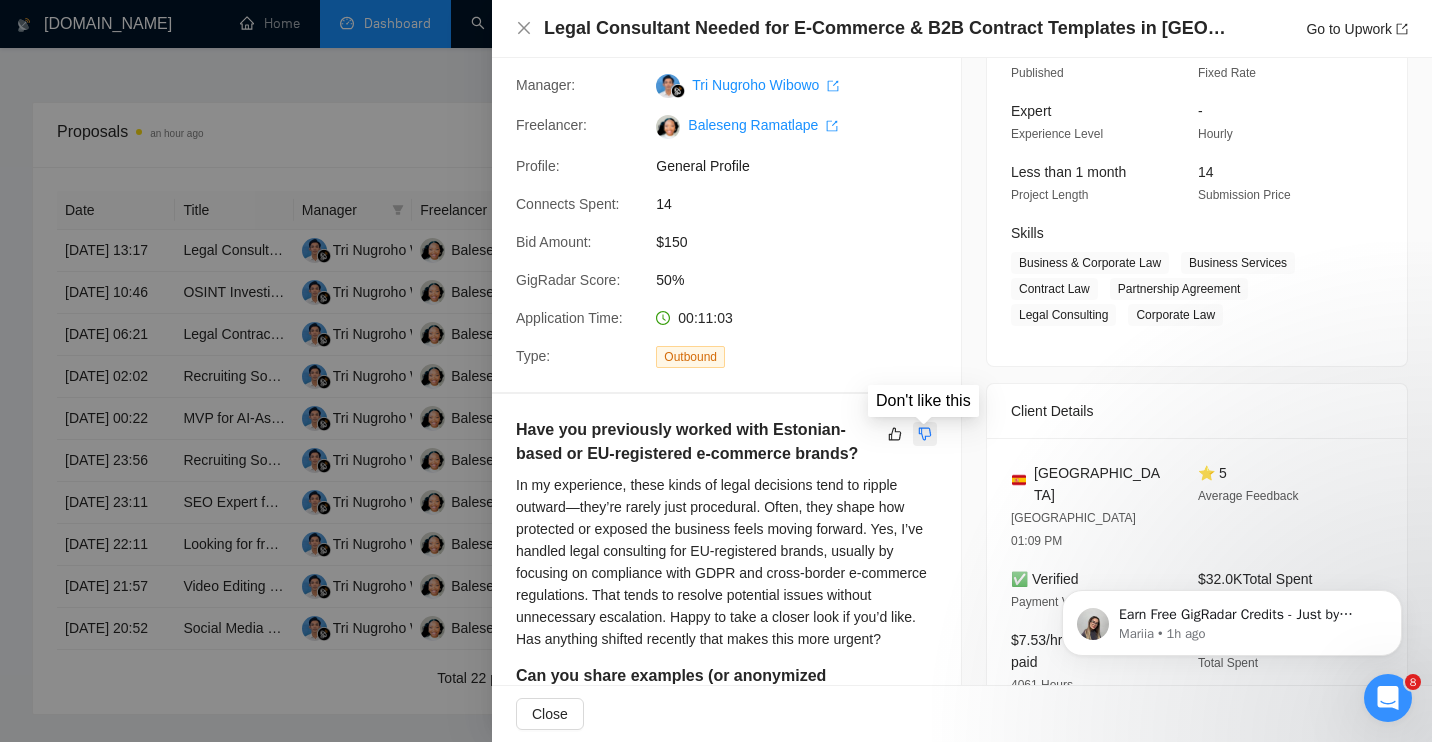 click 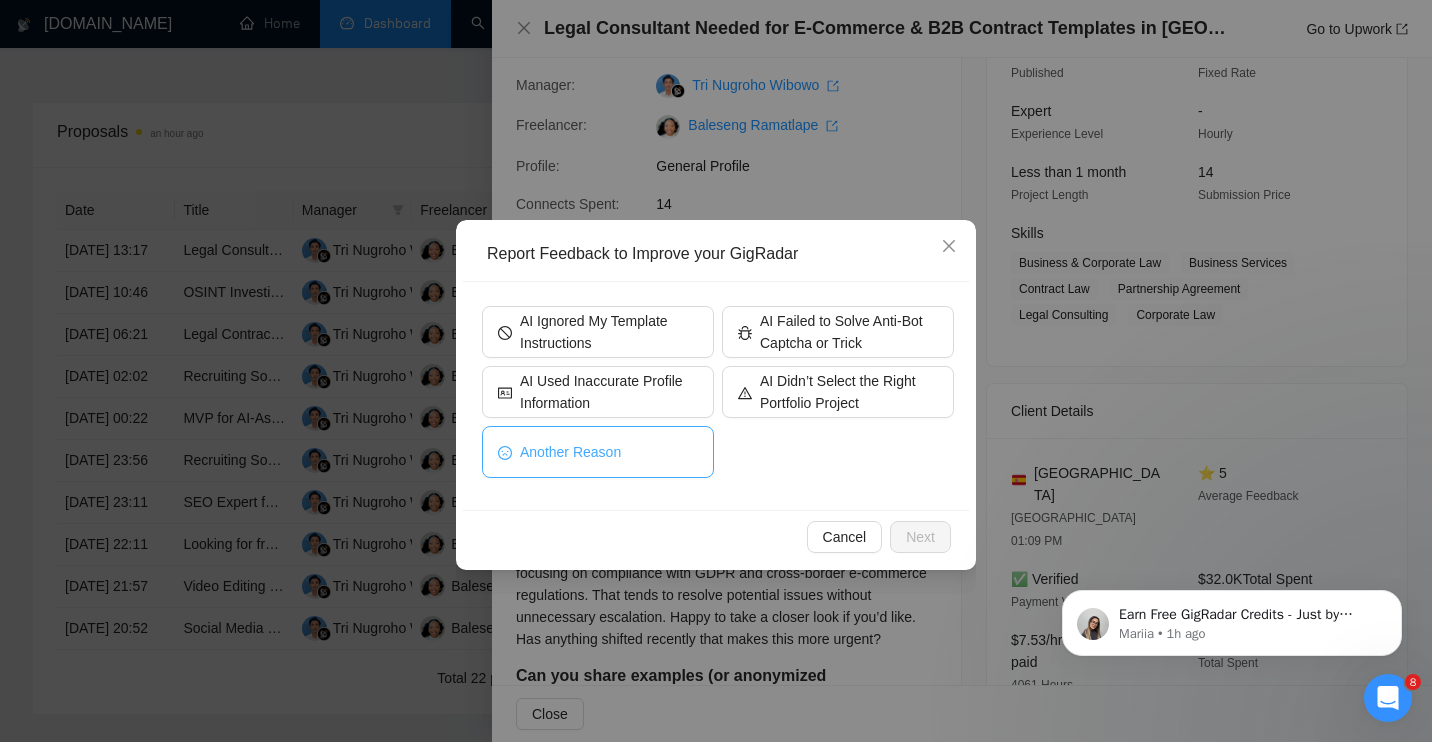 click on "Another Reason" at bounding box center [570, 452] 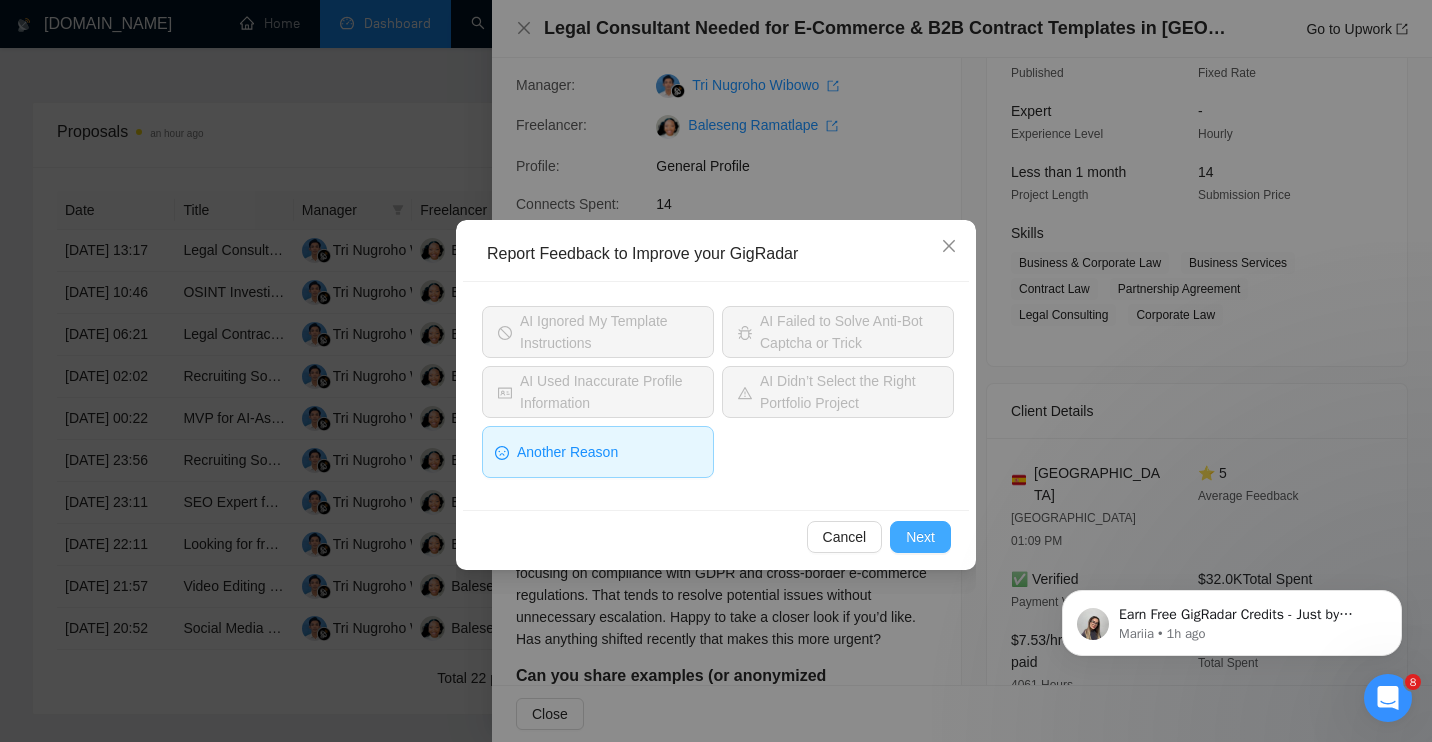 click on "Next" at bounding box center (920, 537) 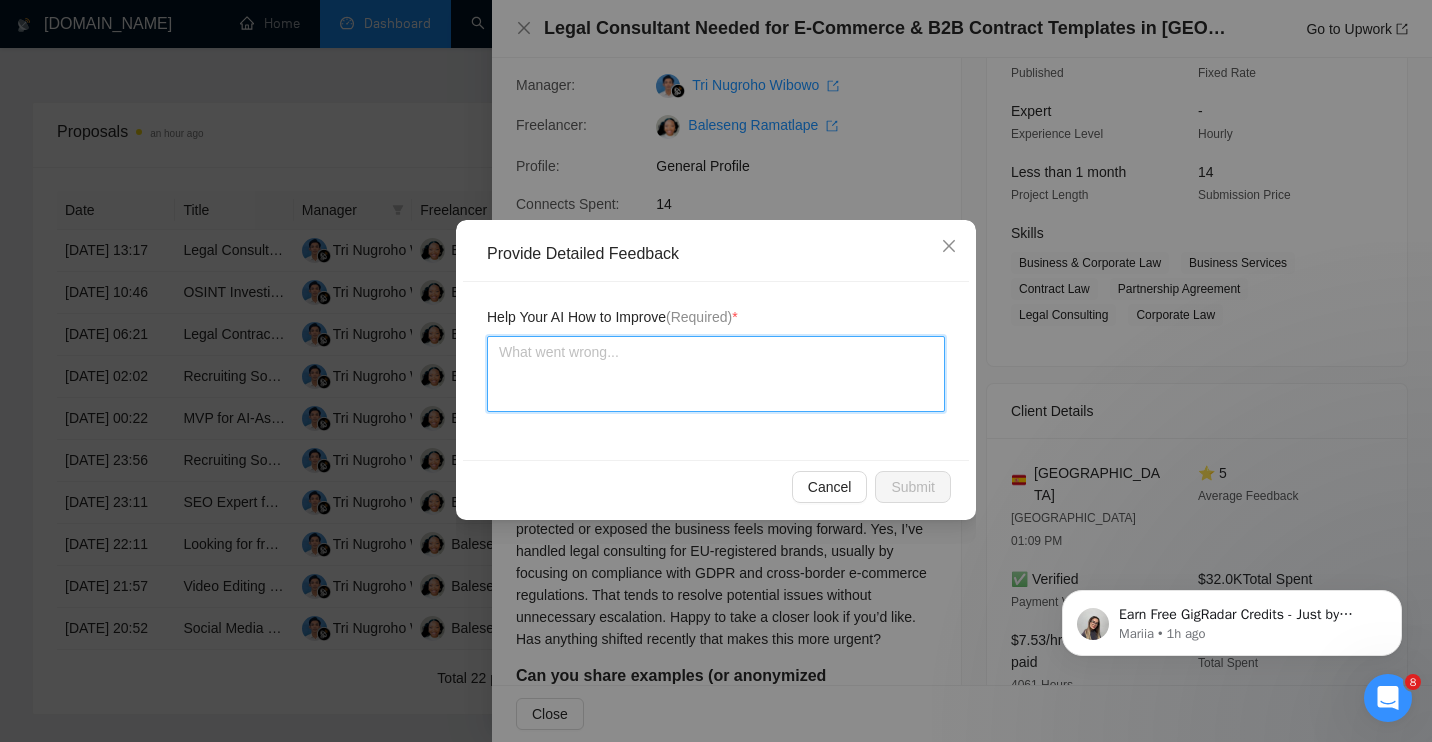 click at bounding box center (716, 374) 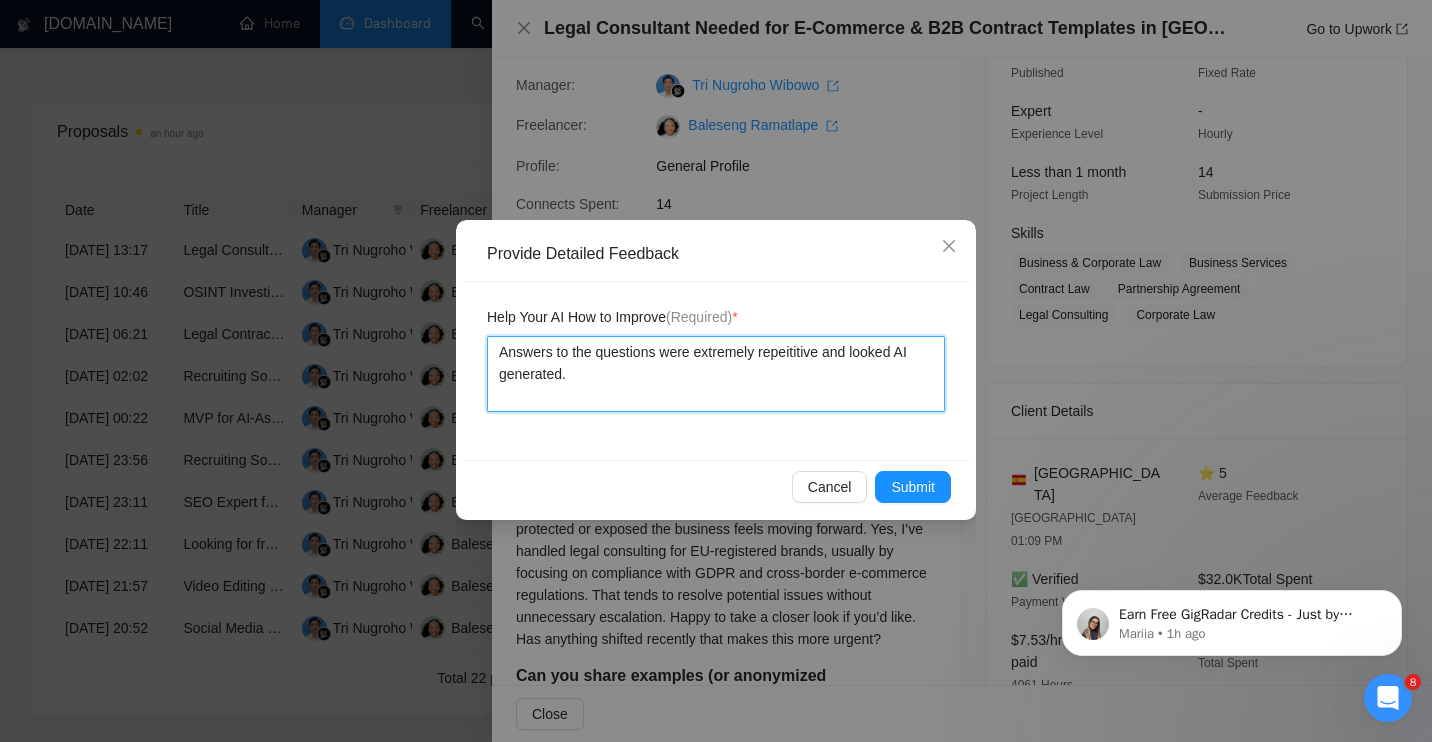 click on "Answers to the questions were extremely repeititive and looked AI generated." at bounding box center (716, 374) 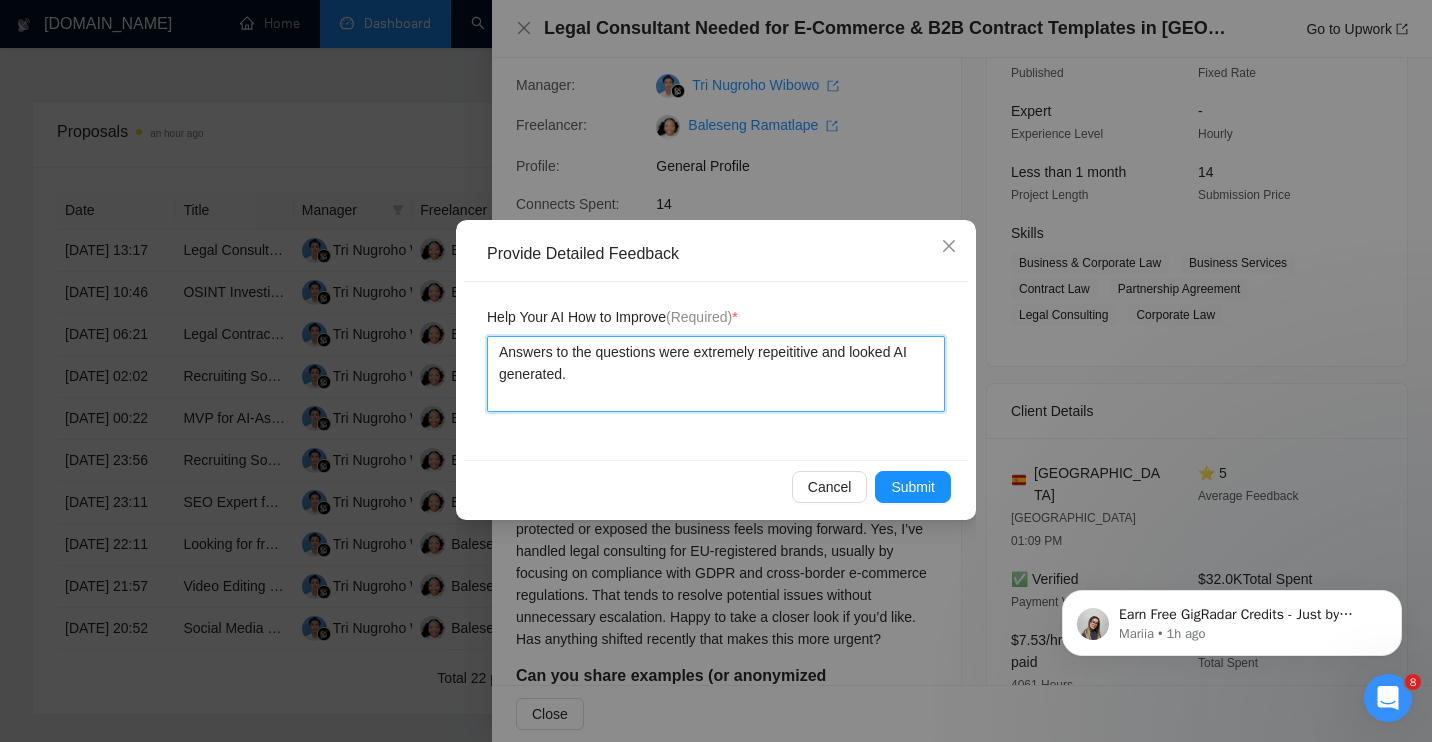 click on "repetitive" 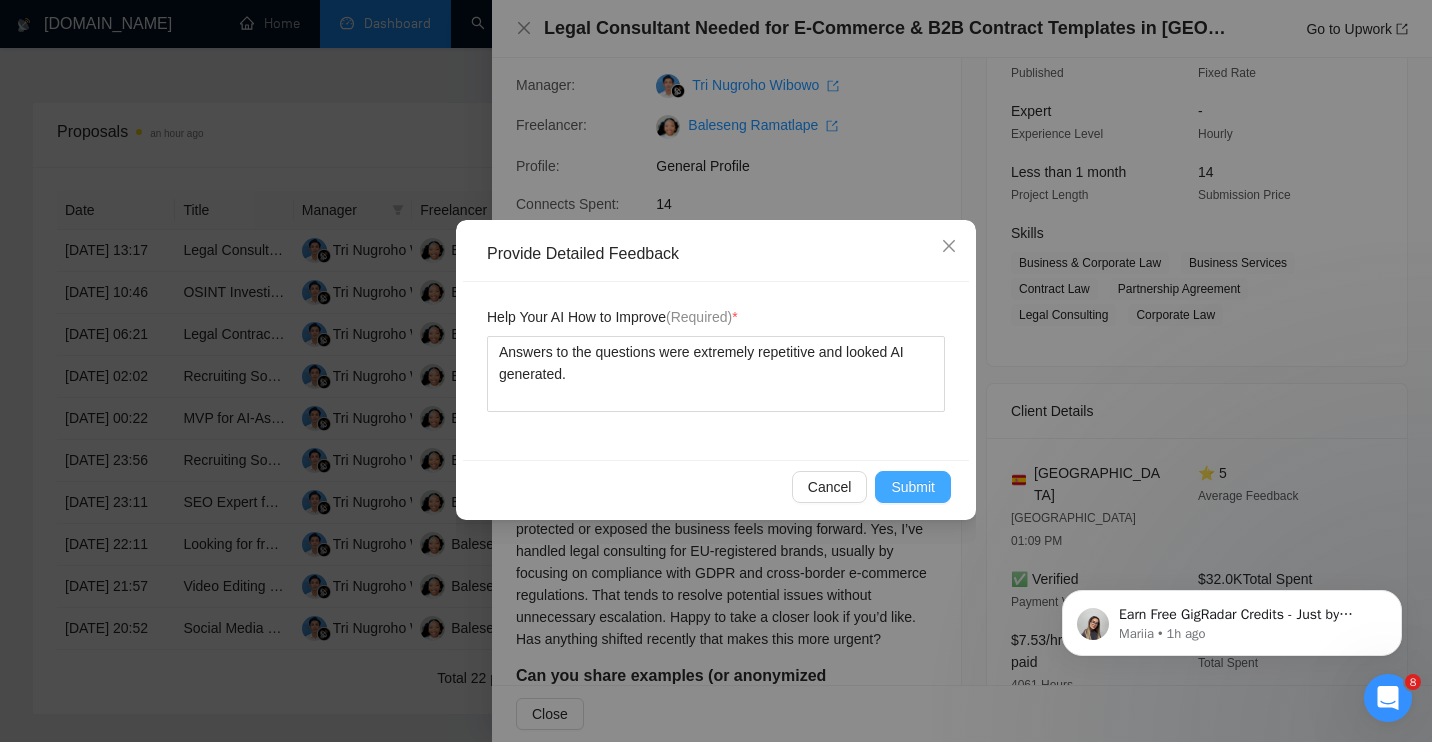 click on "Submit" at bounding box center (913, 487) 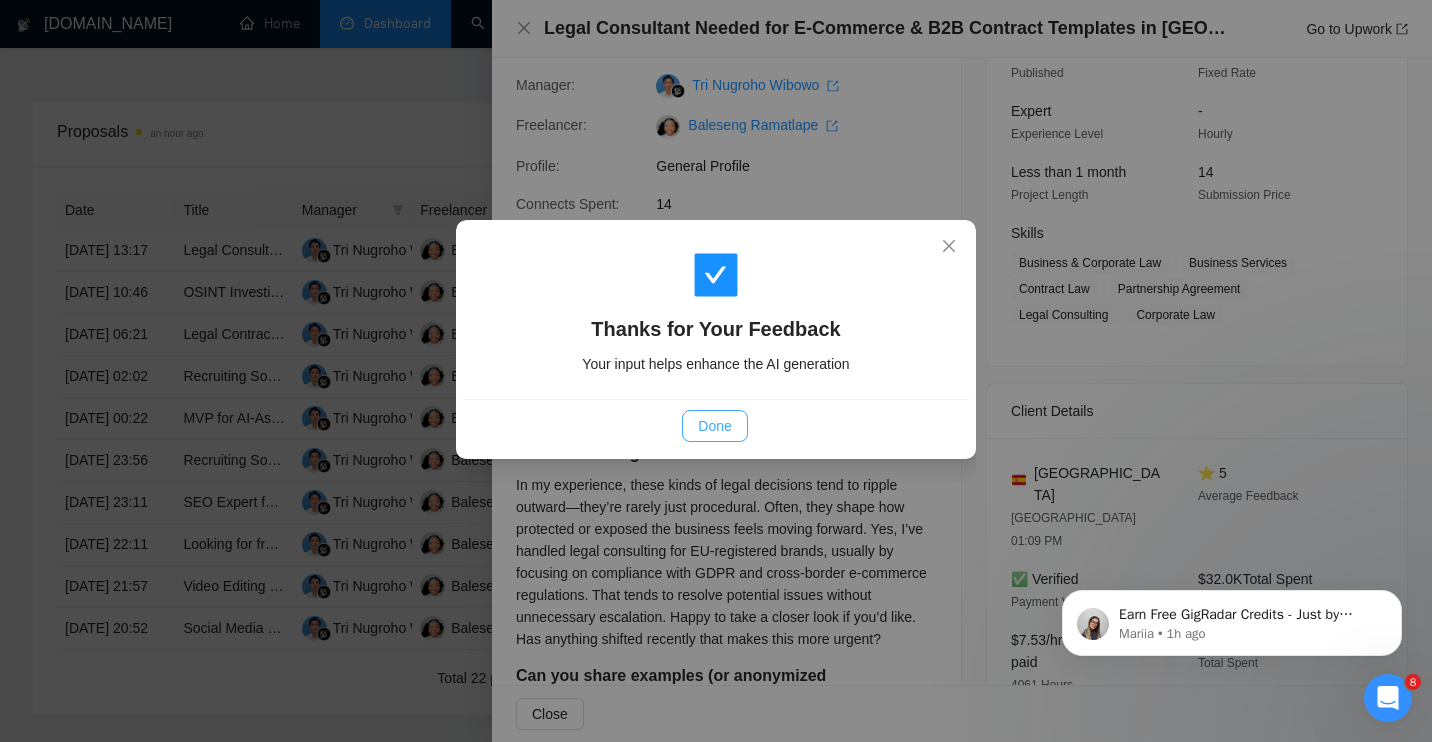 click on "Done" at bounding box center [714, 426] 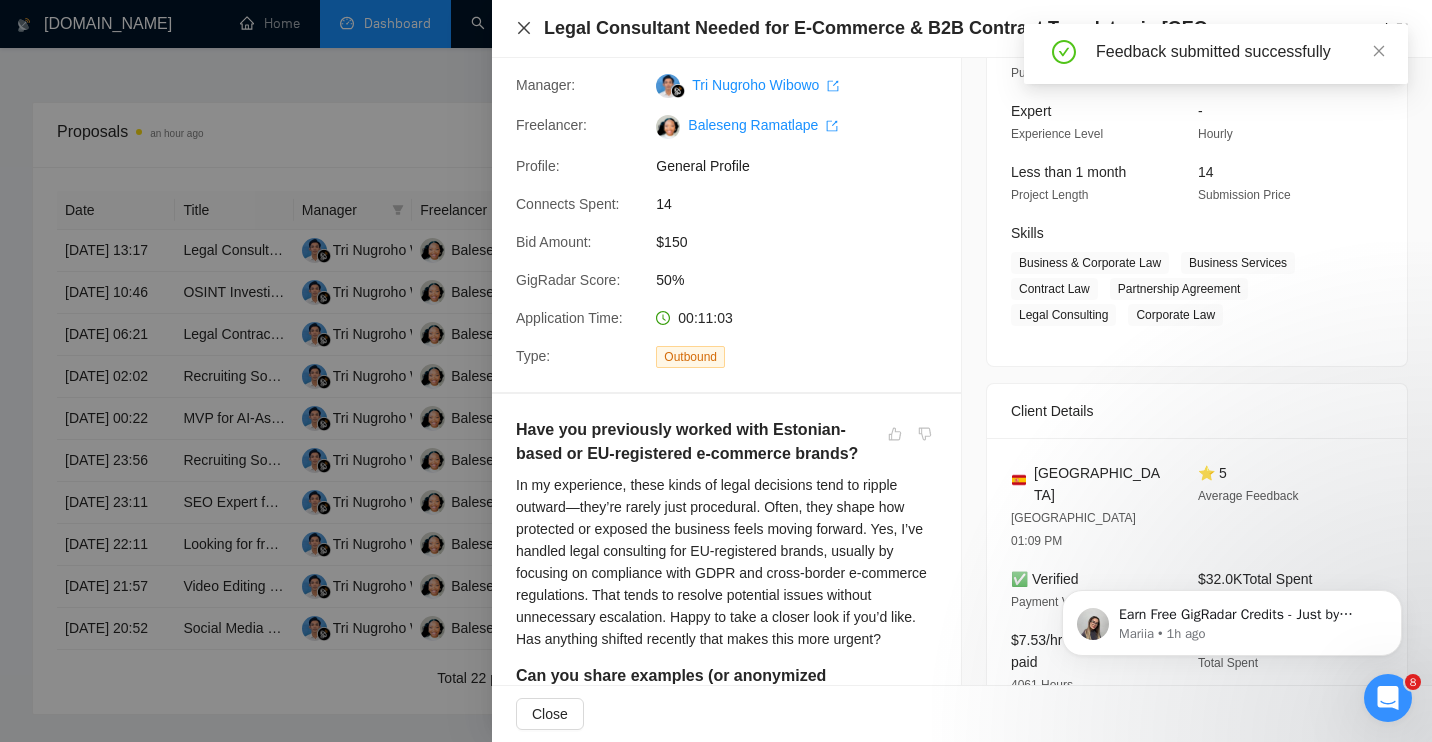 click 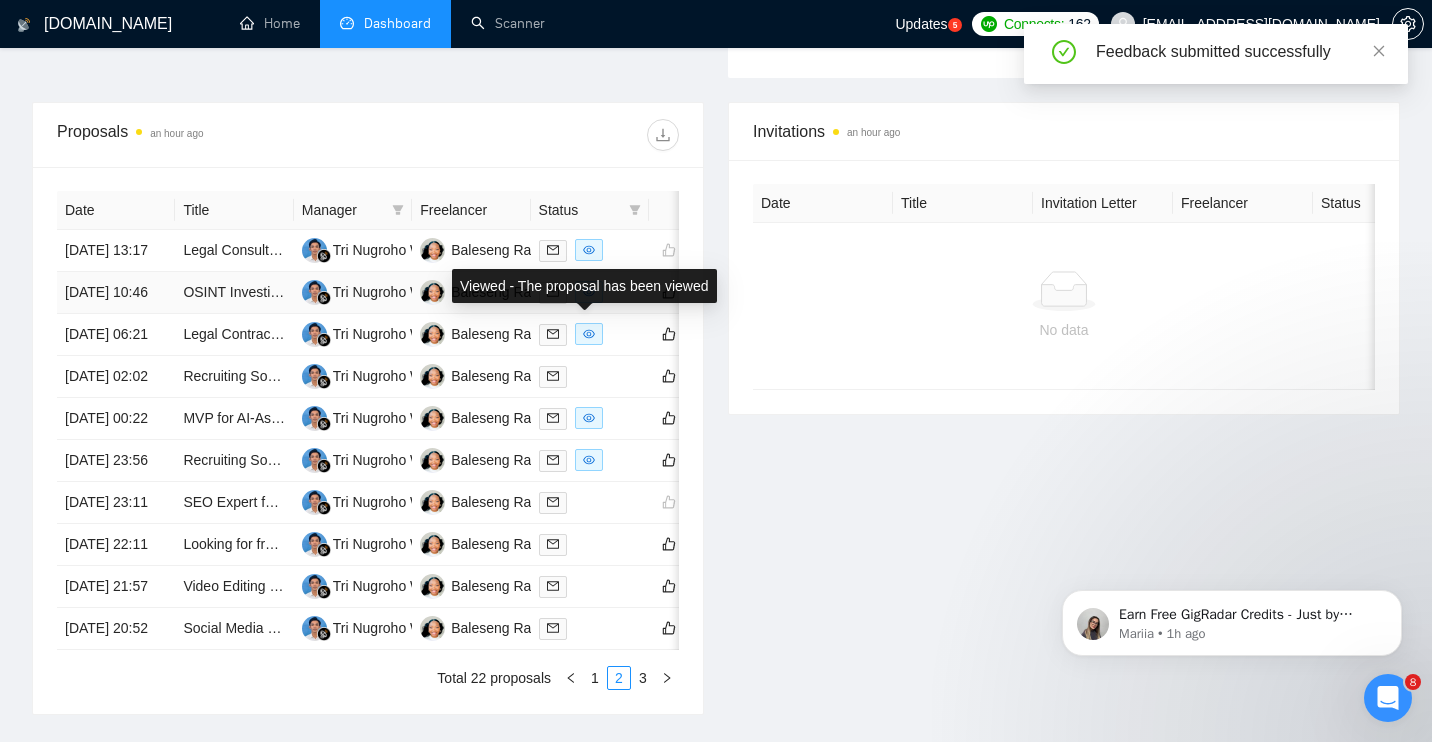 click 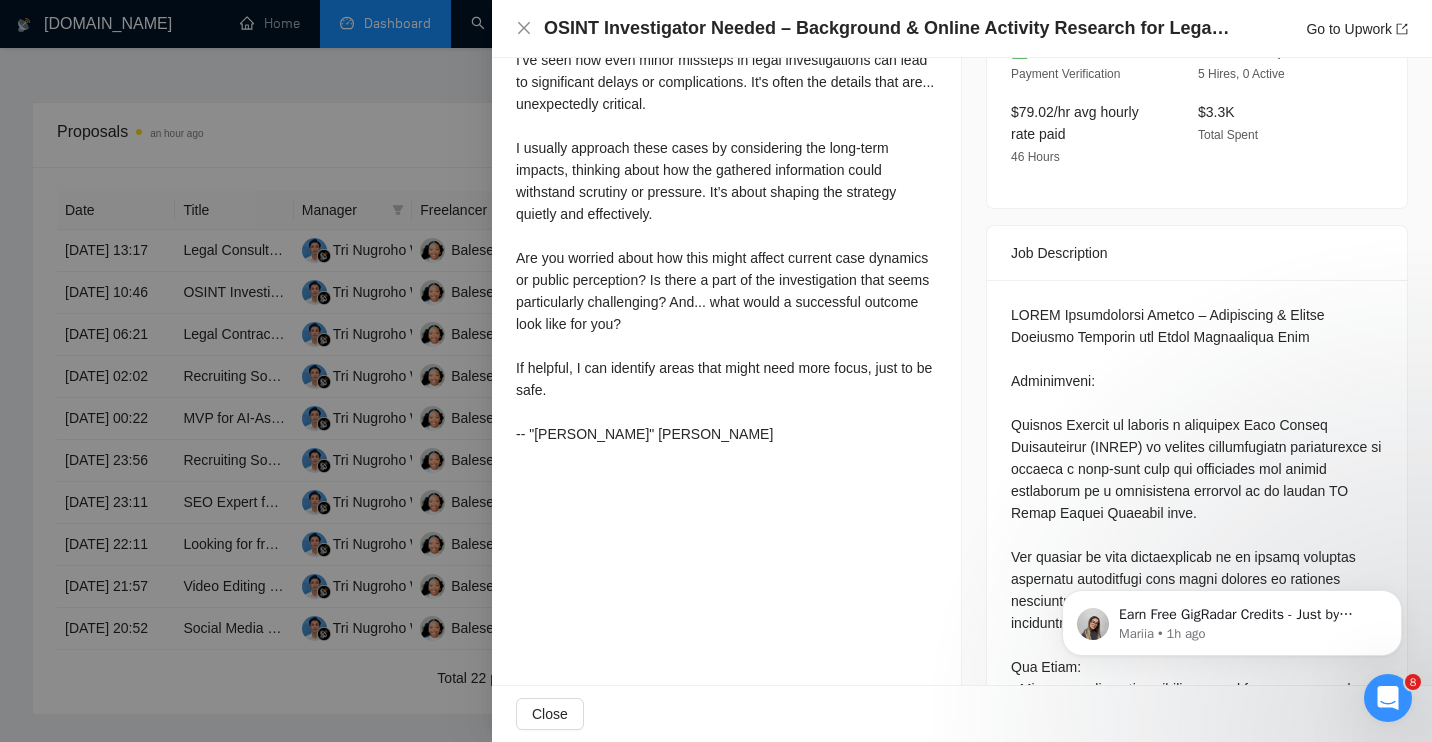 scroll, scrollTop: 0, scrollLeft: 0, axis: both 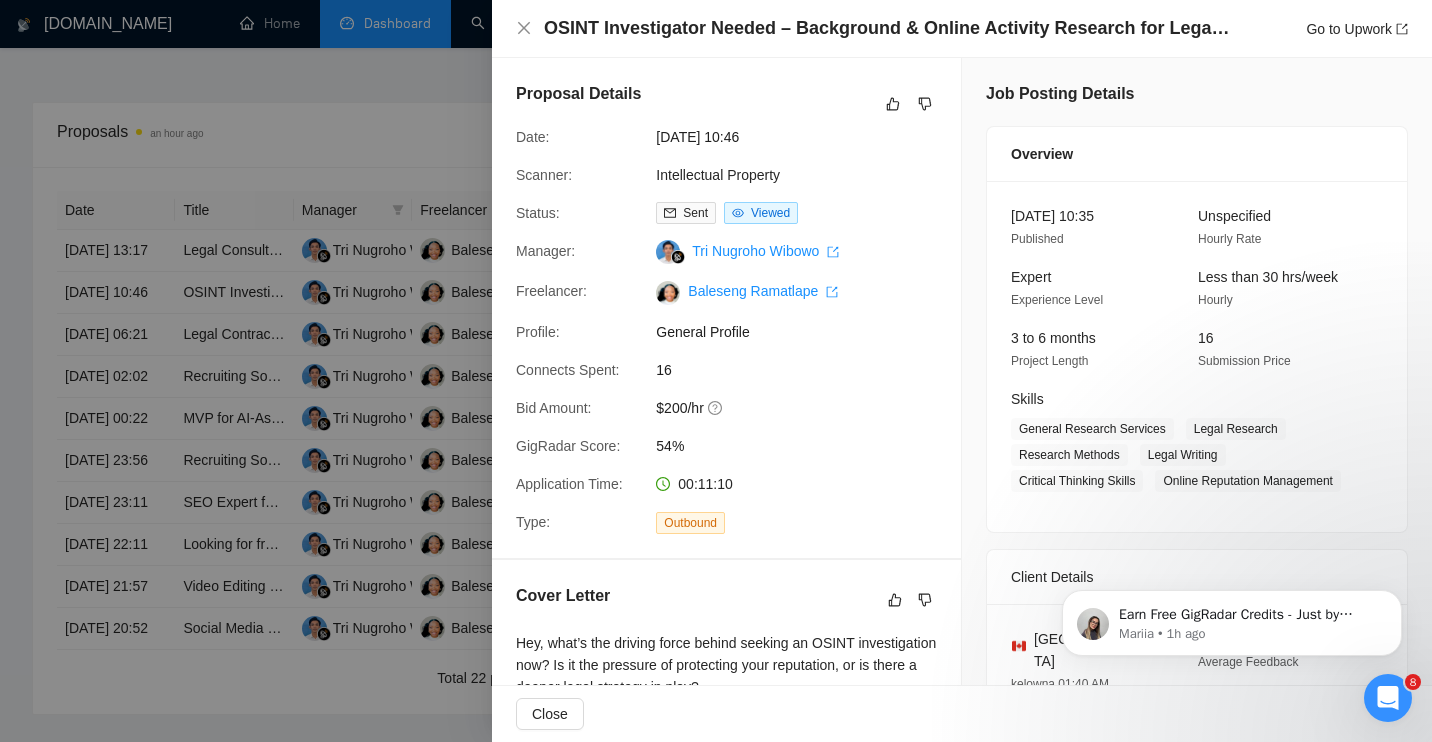 click at bounding box center (716, 371) 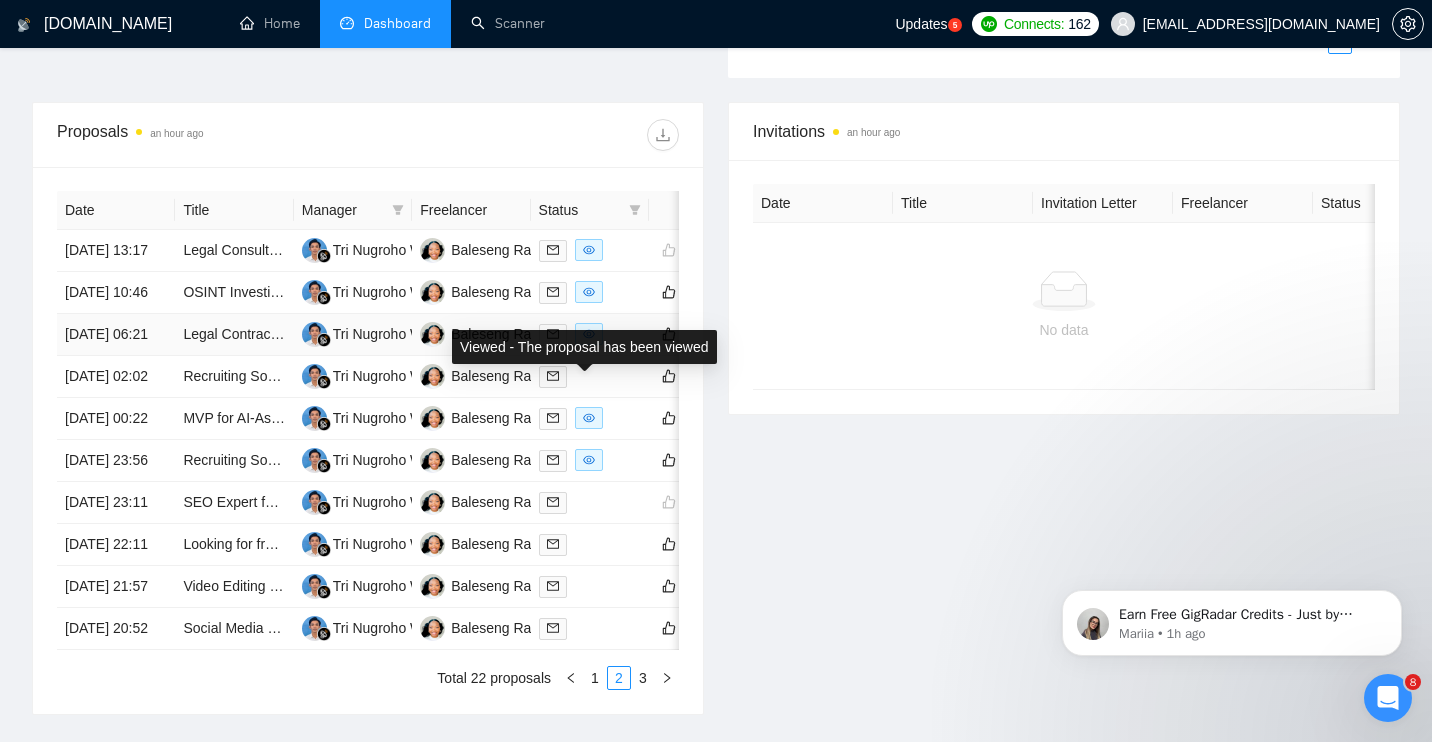 click 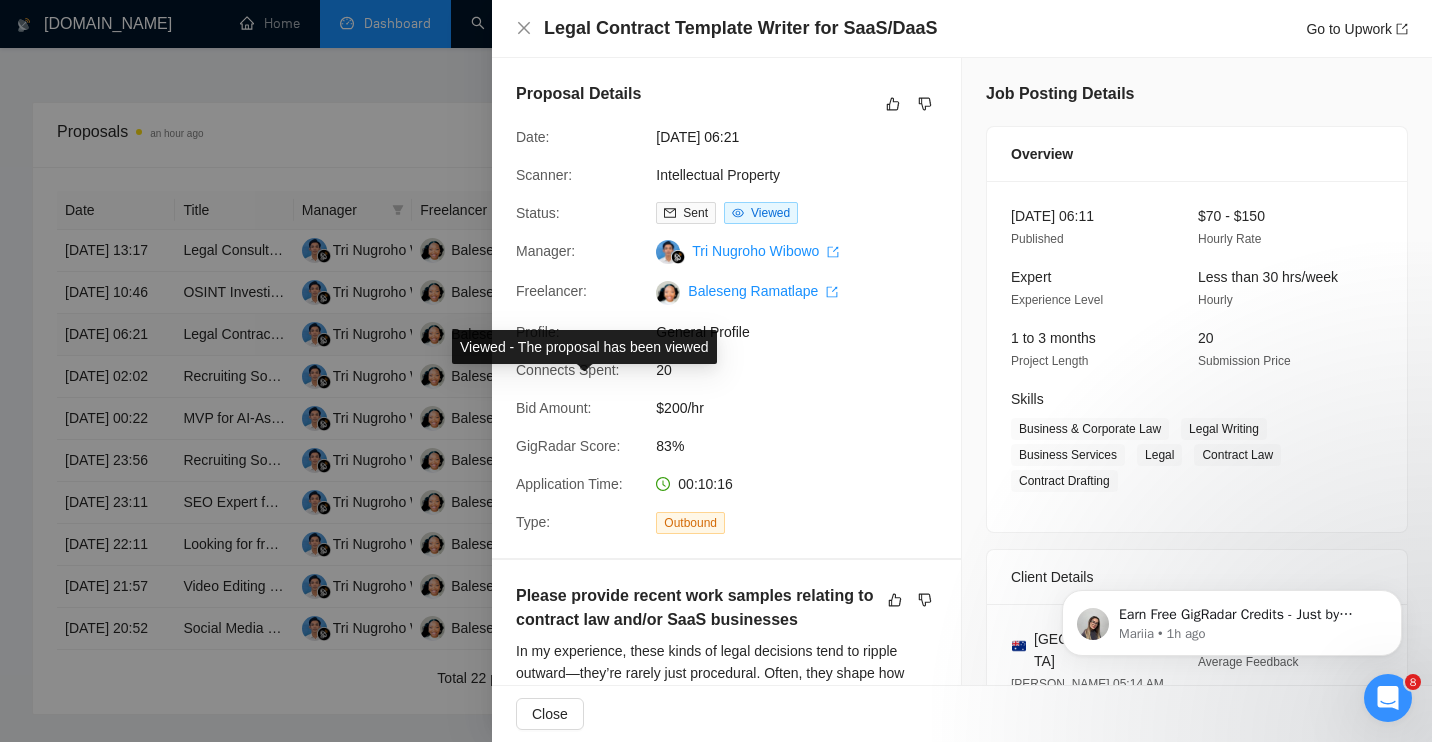 scroll, scrollTop: 643, scrollLeft: 0, axis: vertical 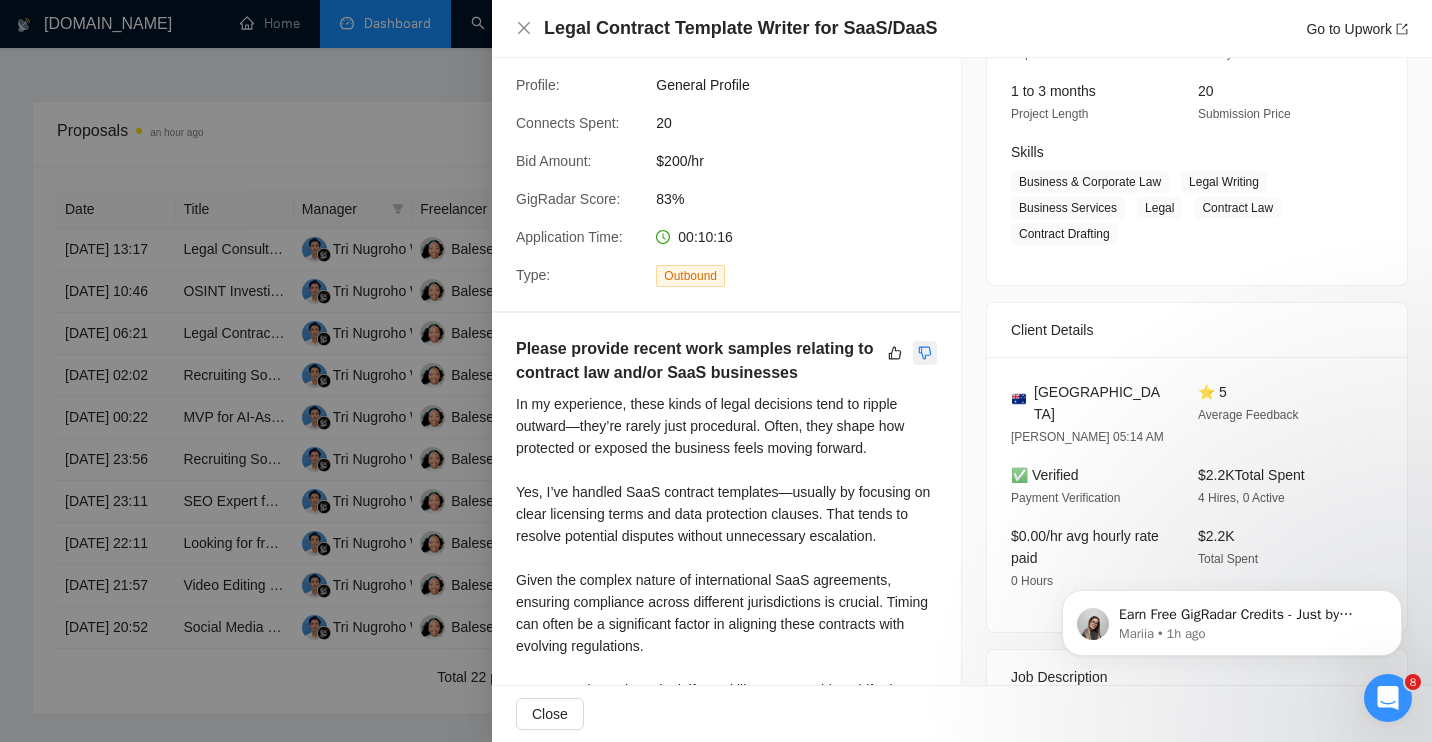 click 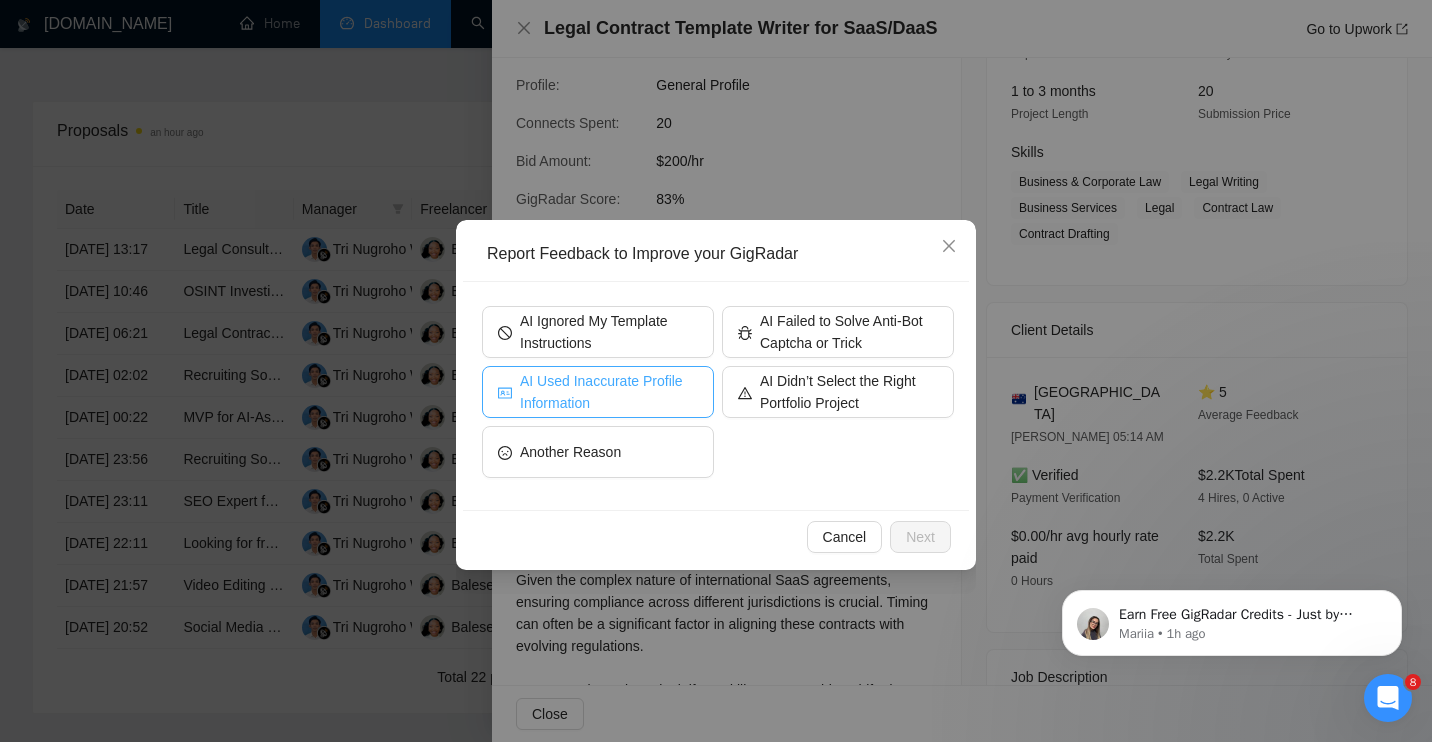 click on "AI Used Inaccurate Profile Information" at bounding box center (609, 392) 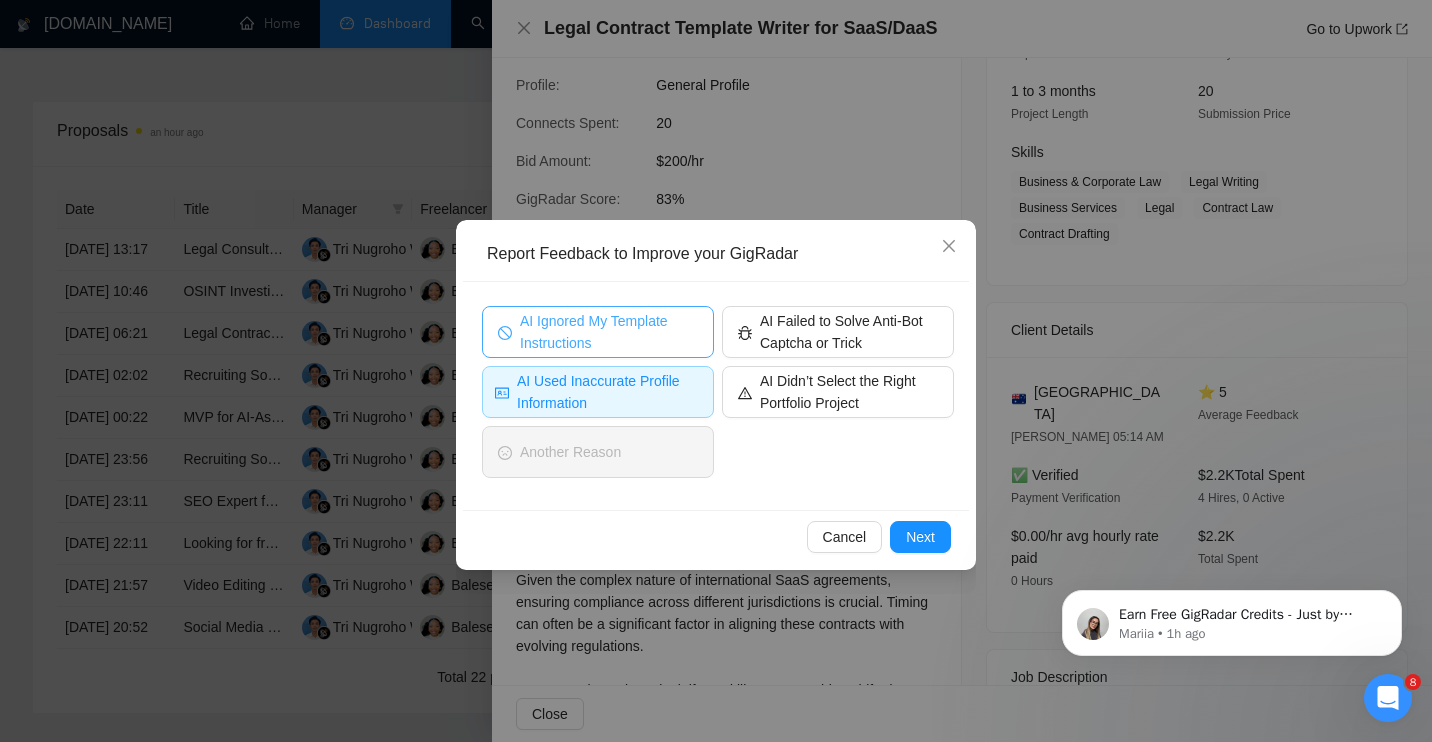 click on "AI Ignored My Template Instructions" at bounding box center (609, 332) 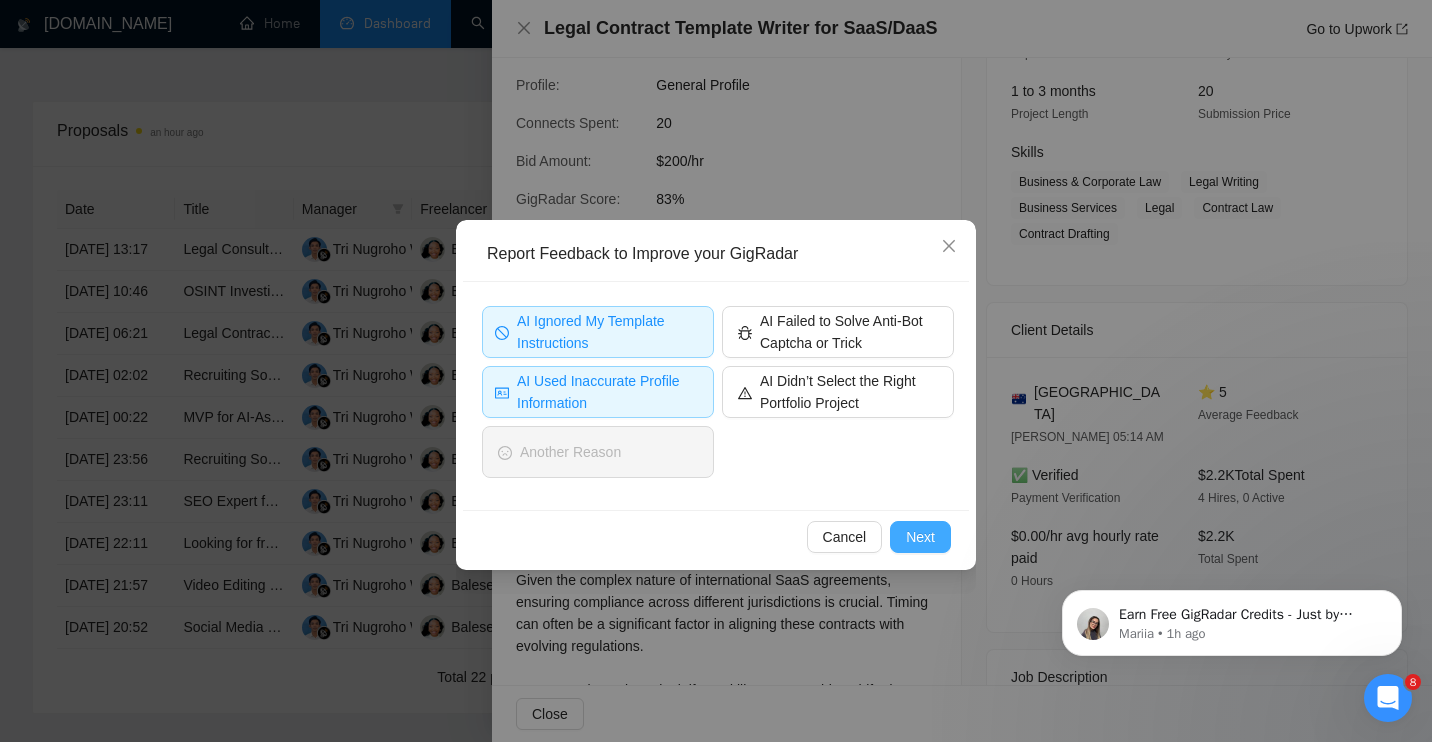 click on "Cancel Next" at bounding box center [716, 536] 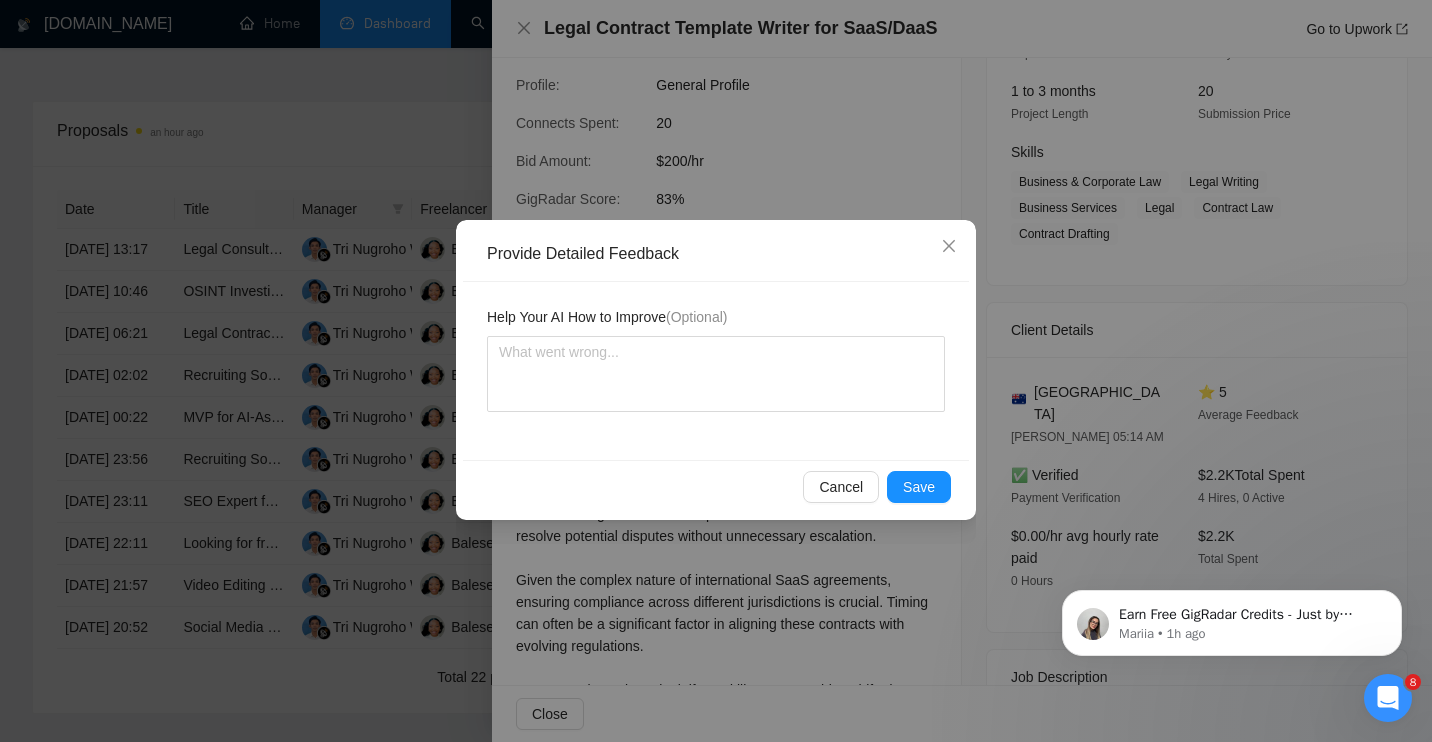 click on "Cancel Save" at bounding box center [716, 486] 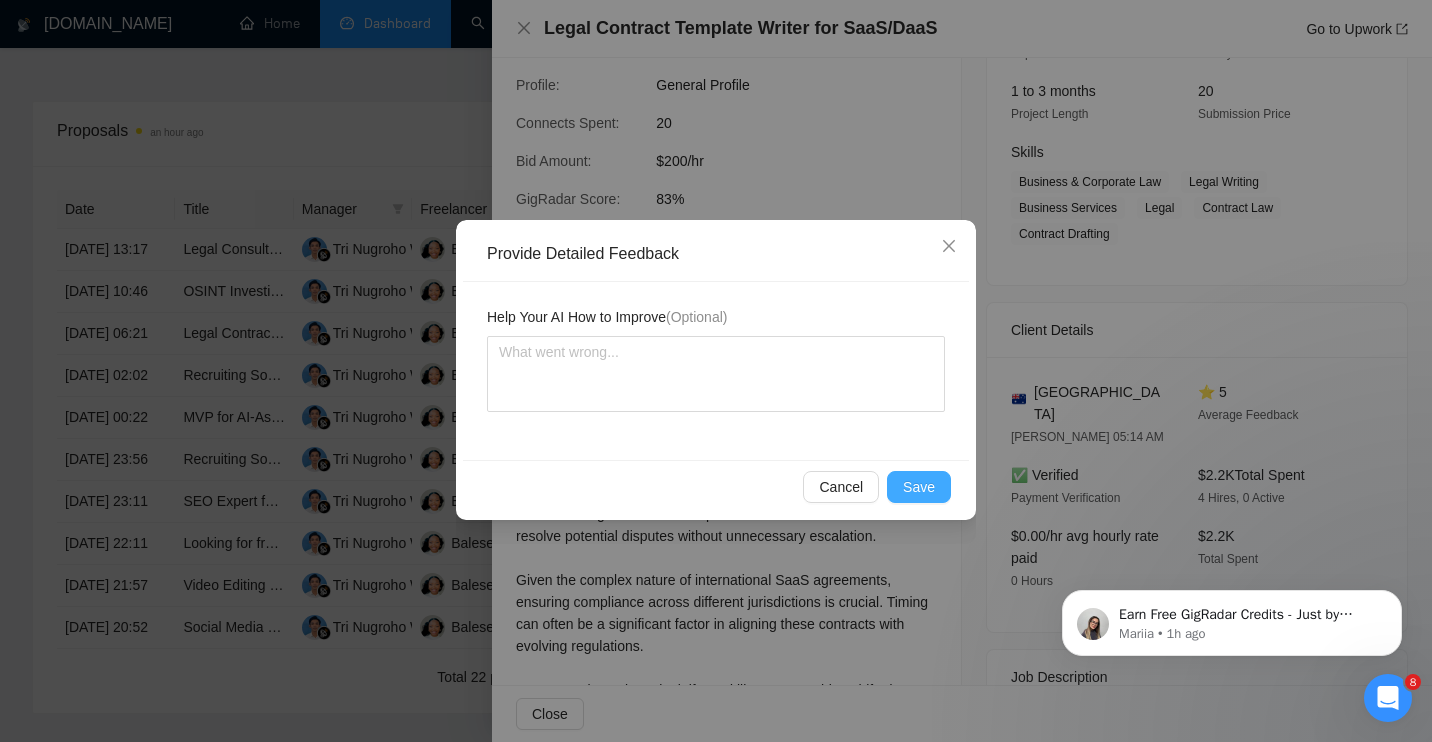 click on "Save" at bounding box center (919, 487) 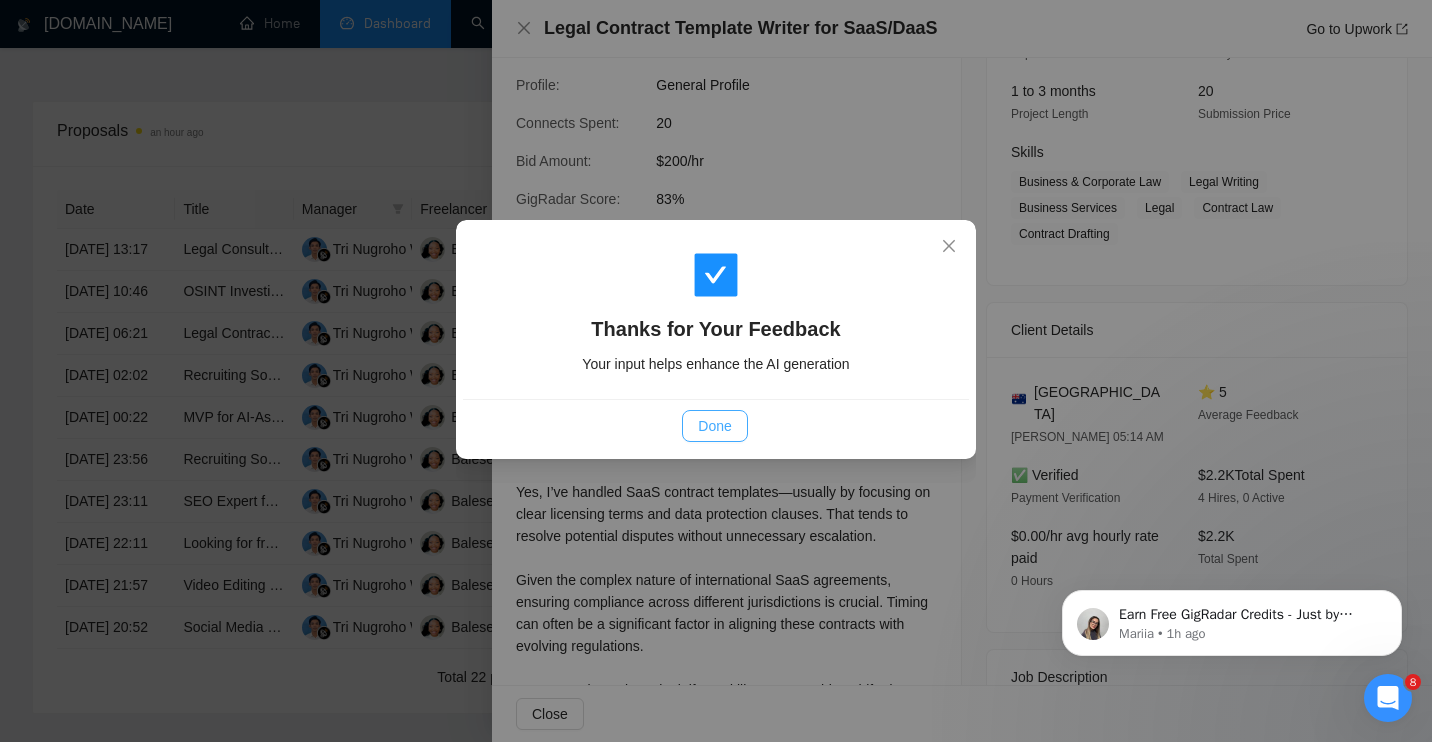 click on "Done" at bounding box center [714, 426] 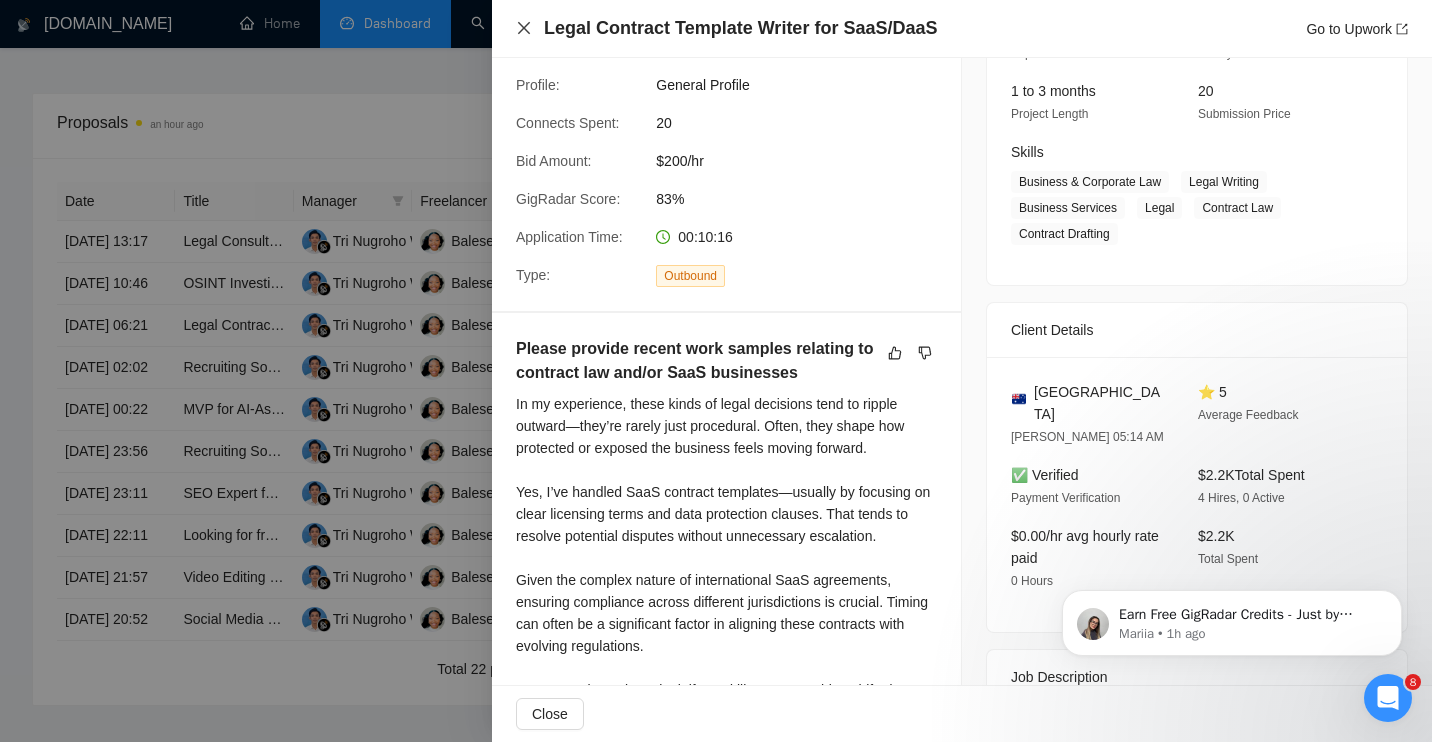 click 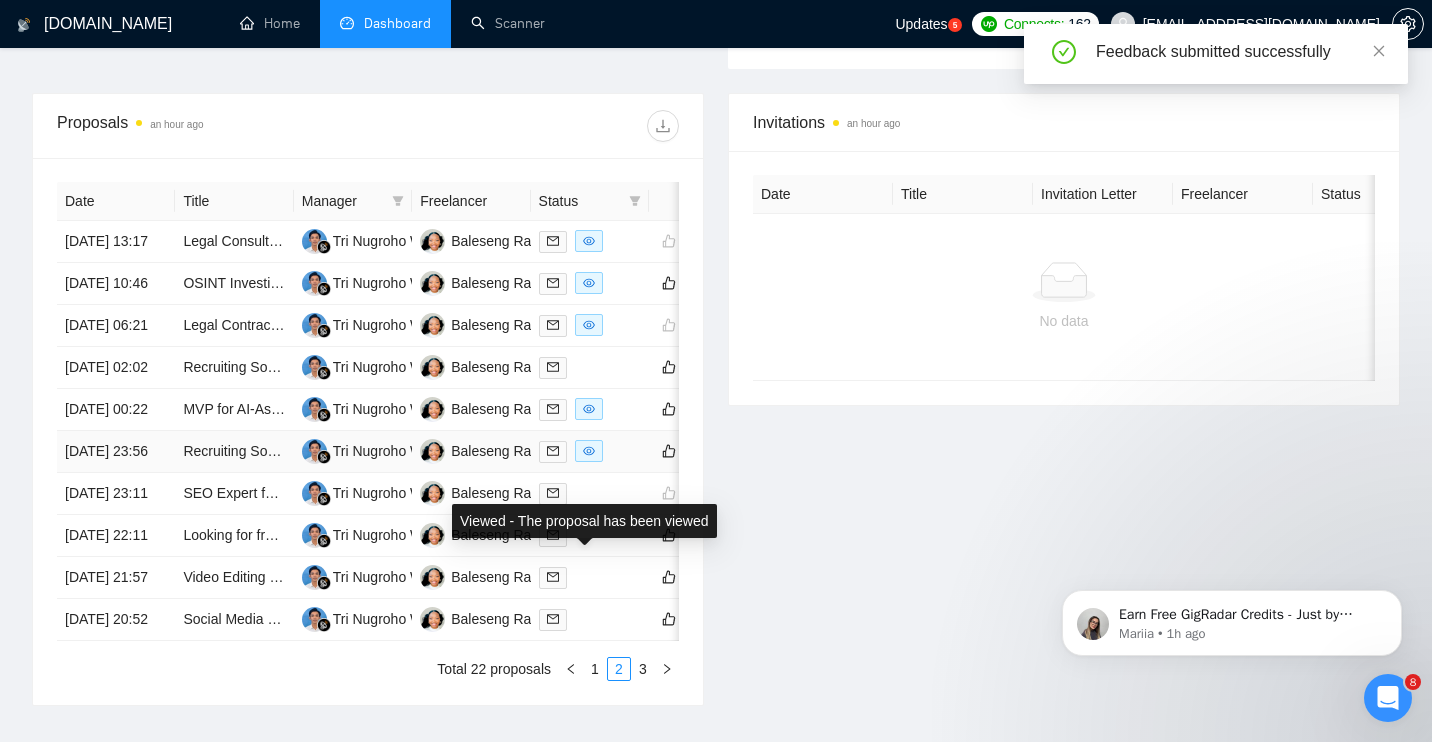click 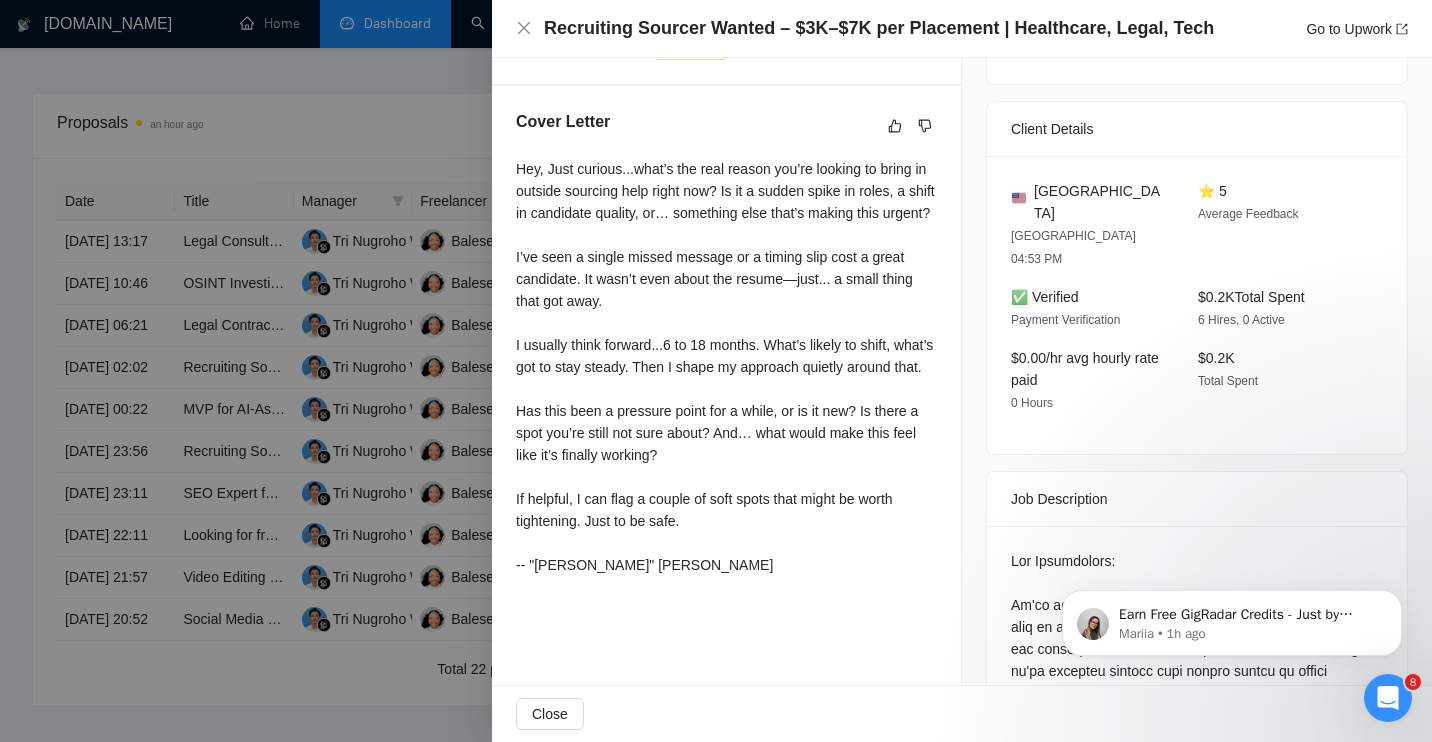 scroll, scrollTop: 229, scrollLeft: 0, axis: vertical 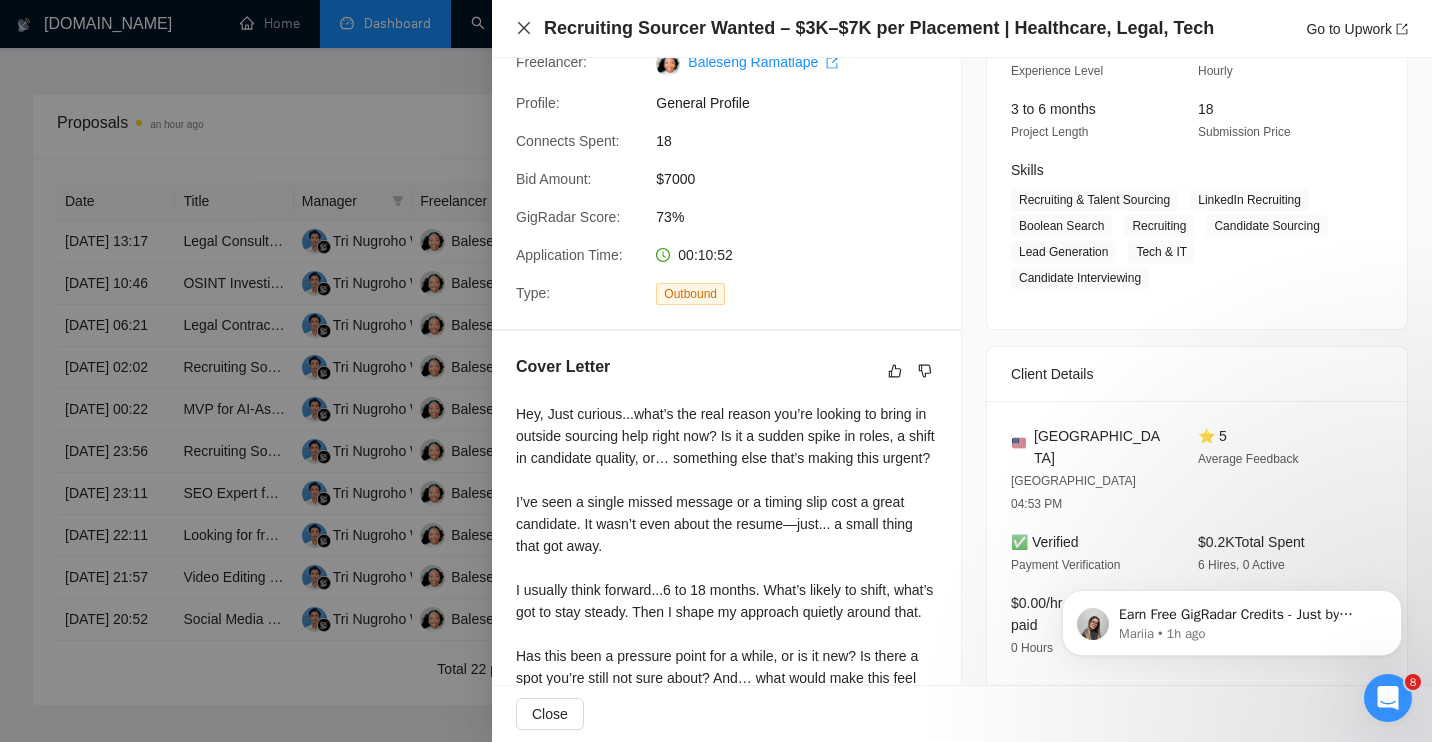 click 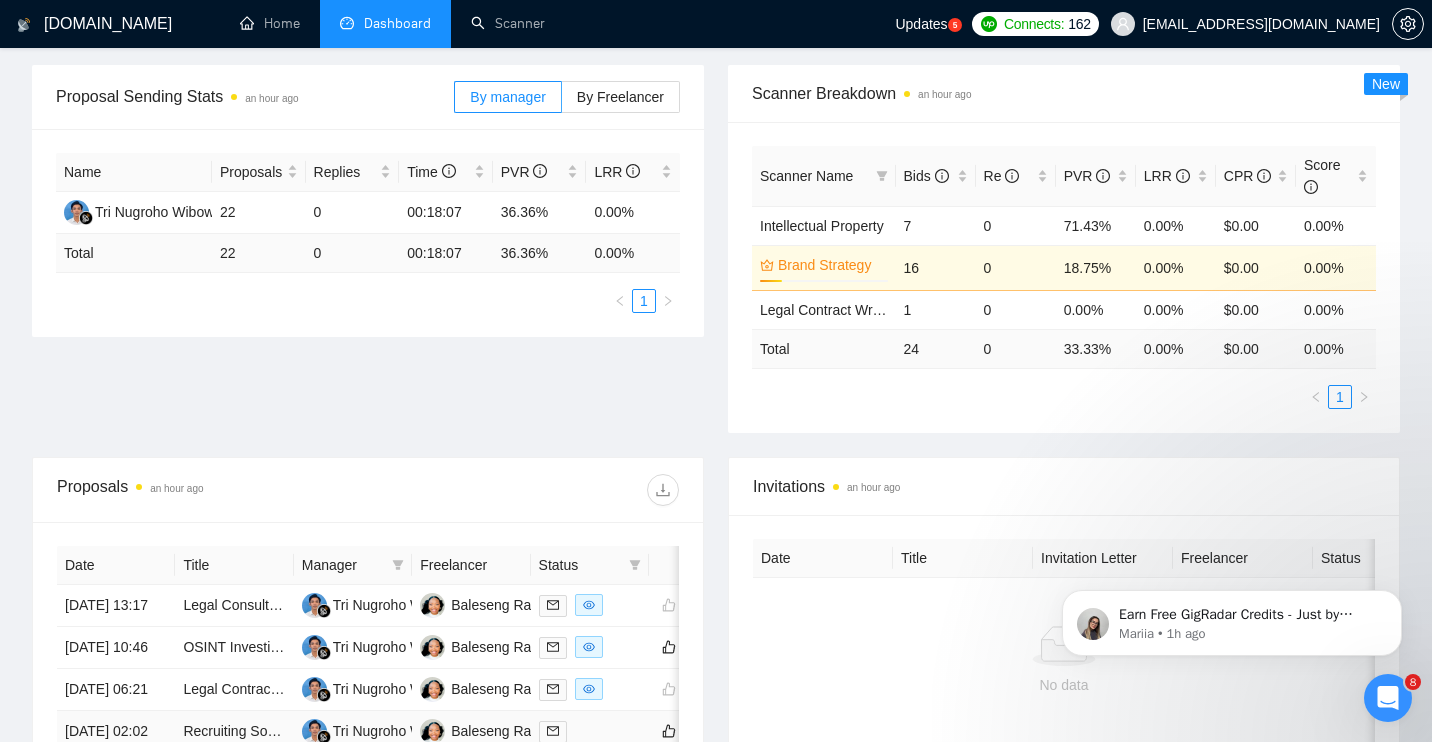 scroll, scrollTop: 285, scrollLeft: 0, axis: vertical 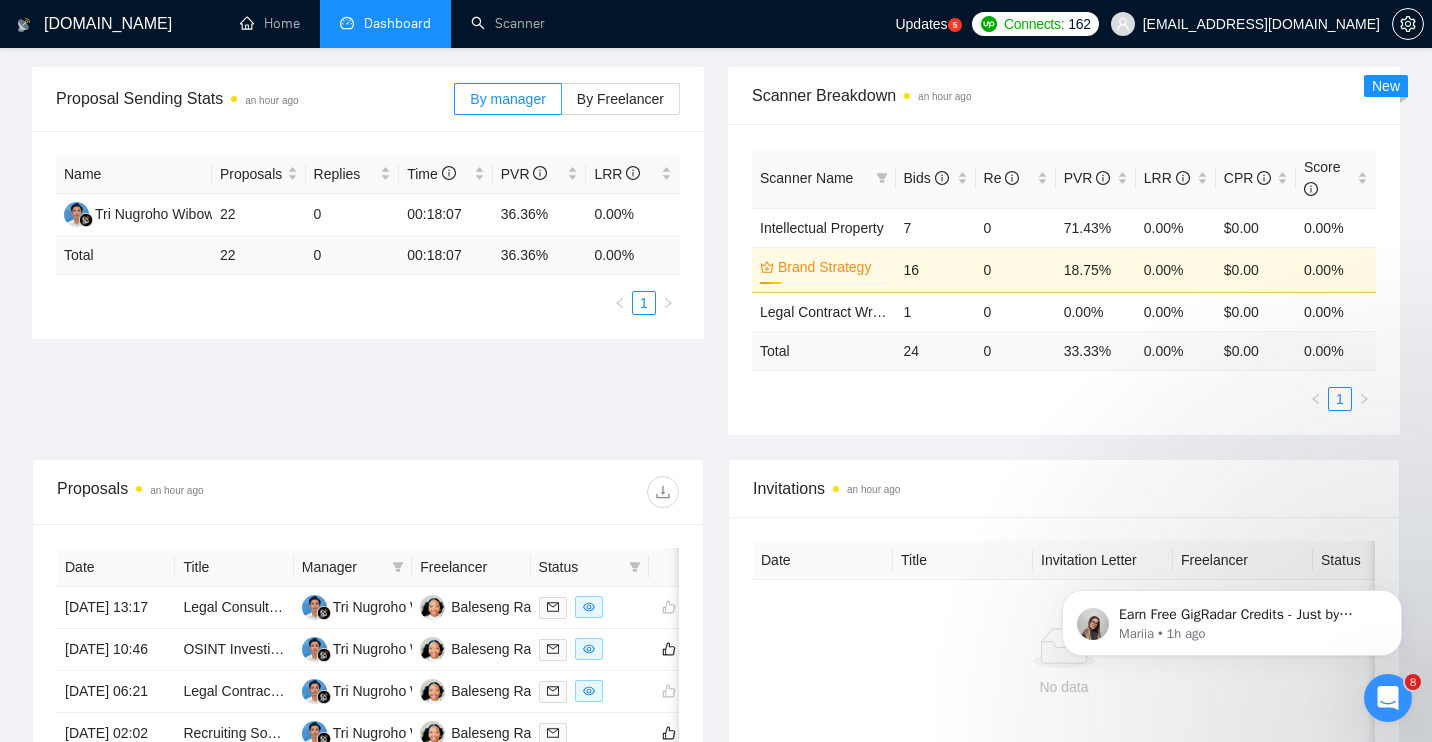 click on "[DOMAIN_NAME] Home Dashboard Scanner Updates
5
Connects: 162 [EMAIL_ADDRESS][DOMAIN_NAME] Team Dashboard [DATE] [DATE] Last 30 Days [DATE] [DATE] This Week Last Week This Month Last Month Opportunities 8 minutes ago 59   Relevance 100% Proposals an hour ago 22   Reply Rate 0.00% Invitations an hour ago 0   Acceptance Rate -- Profile Views an hour ago 0   Only exclusive agency members Proposal Sending Stats an hour ago By manager By Freelancer Name Proposals Replies Time   PVR   LRR   Tri Nugroho  Wibowo 22 0 00:18:07 36.36% 0.00% Total 22 0 00:18:07 36.36 % 0.00 % 1 Scanner Breakdown an hour ago Scanner Name Bids   Re   PVR   LRR   CPR   Score   Intellectual Property 7 0 71.43% 0.00% $0.00 0.00% Brand Strategy 17% 16 0 18.75% 0.00% $0.00 0.00% Legal Contract Writing 1 0 0.00% 0.00% $0.00 0.00% Total 24 0 33.33 % 0.00 % $ 0.00 0.00 % 1 New Proposals an hour ago Date Title Manager Freelancer Status               [DATE] 13:17 Tri Nugroho  Wibowo" at bounding box center [716, 482] 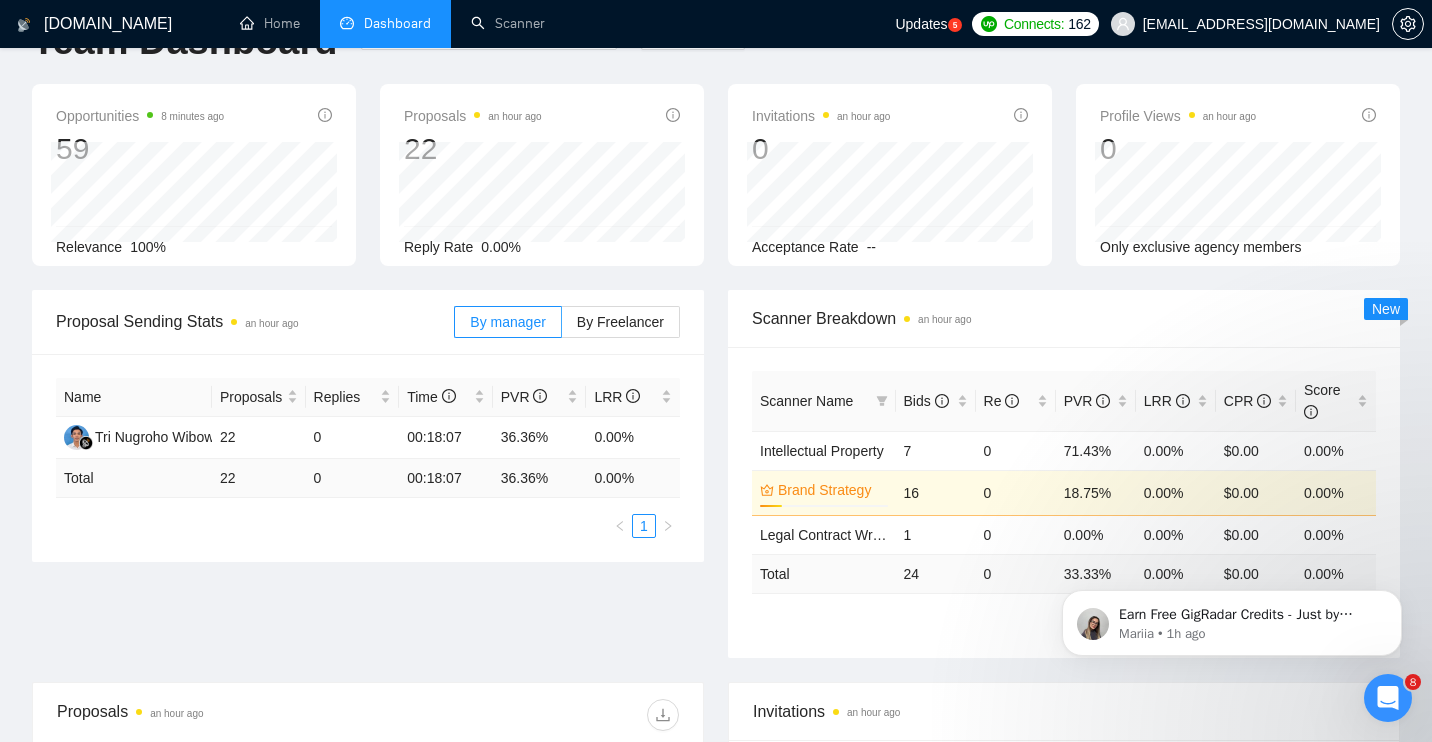 scroll, scrollTop: 0, scrollLeft: 0, axis: both 